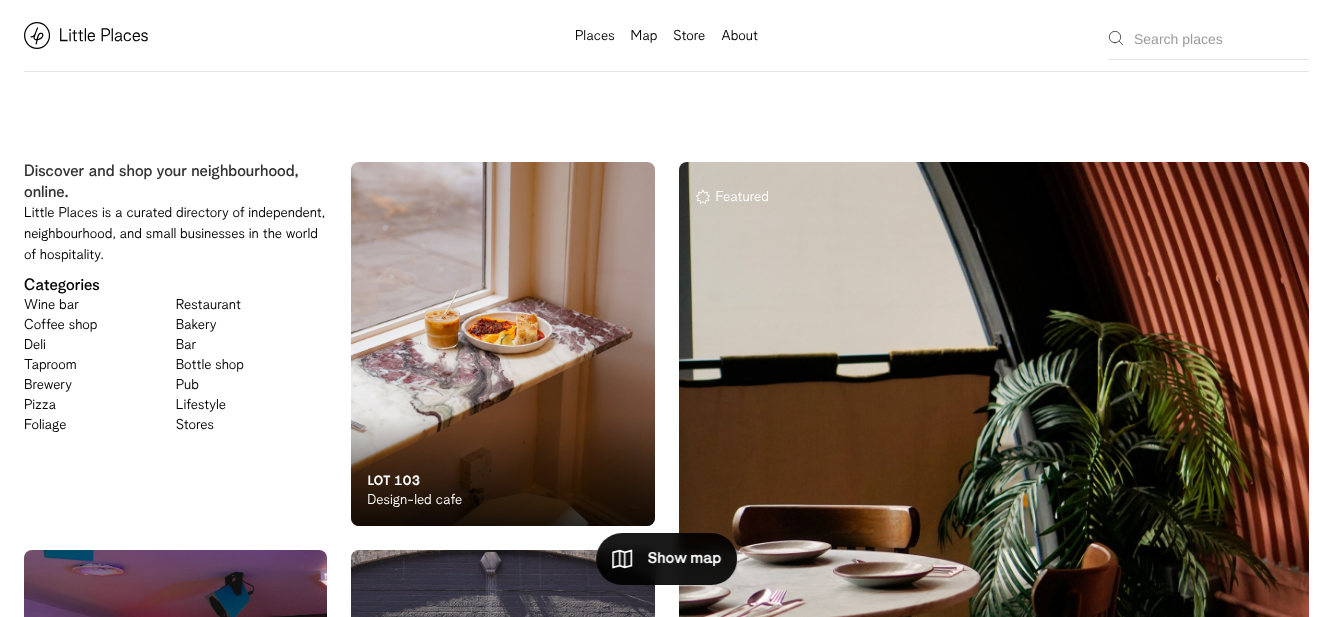 scroll, scrollTop: 0, scrollLeft: 0, axis: both 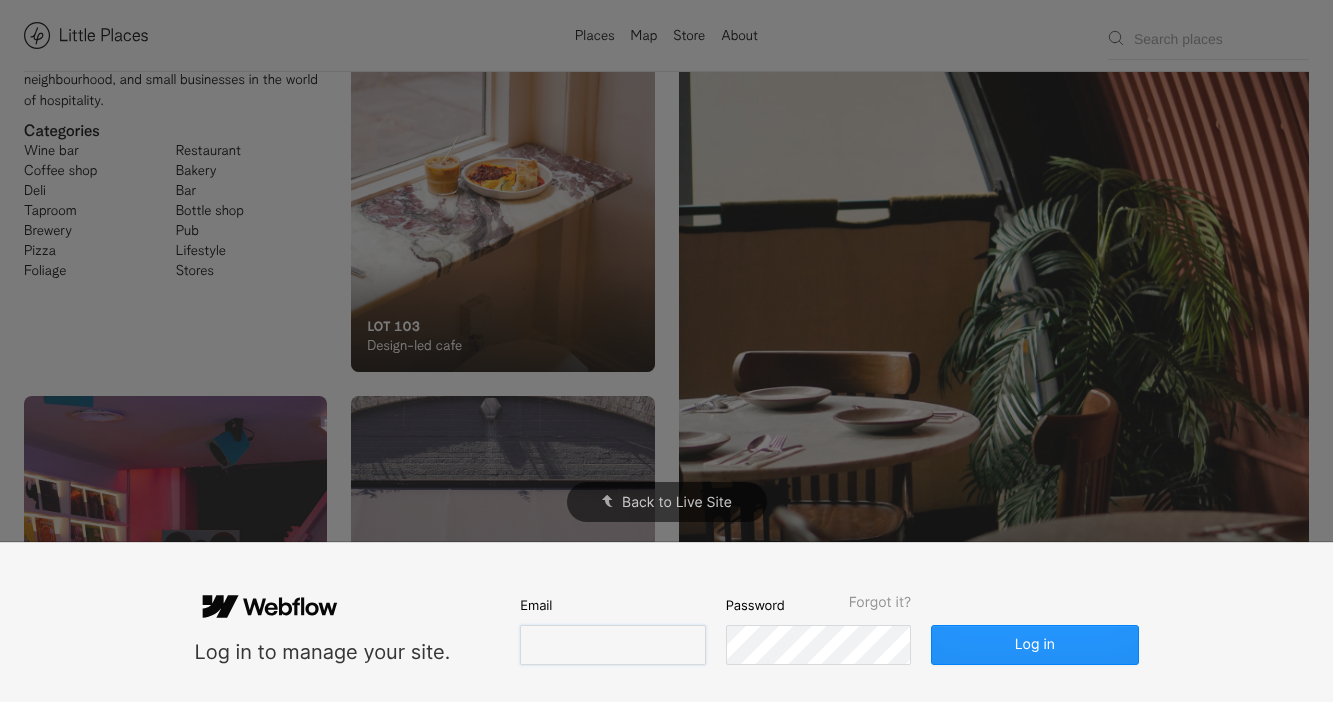 click at bounding box center (612, 645) 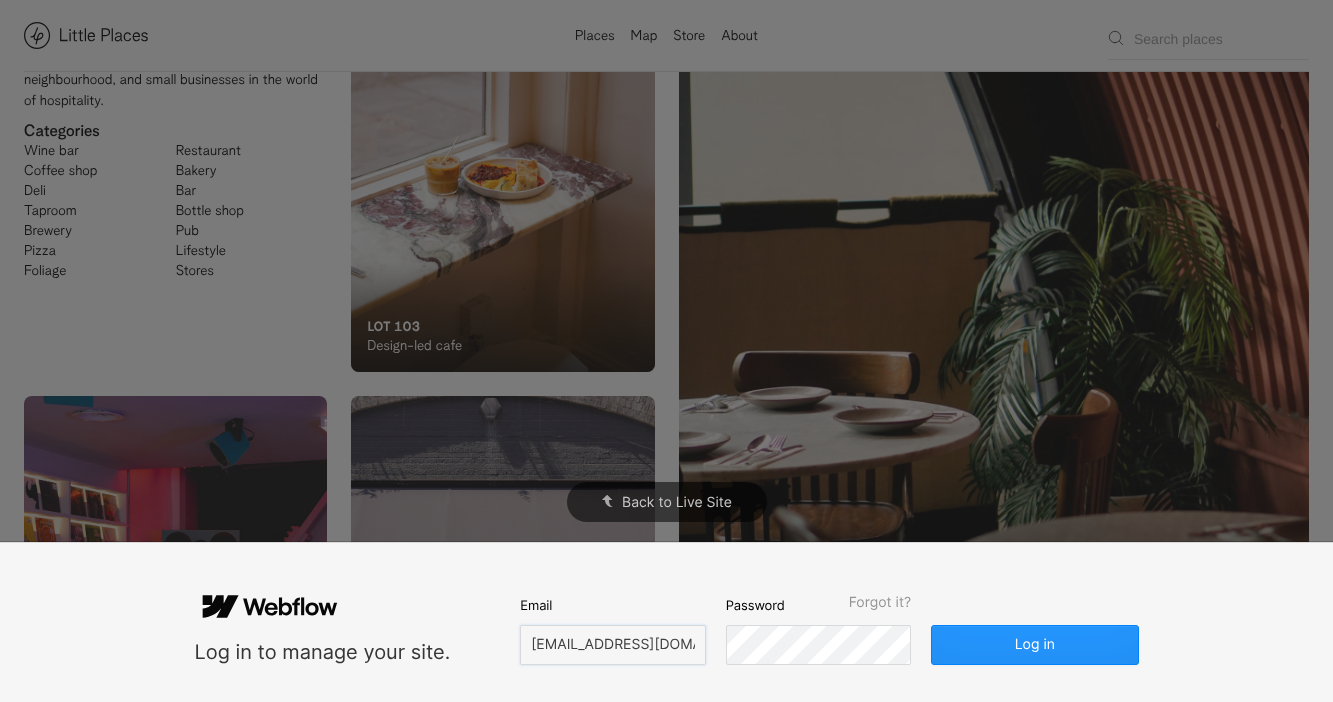 type on "[EMAIL_ADDRESS][DOMAIN_NAME]" 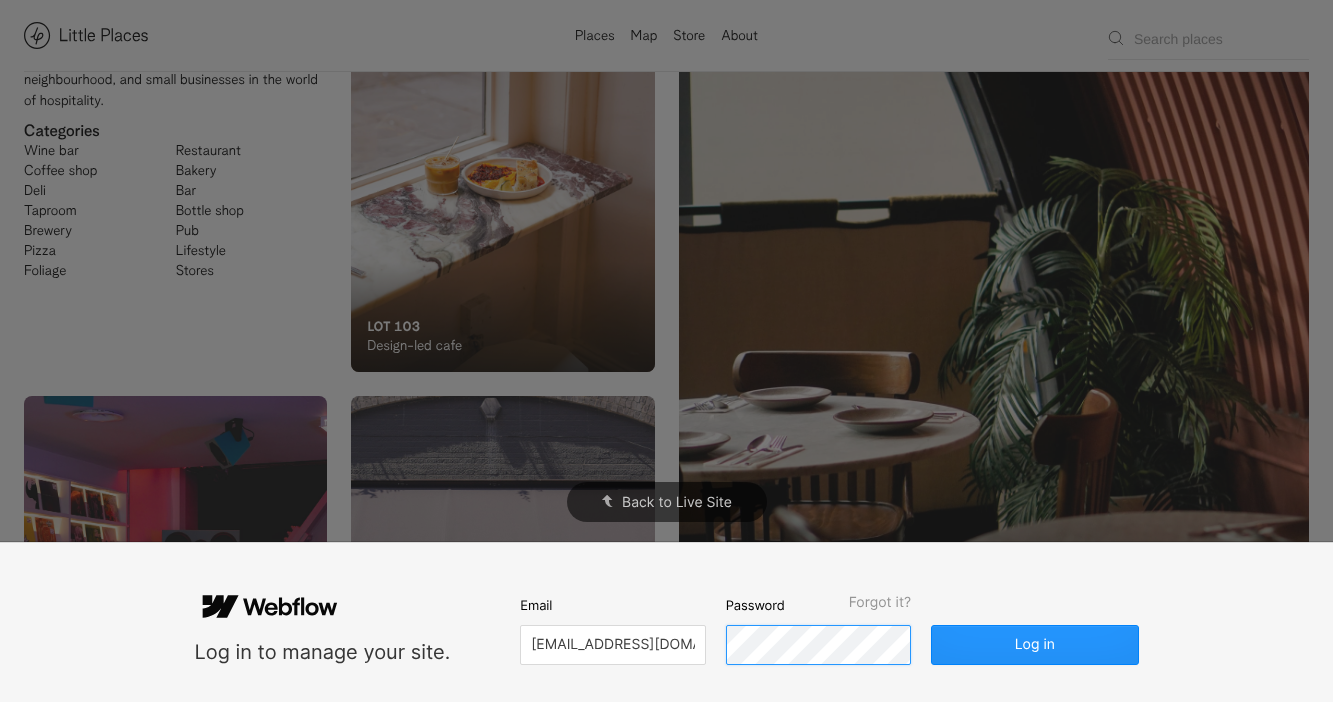click on "Log in" at bounding box center [1034, 645] 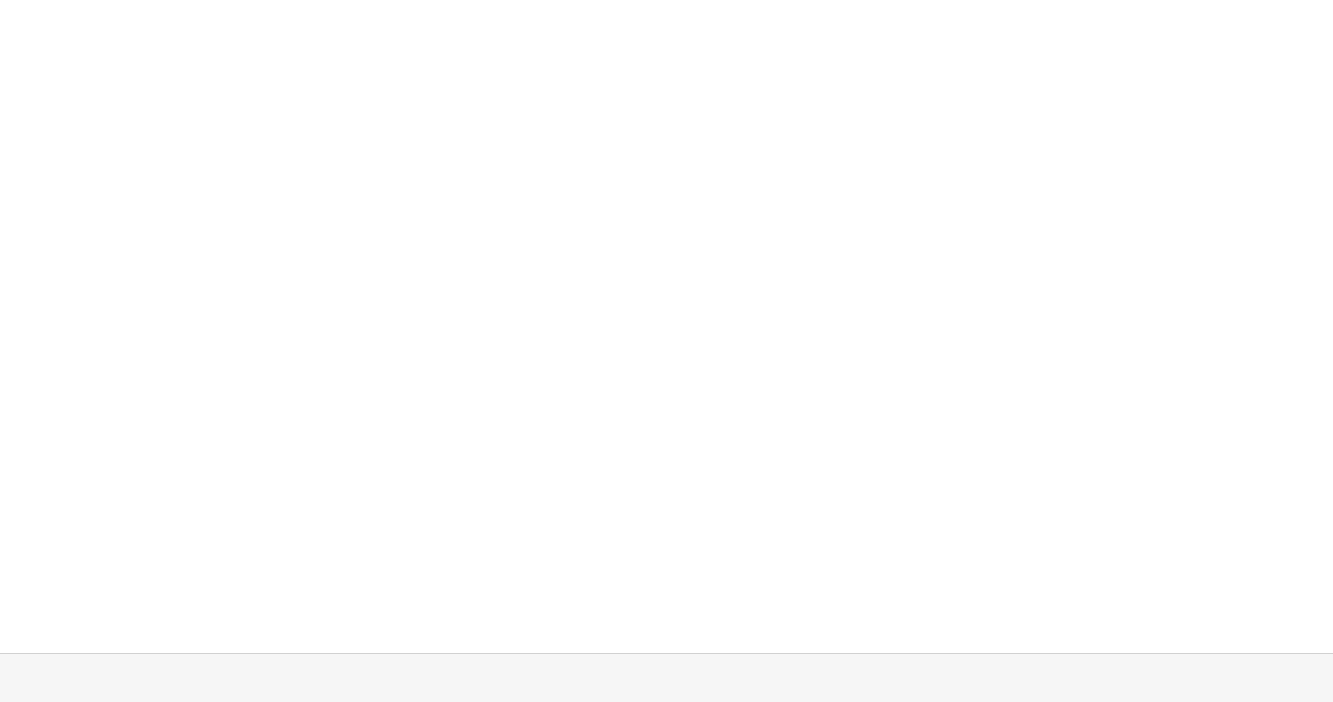 scroll, scrollTop: 0, scrollLeft: 0, axis: both 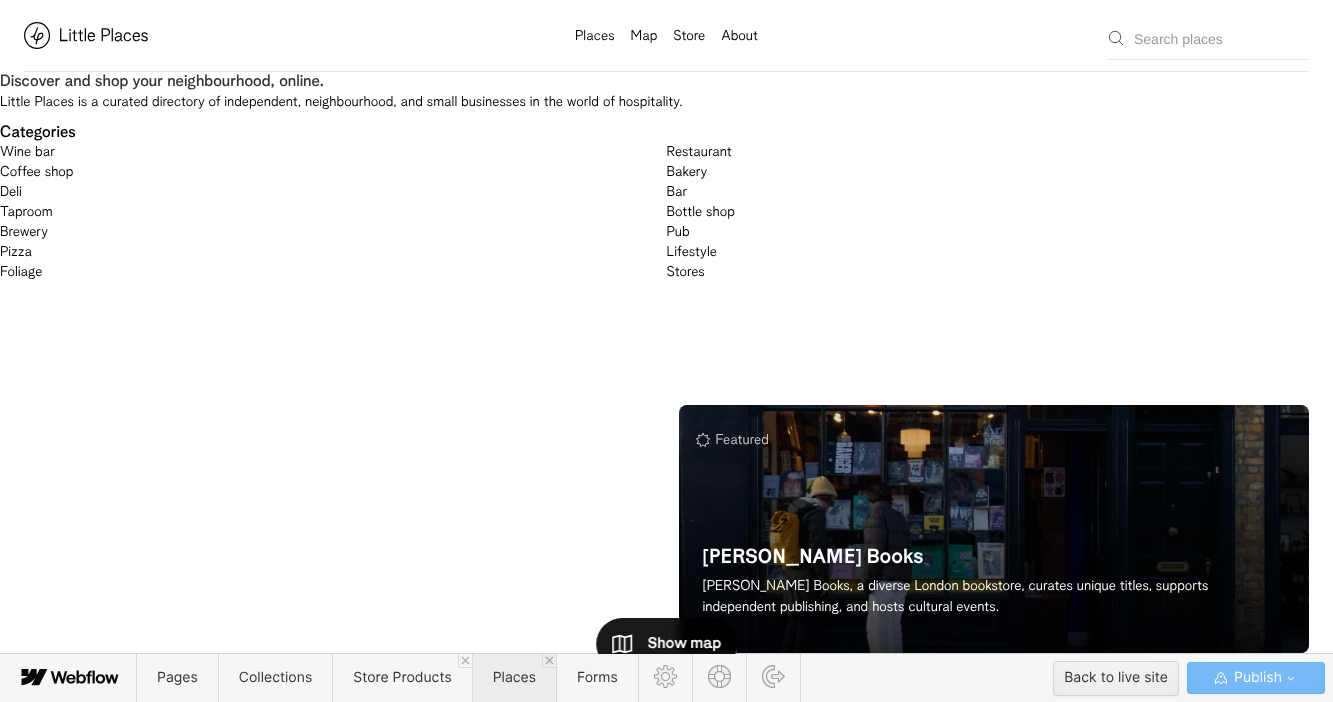 click on "Places" at bounding box center [514, 678] 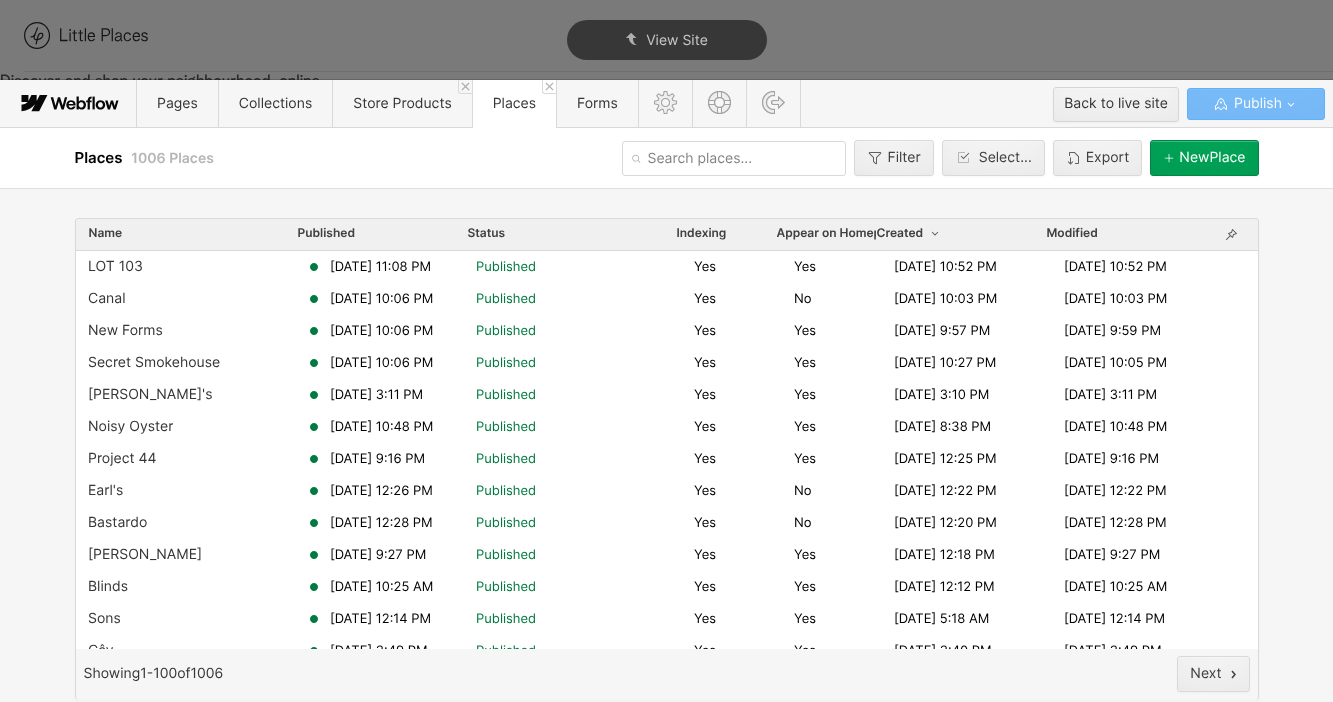 click at bounding box center (734, 158) 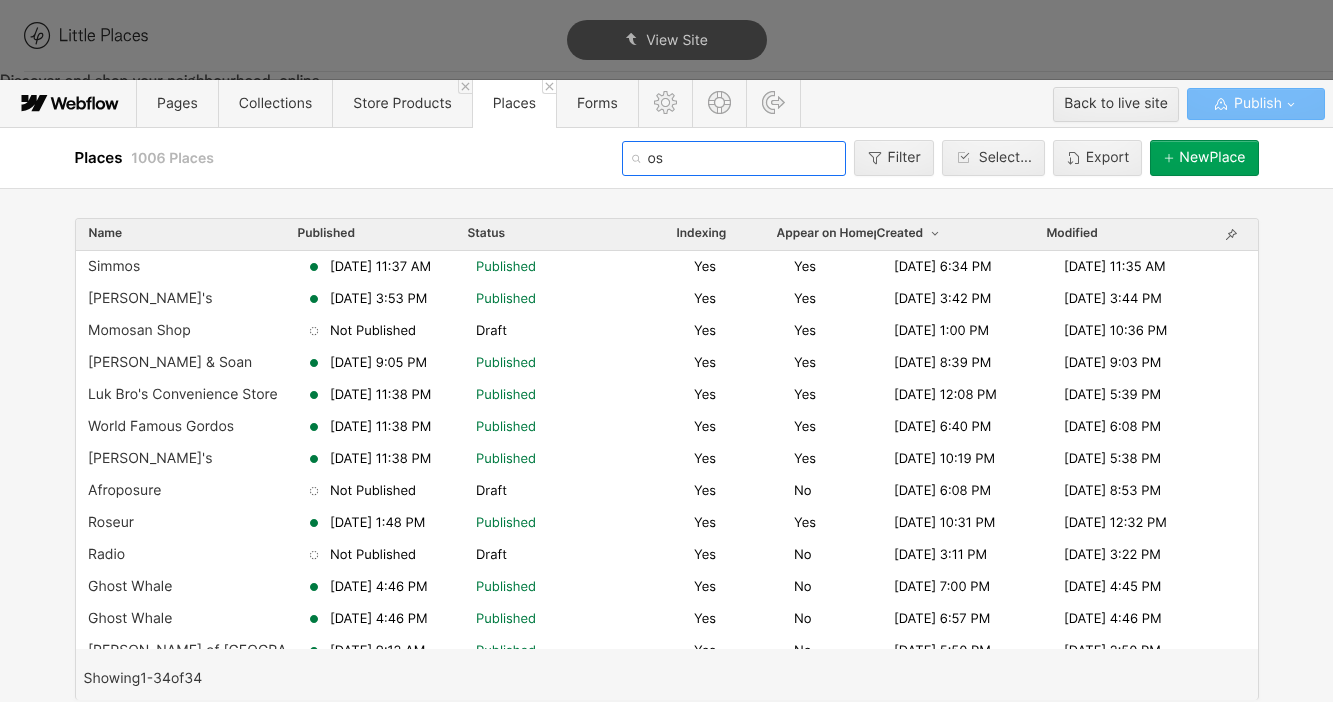 type on "o" 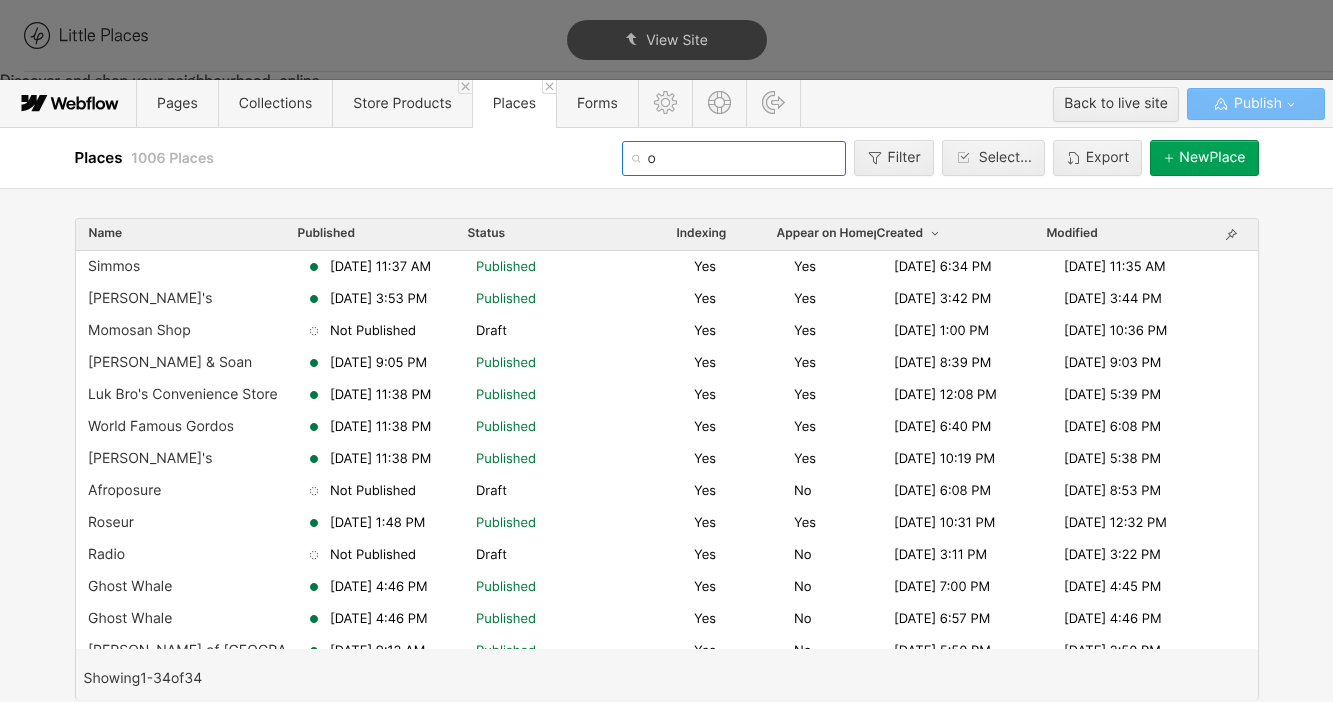 type 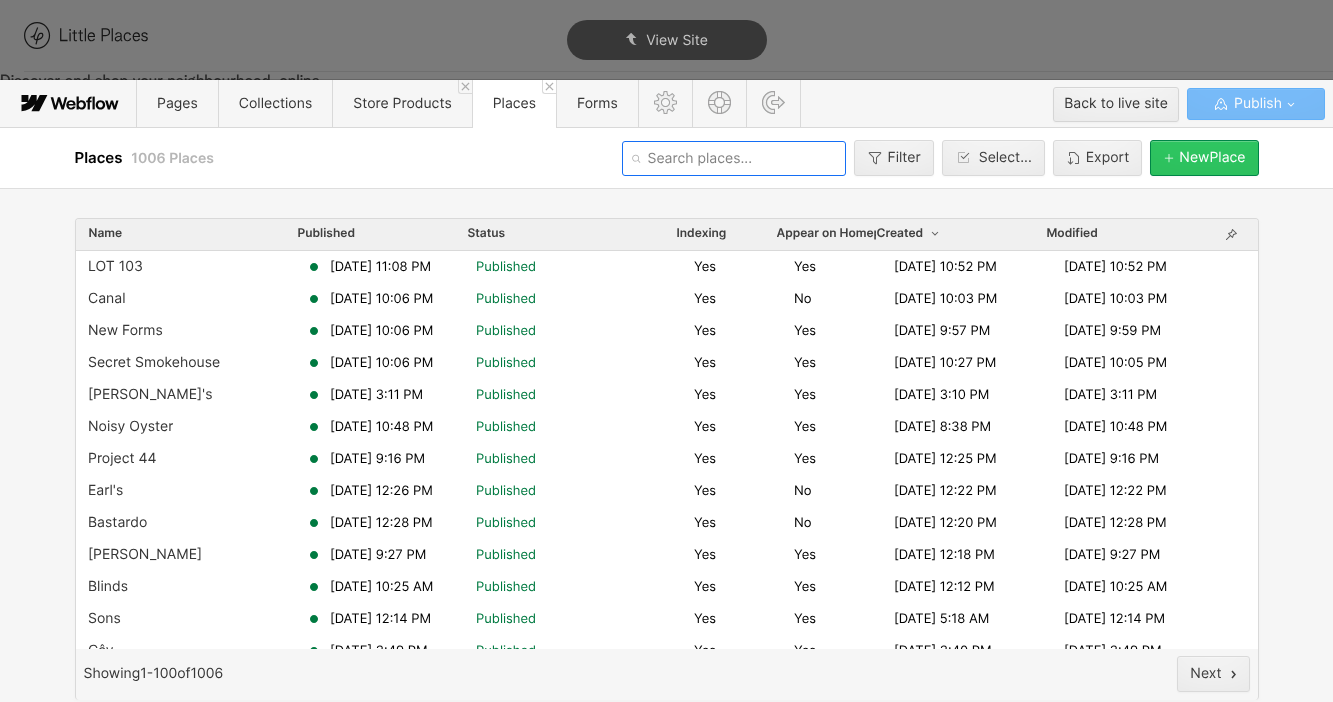 click on "[GEOGRAPHIC_DATA]" at bounding box center [1212, 158] 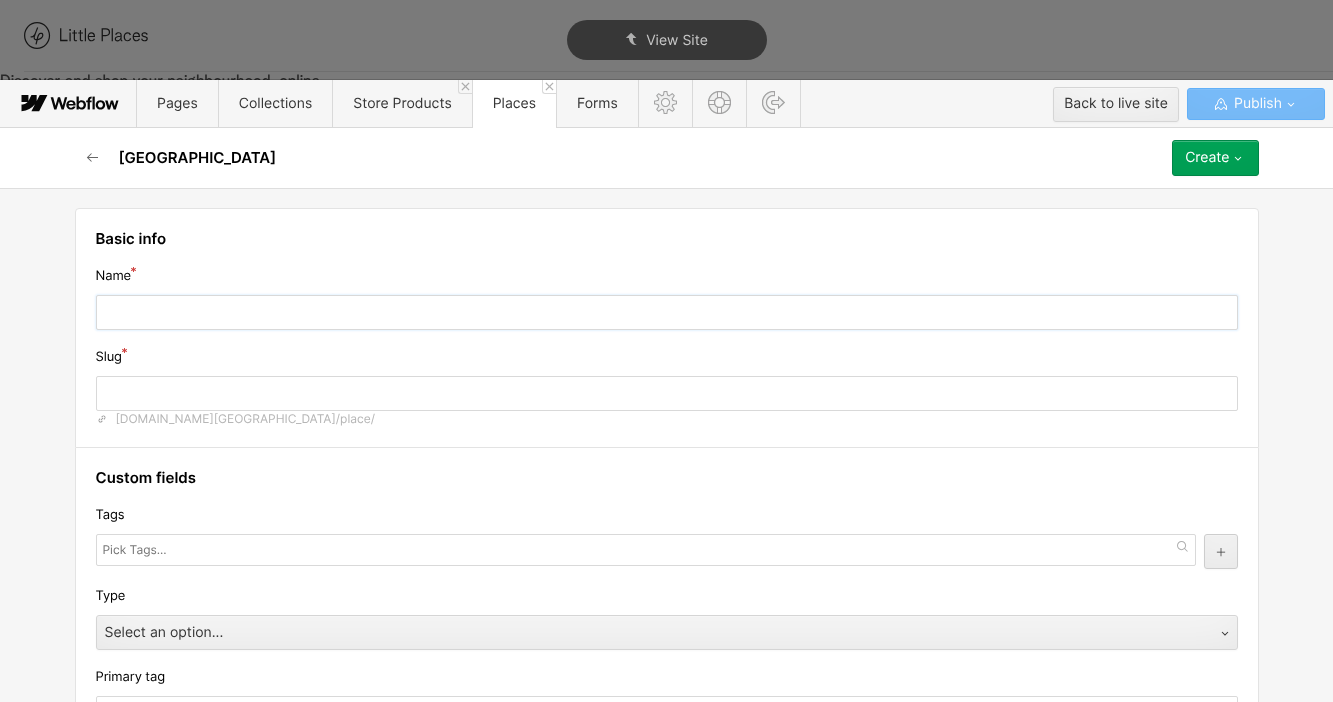 click at bounding box center [667, 312] 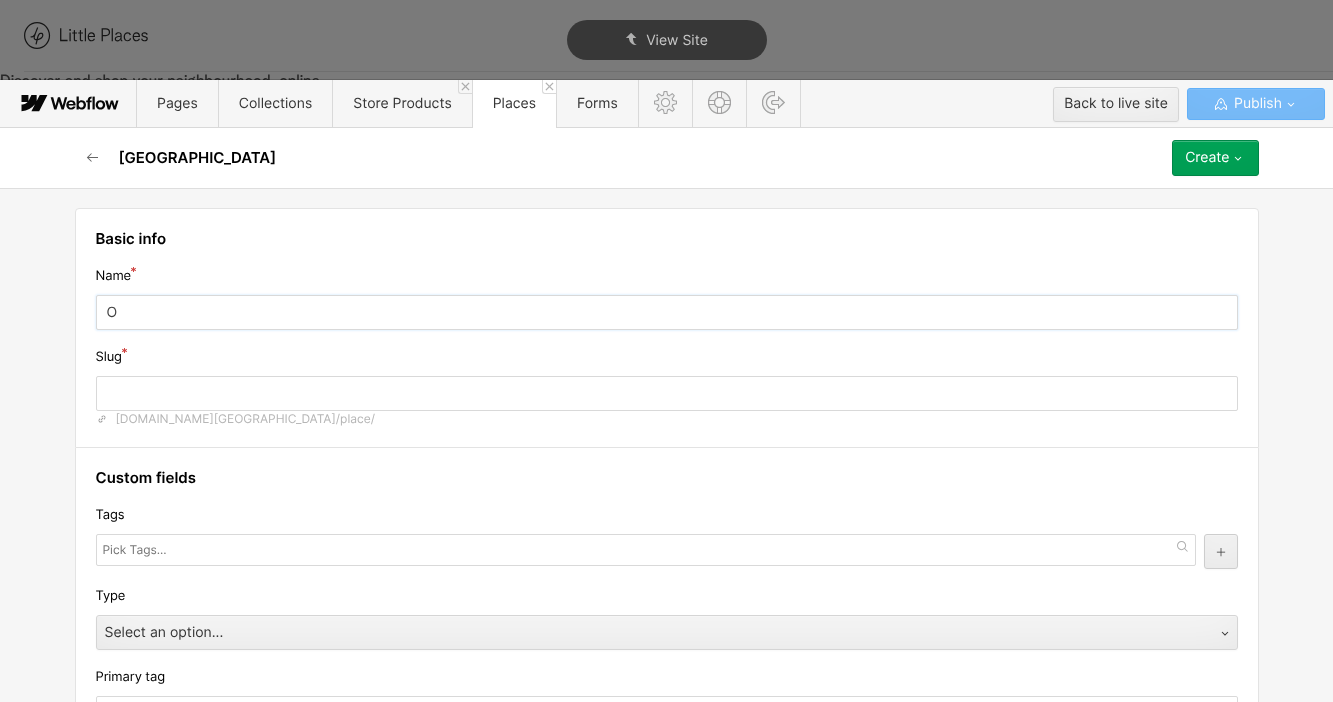 type on "OI" 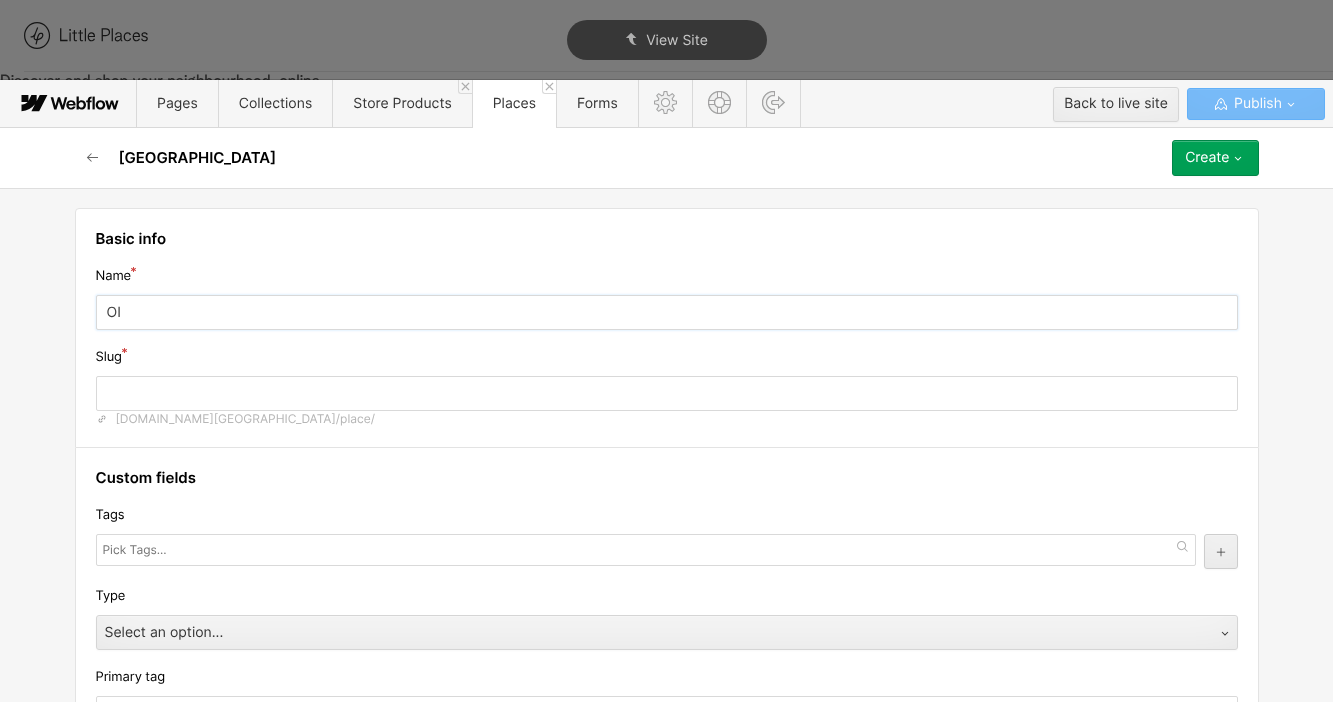type on "oi" 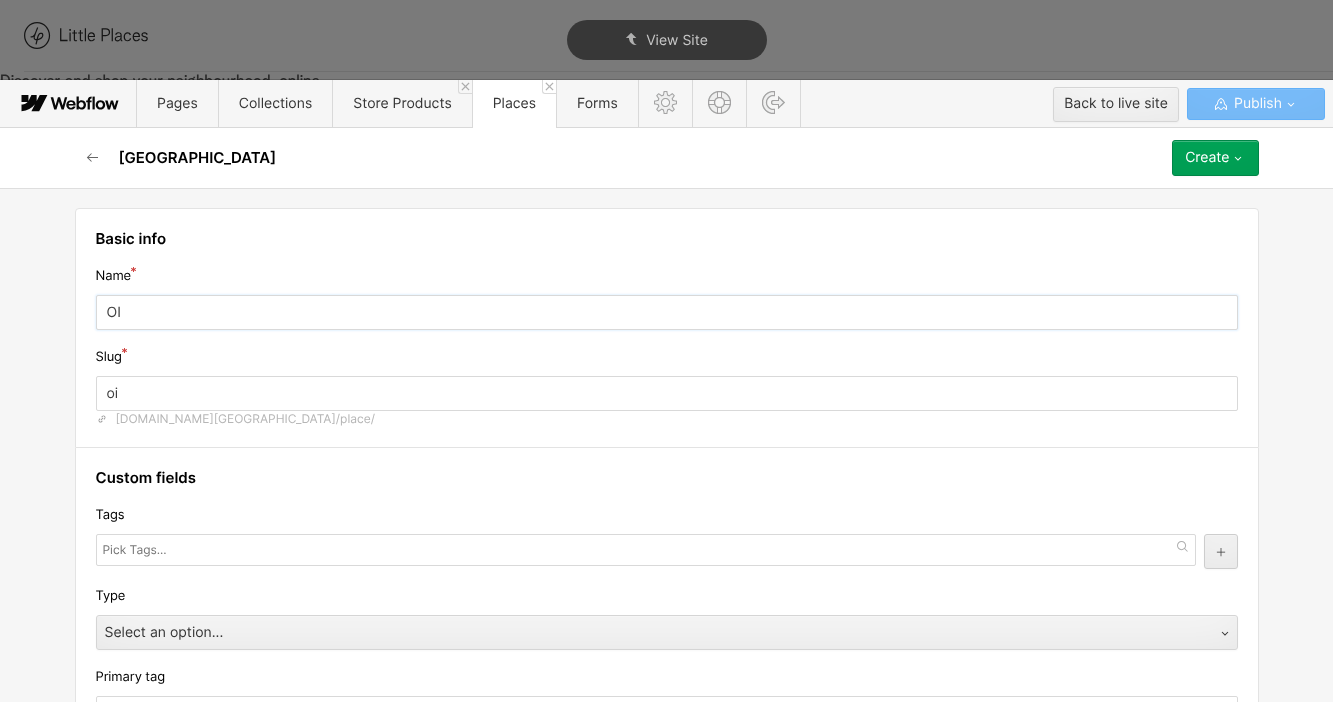 type on "OIs" 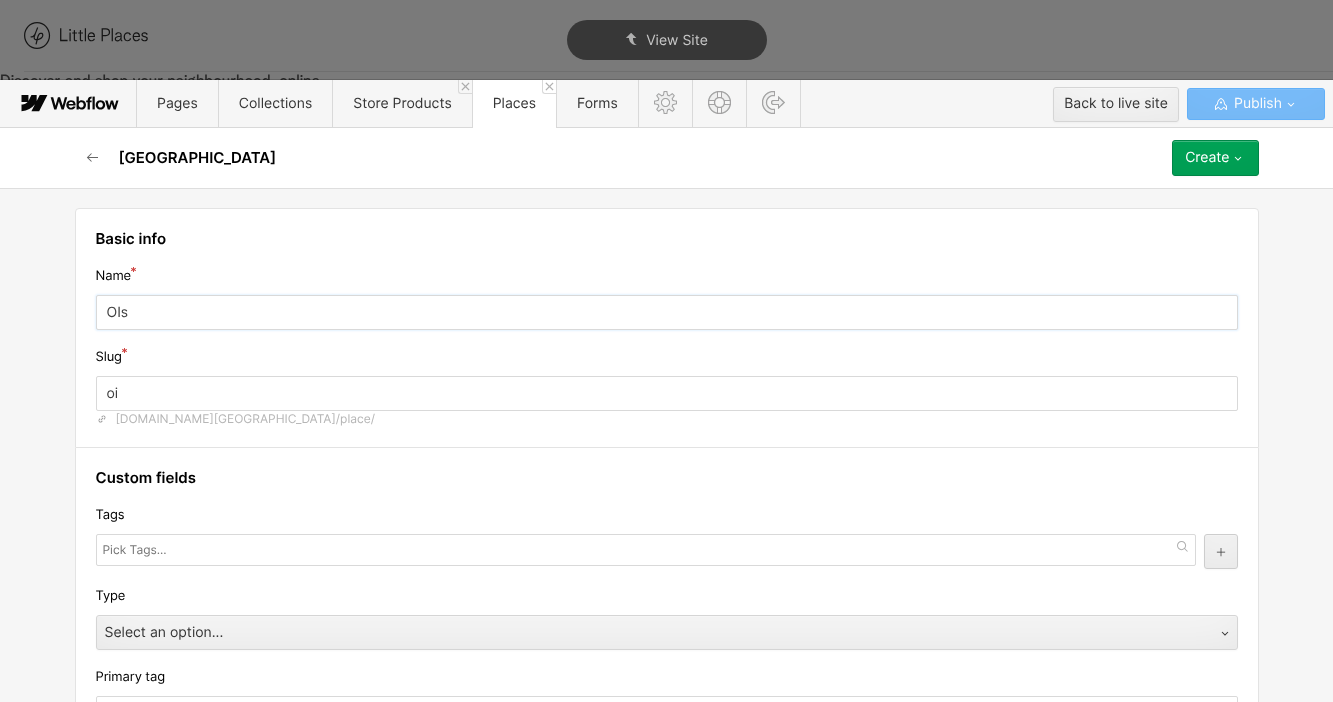type on "ois" 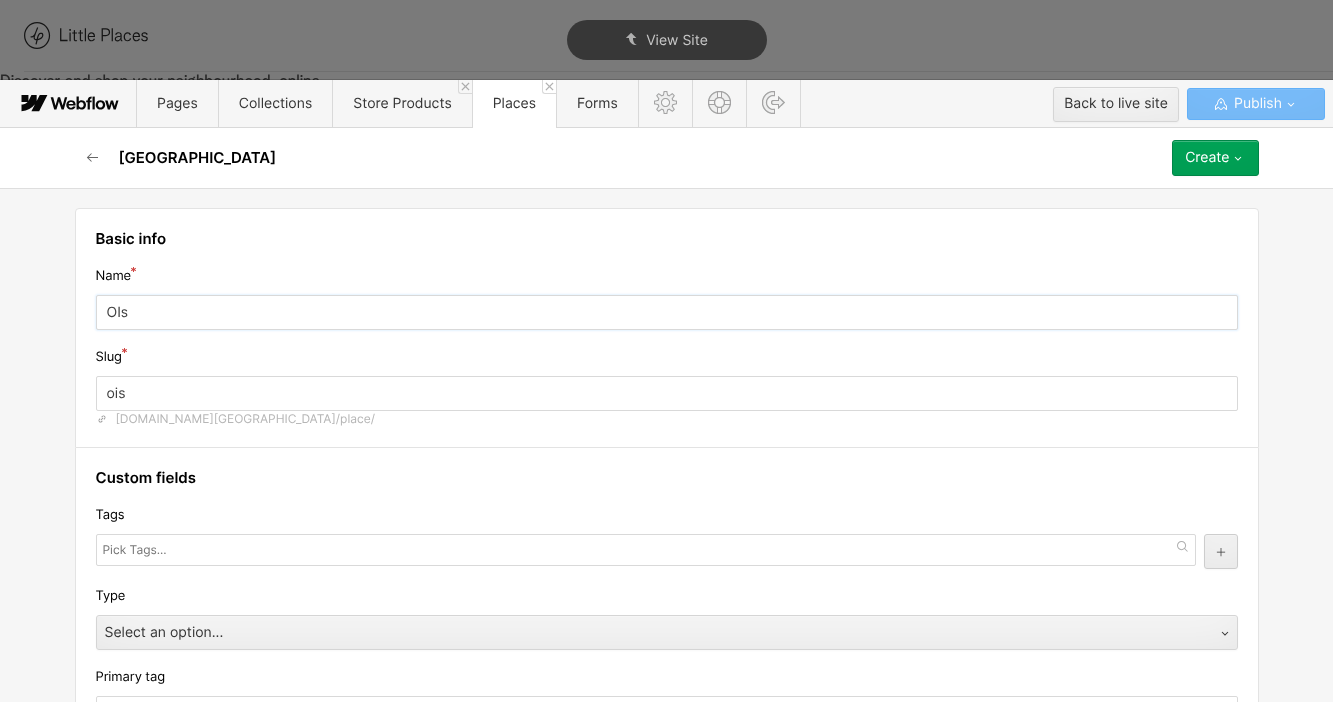 type on "OIst" 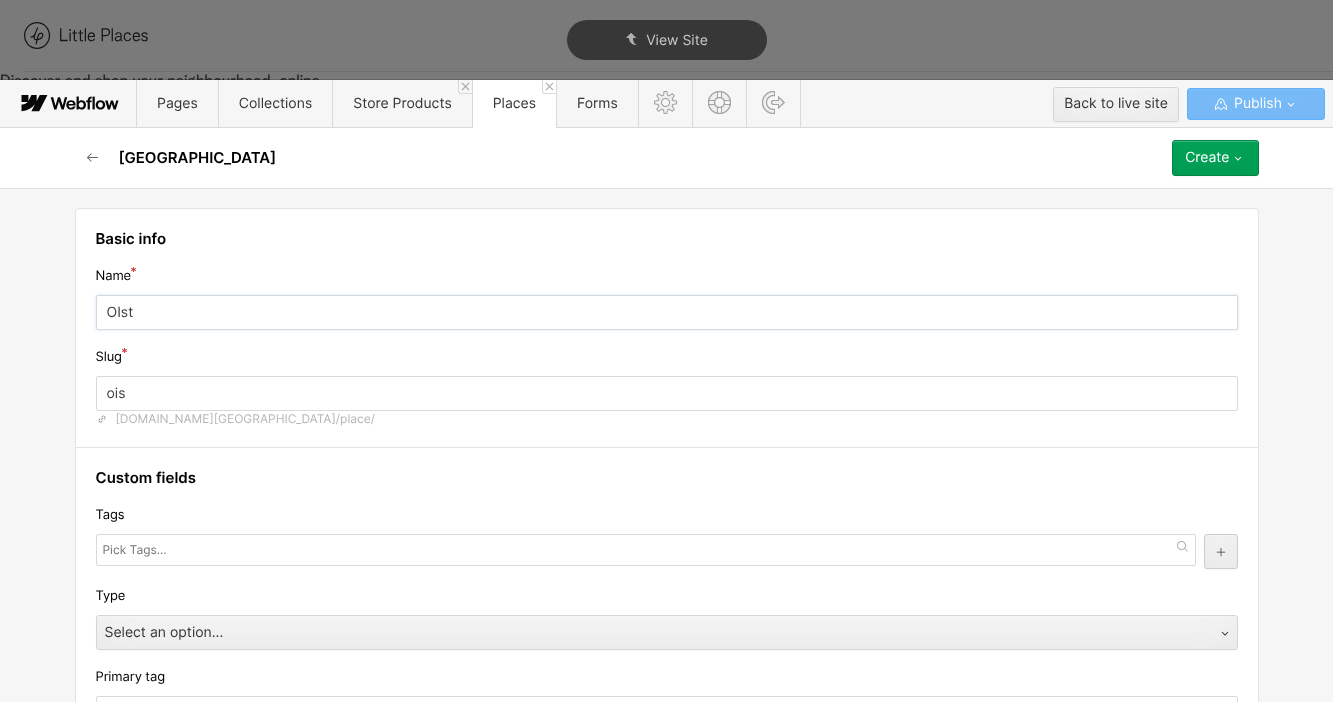 type on "oist" 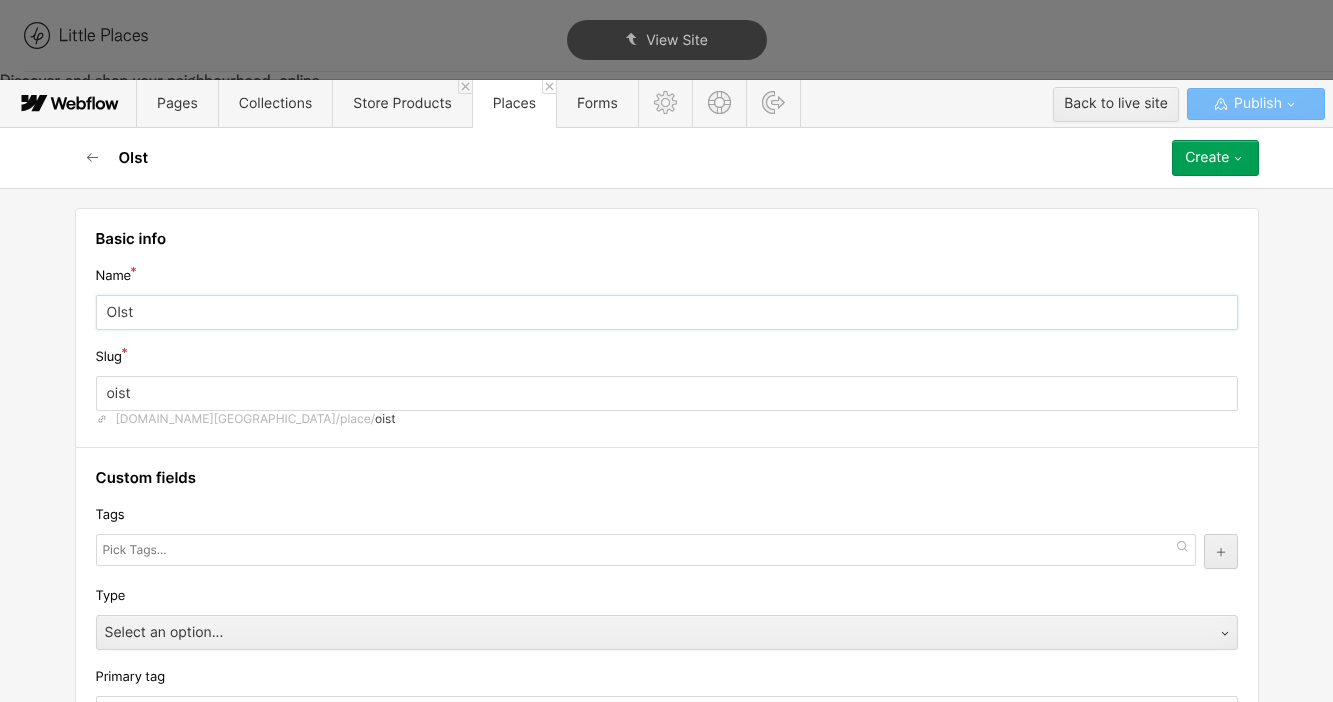 type on "OIs" 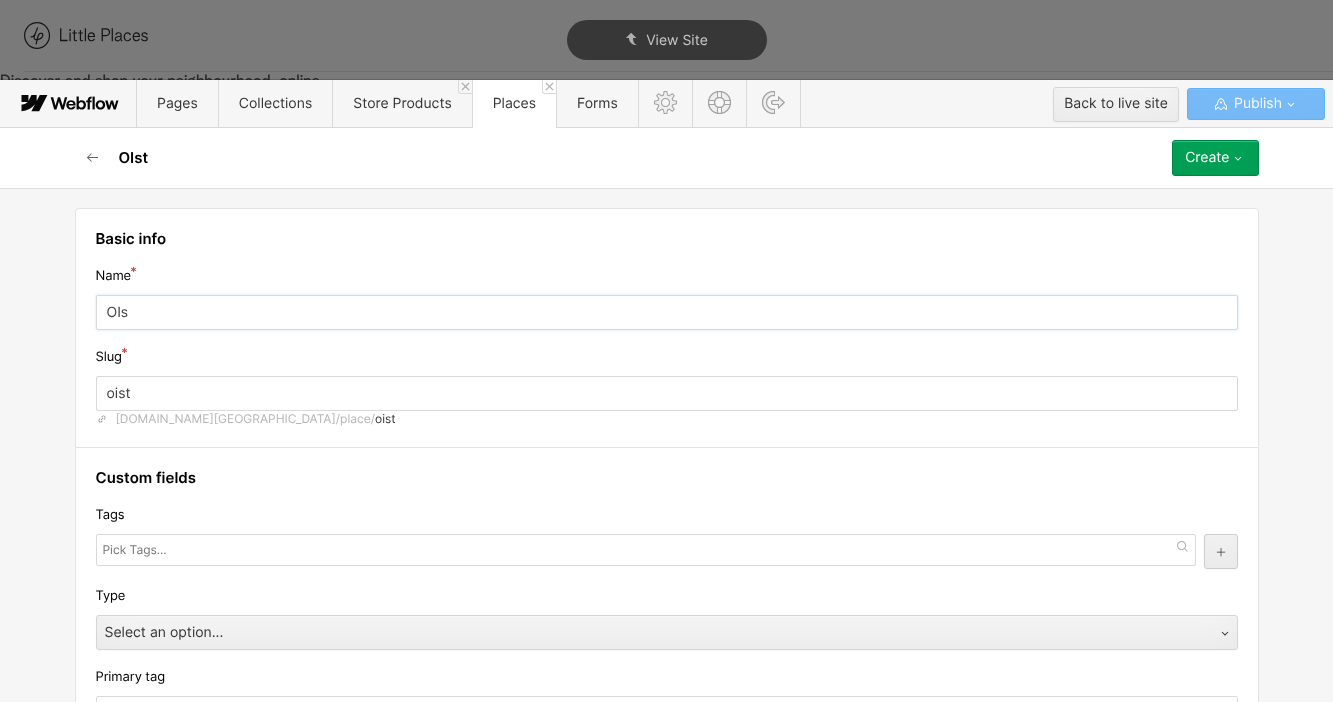 type on "ois" 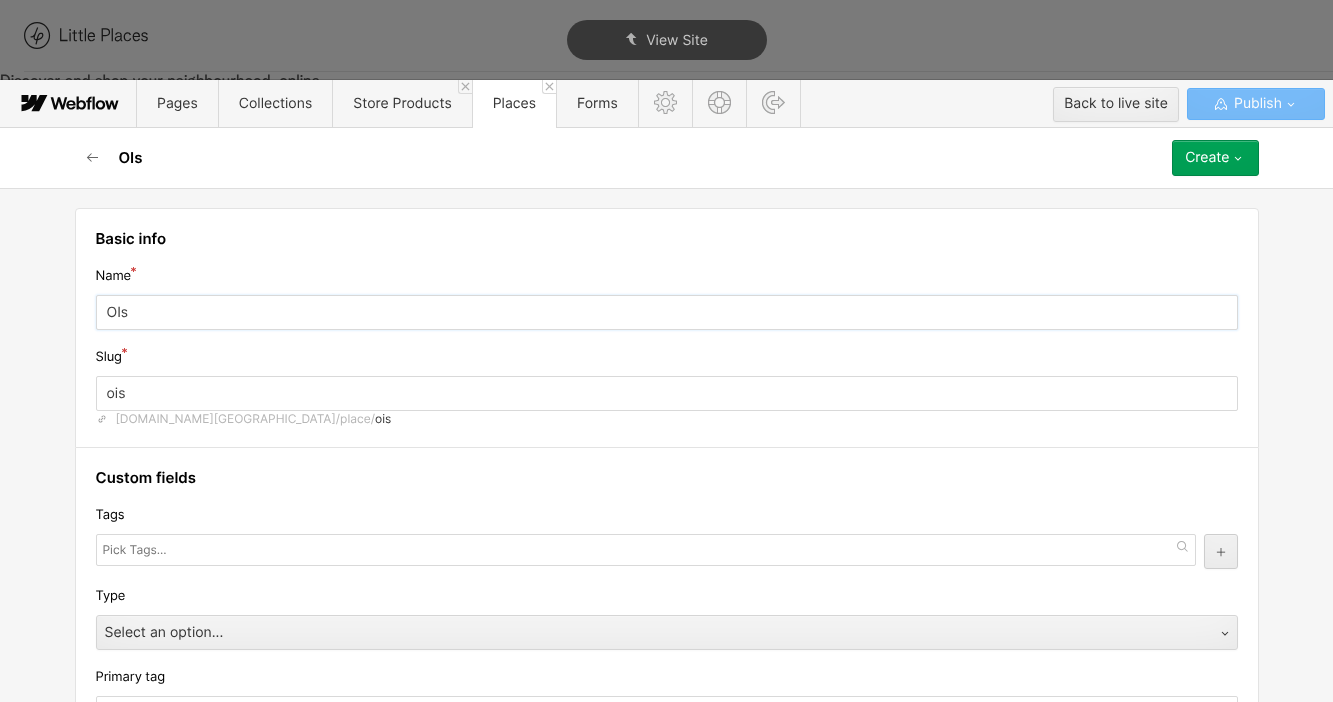 type on "OI" 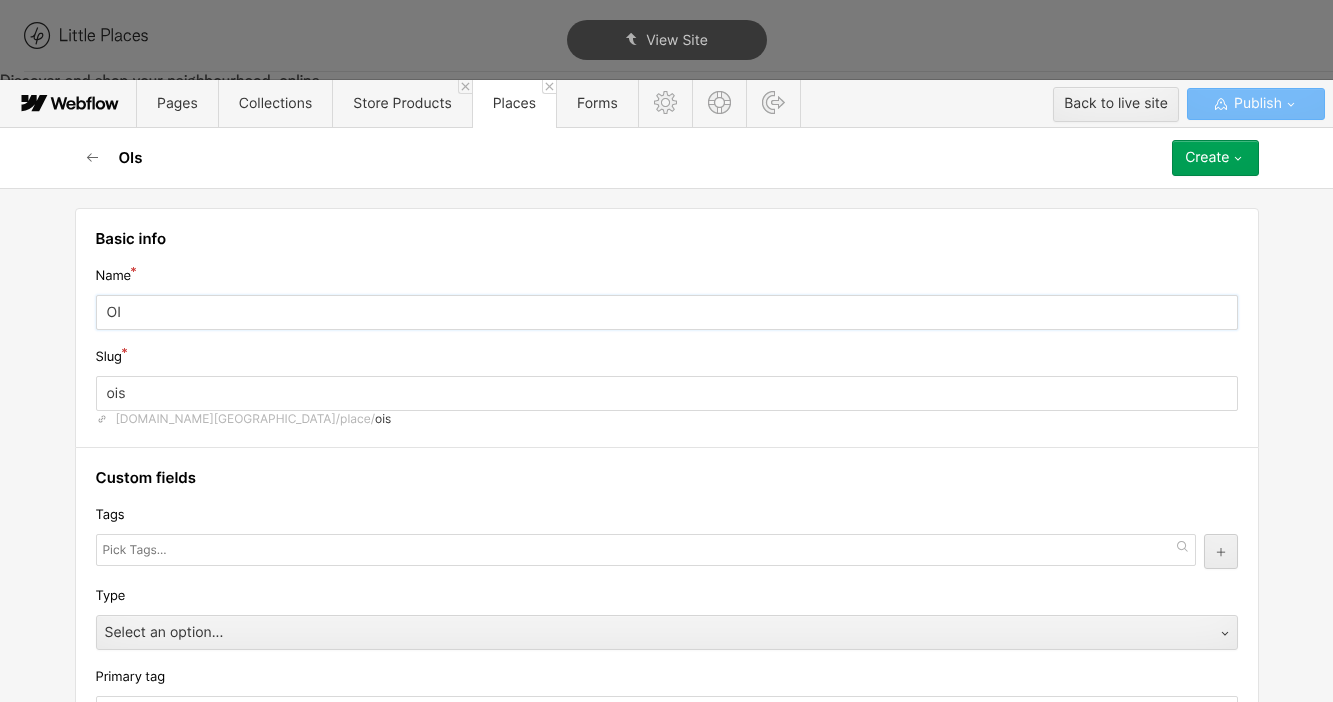 type on "oi" 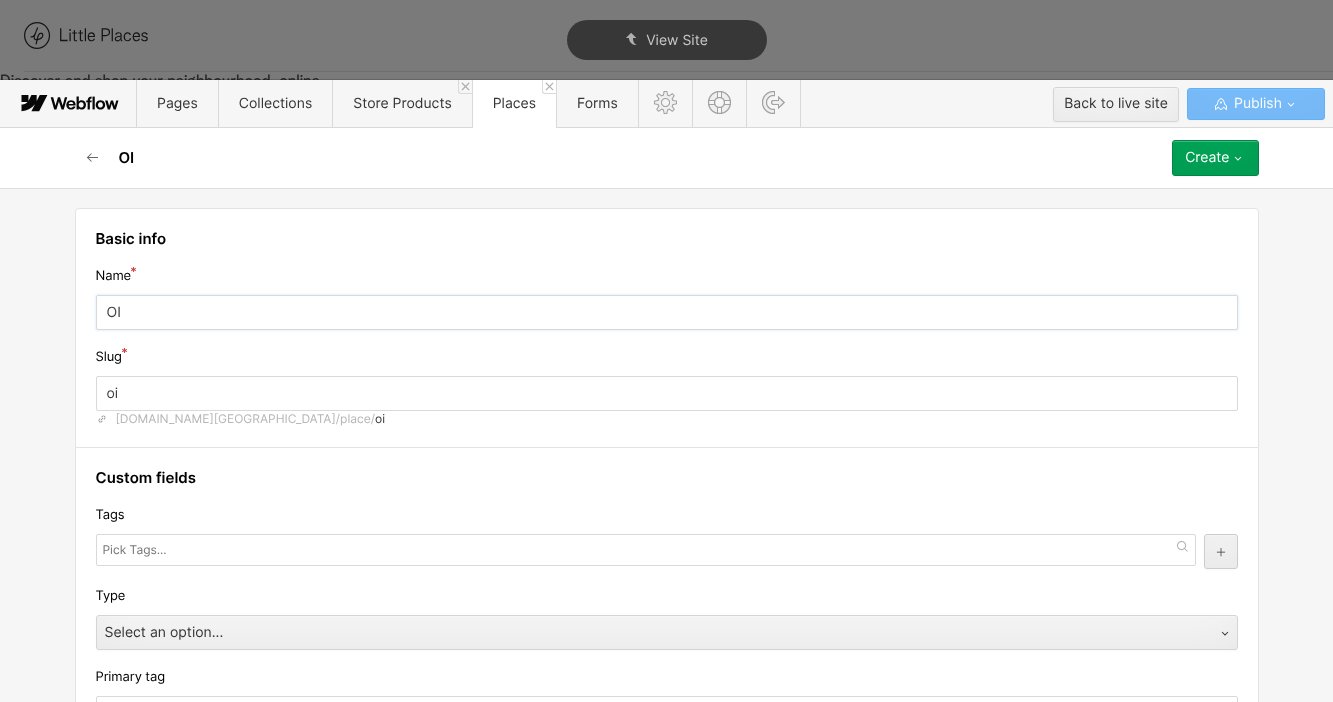 type on "O" 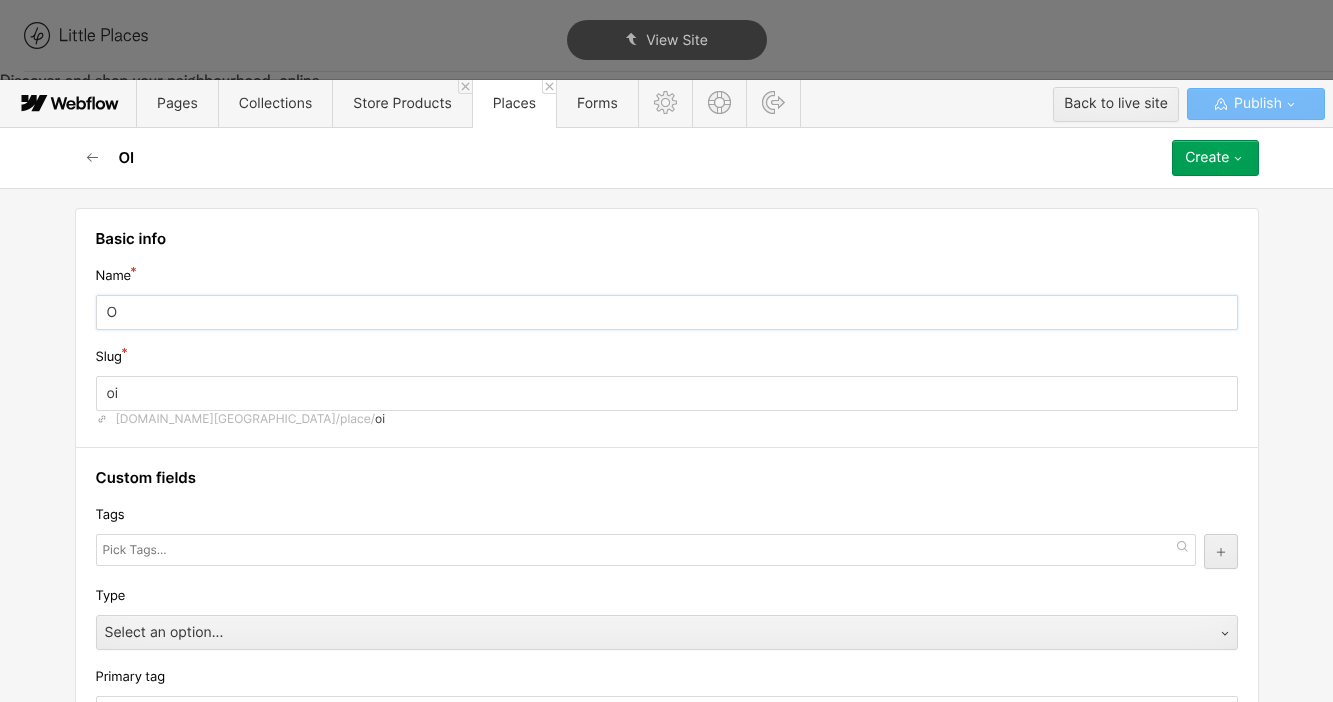 type on "o" 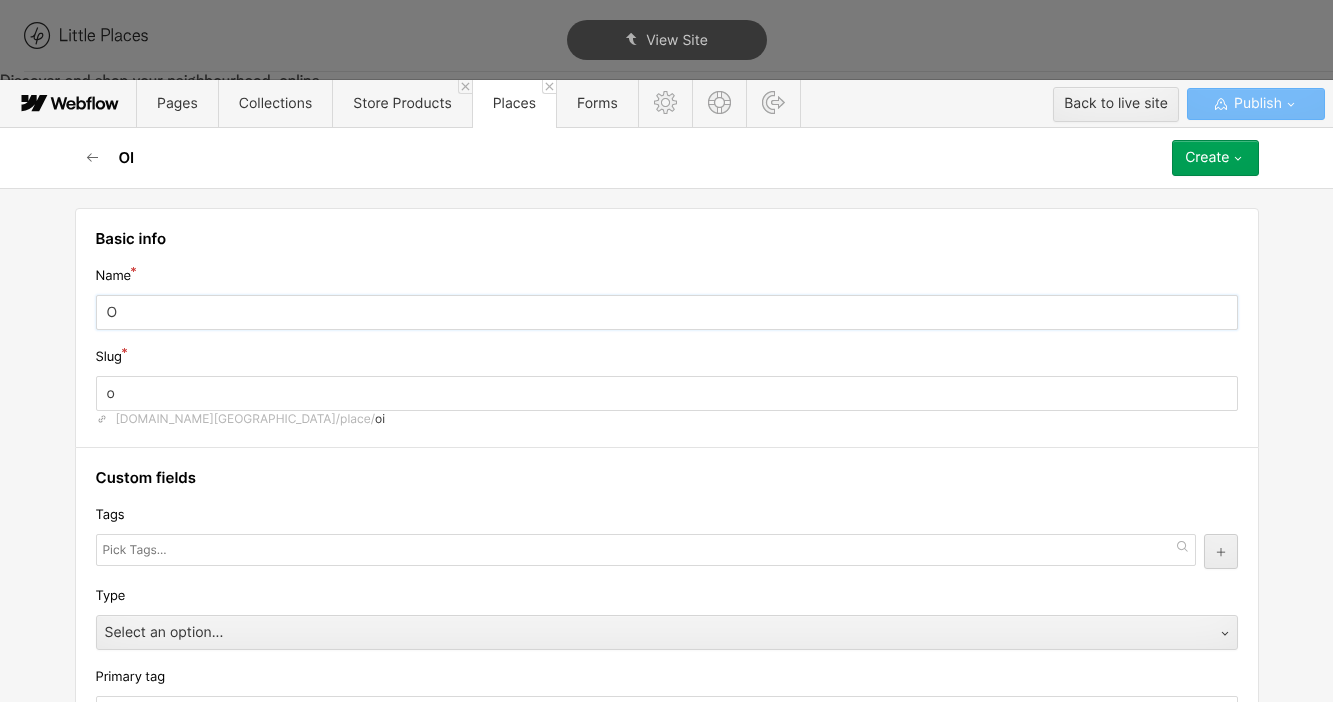 type on "Os" 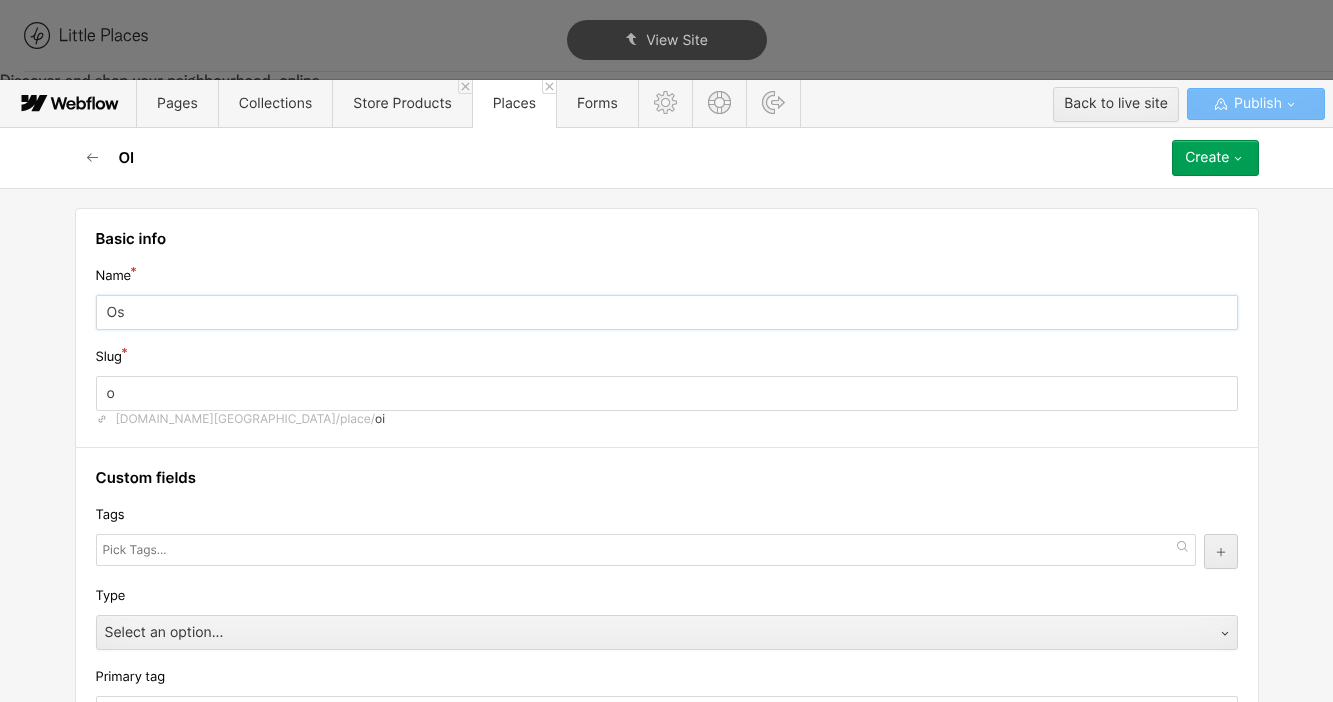 type on "os" 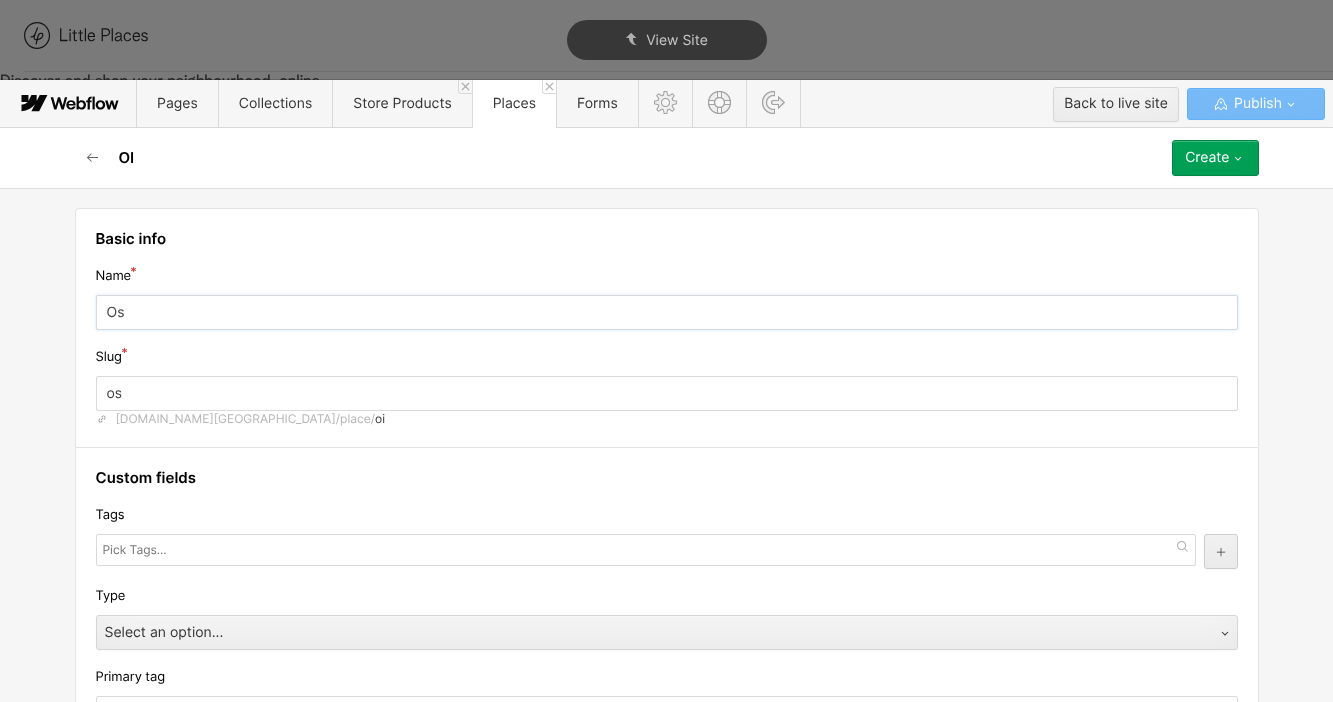 type on "Ost" 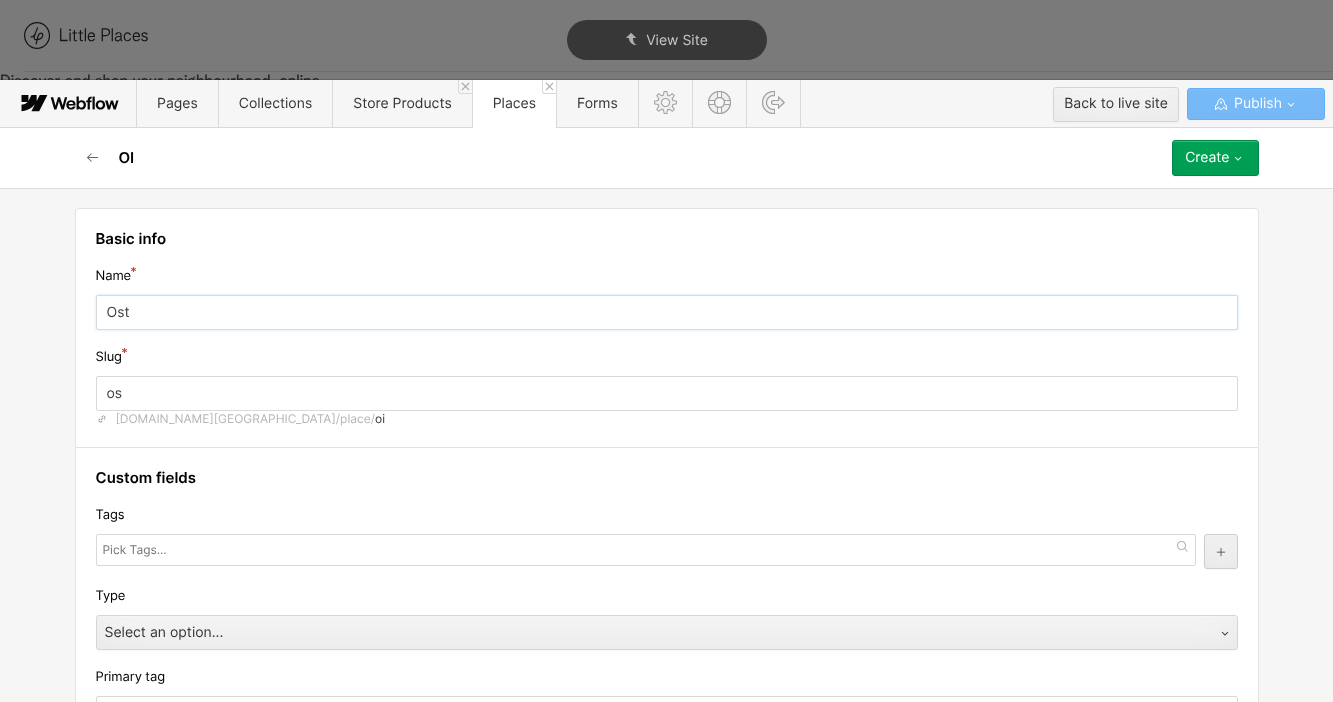 type on "ost" 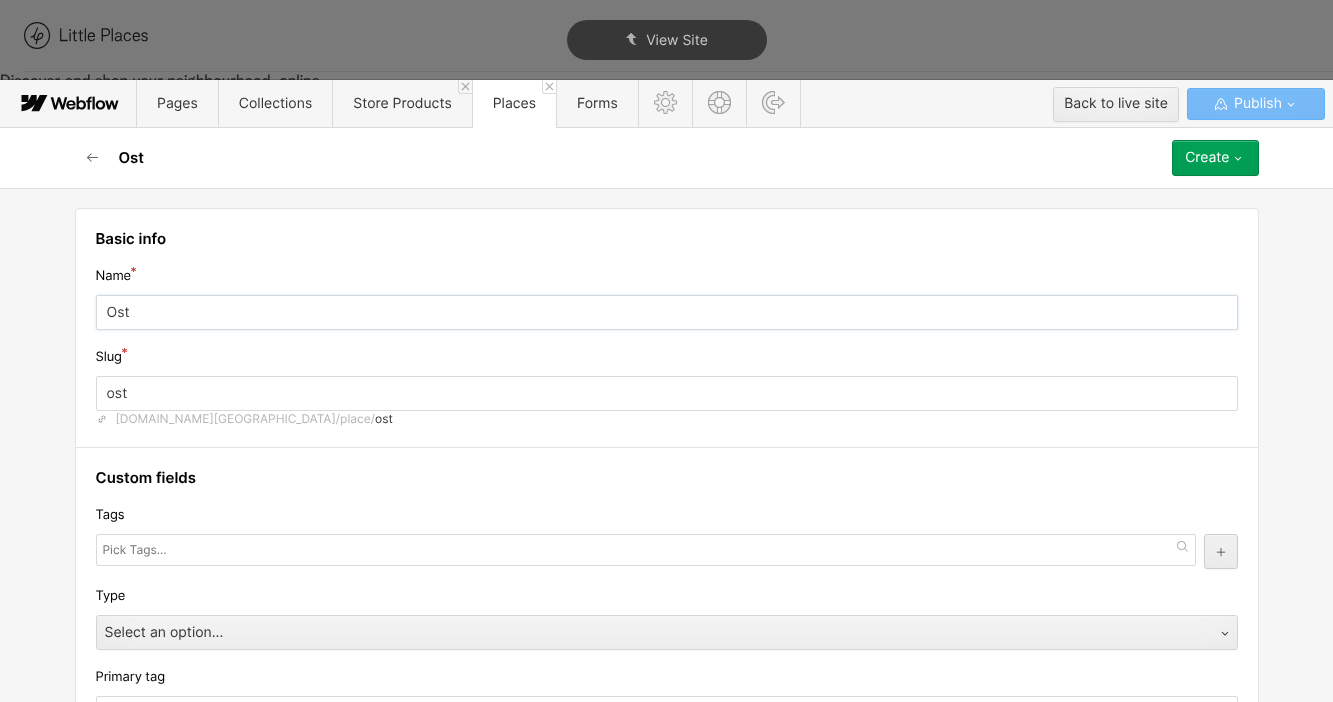 type on "Oste" 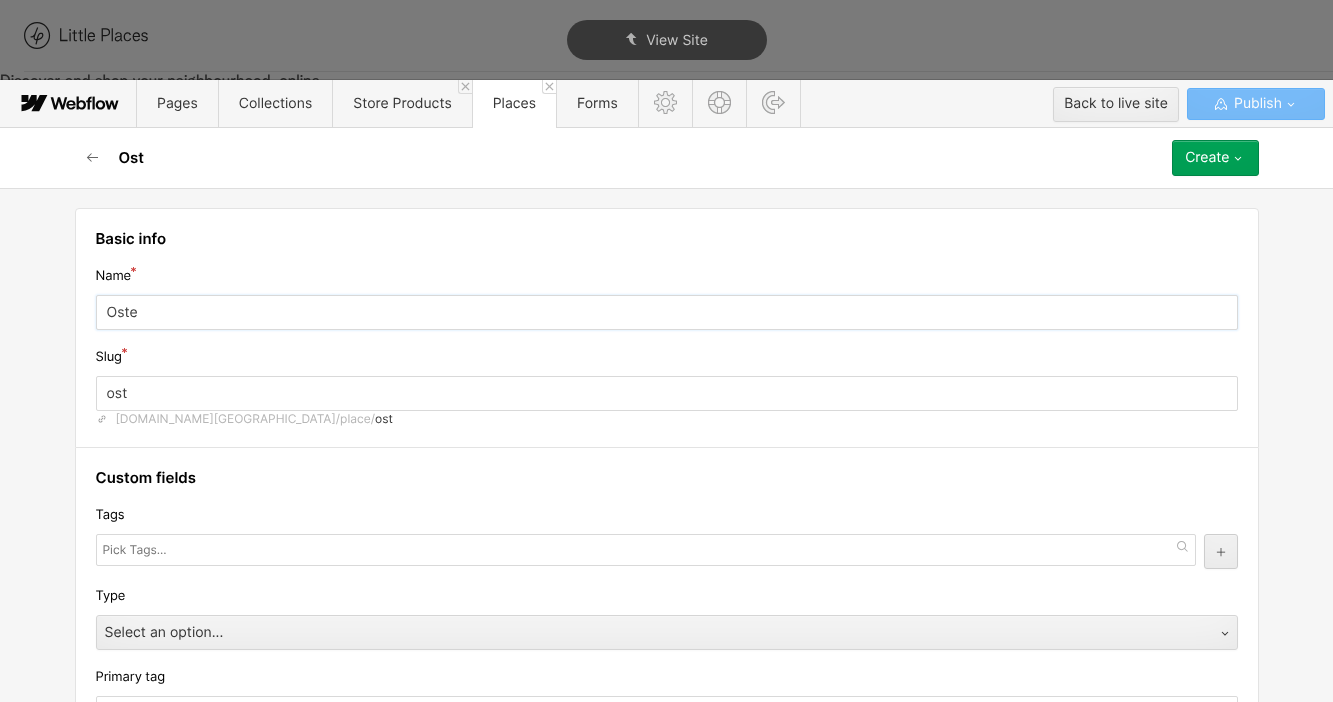 type on "oste" 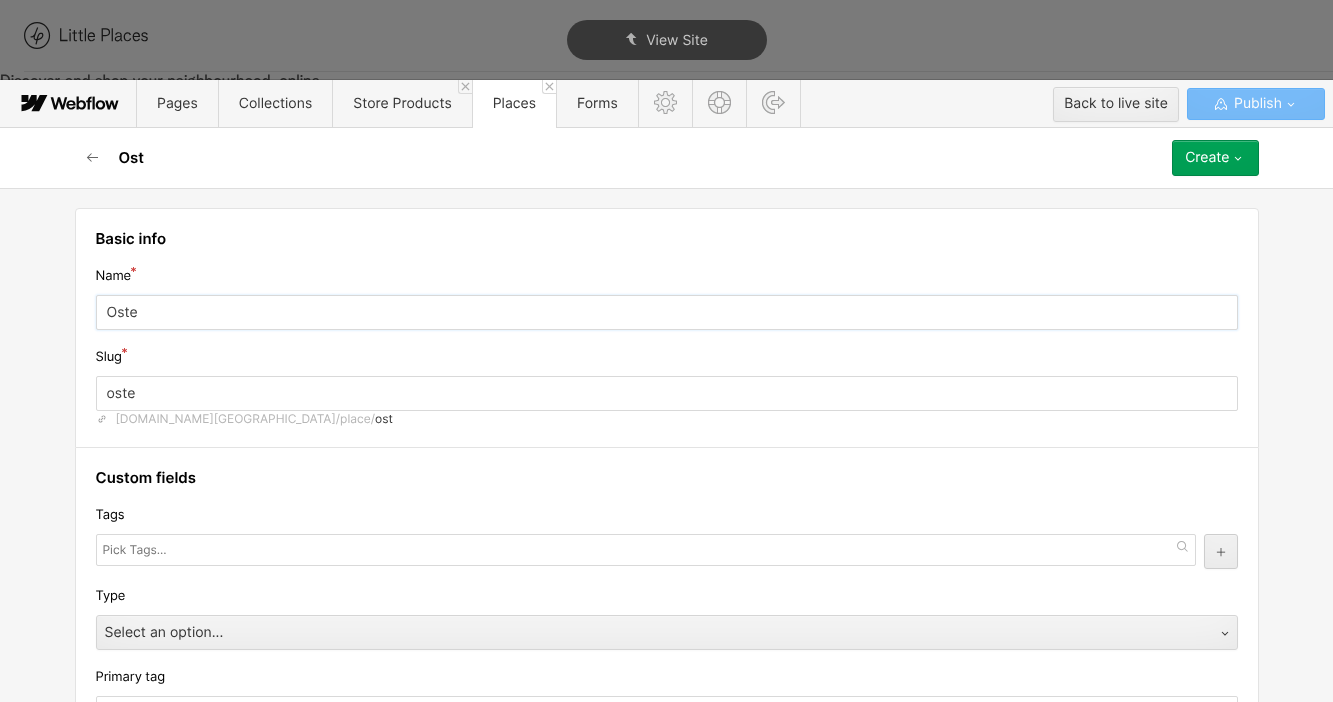 type on "Oster" 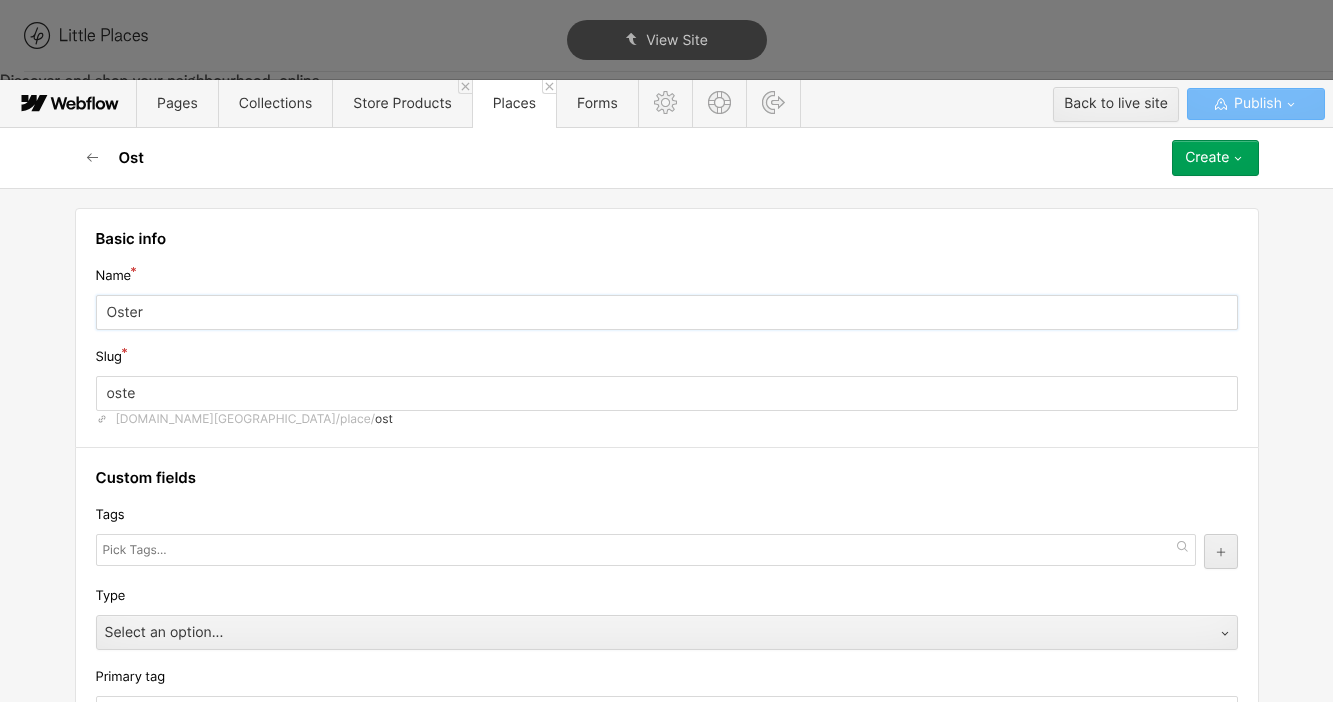 type on "oster" 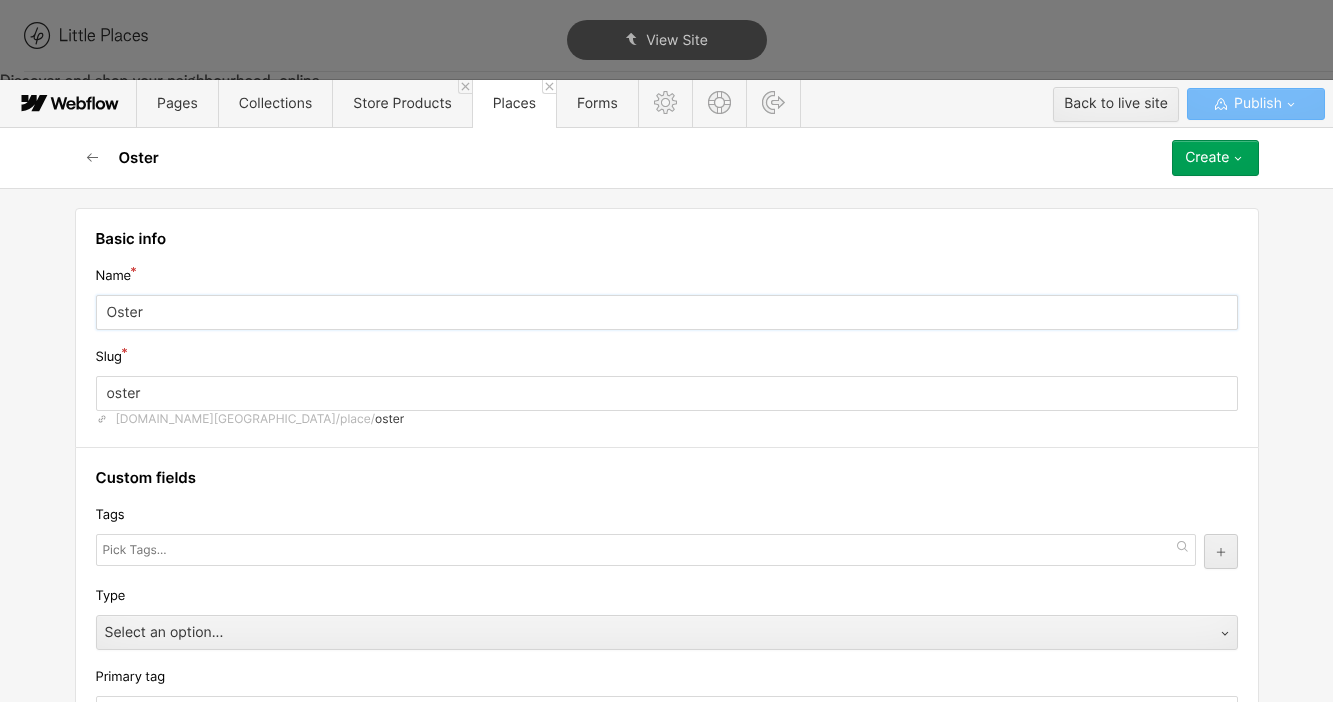 type on "Osteri" 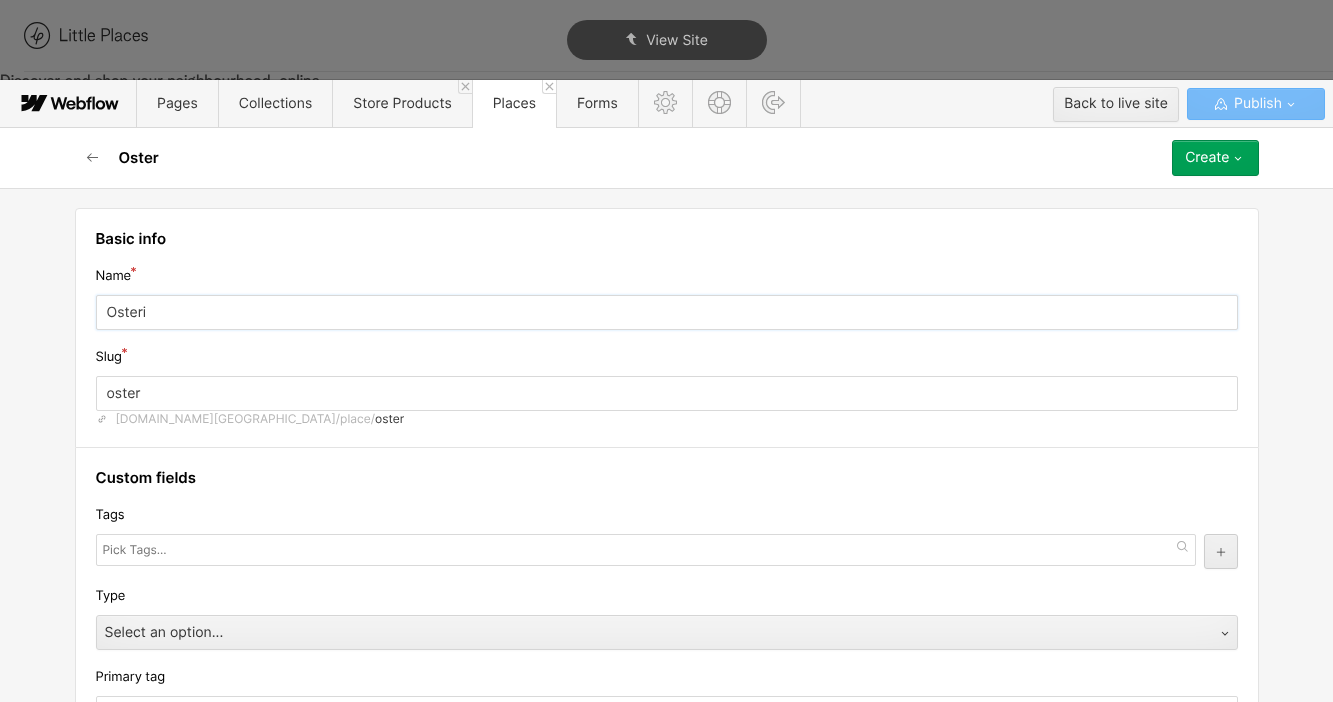type on "osteri" 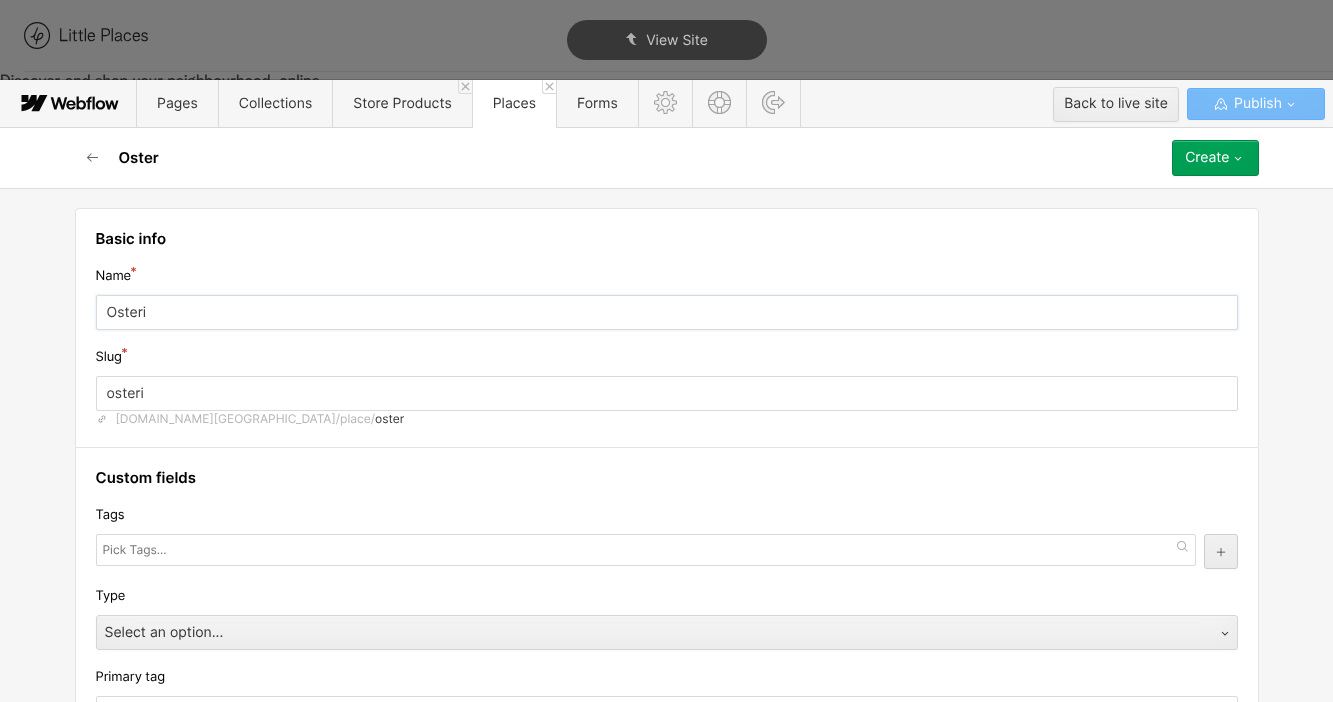 type on "Osteria" 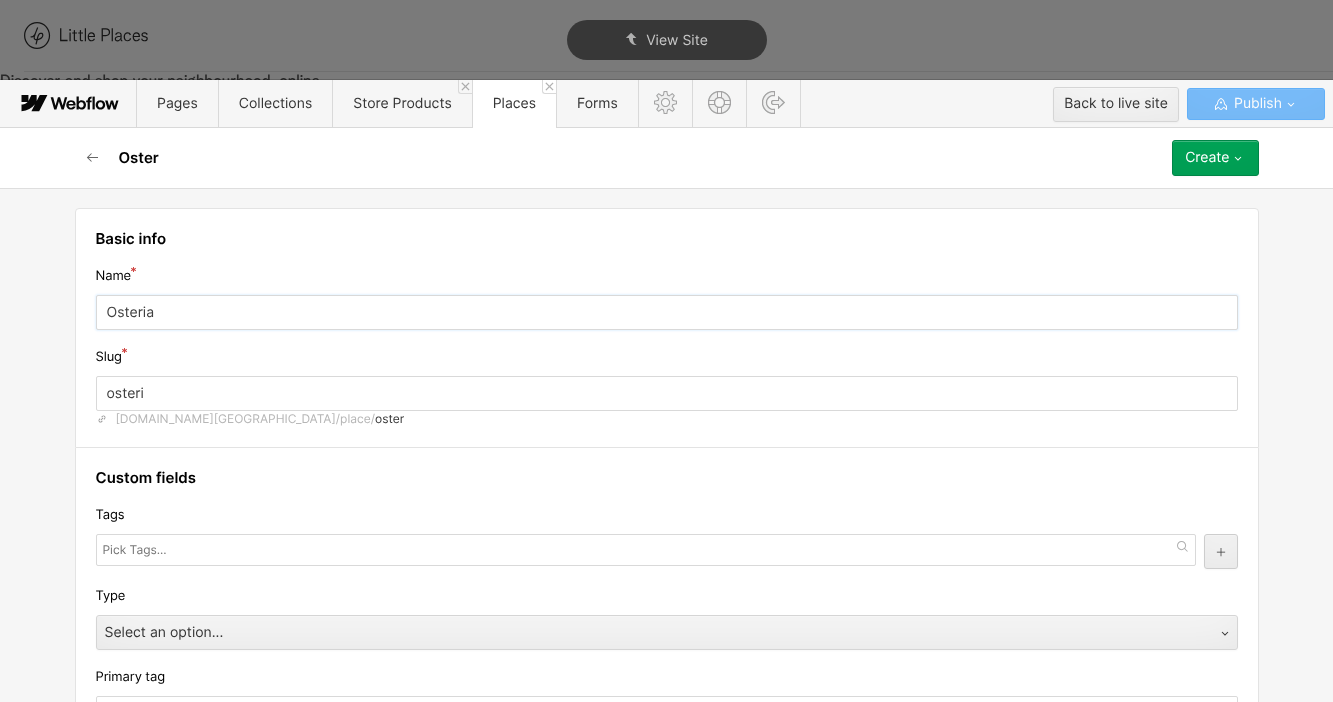 type on "osteria" 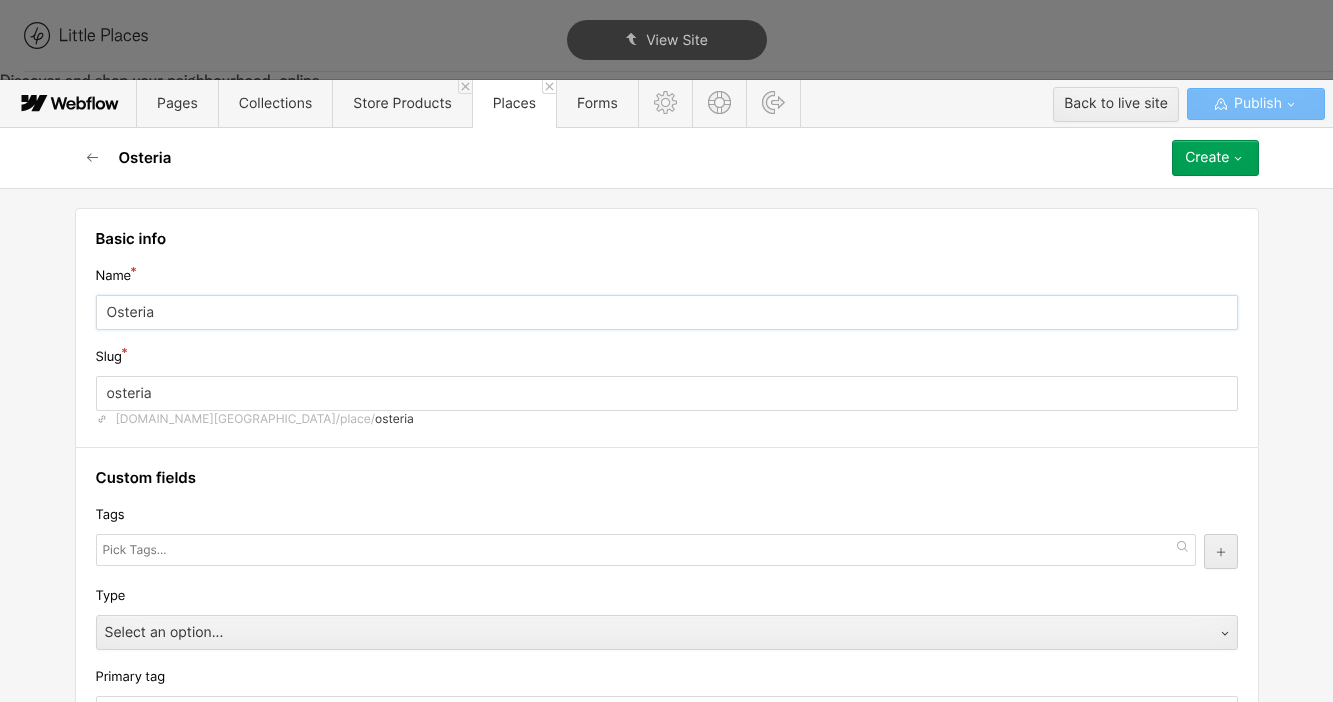 type on "Osteria A" 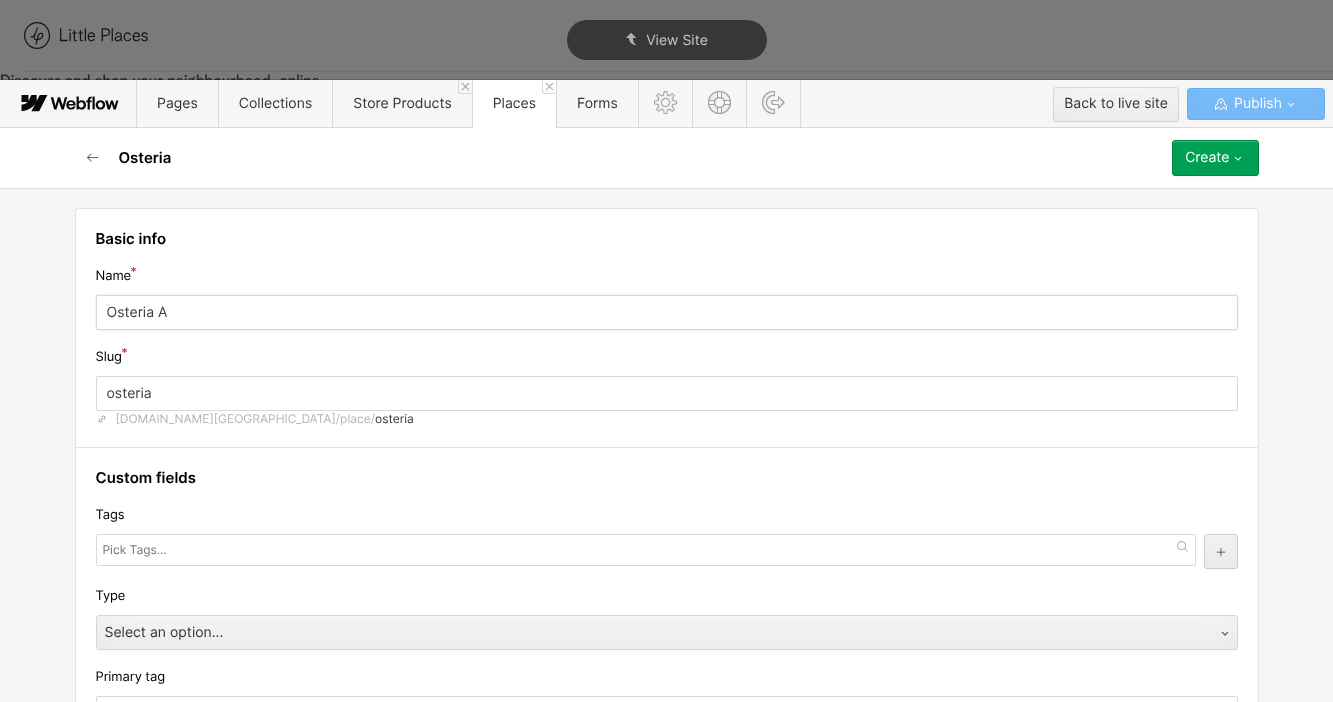 type on "osteria-a" 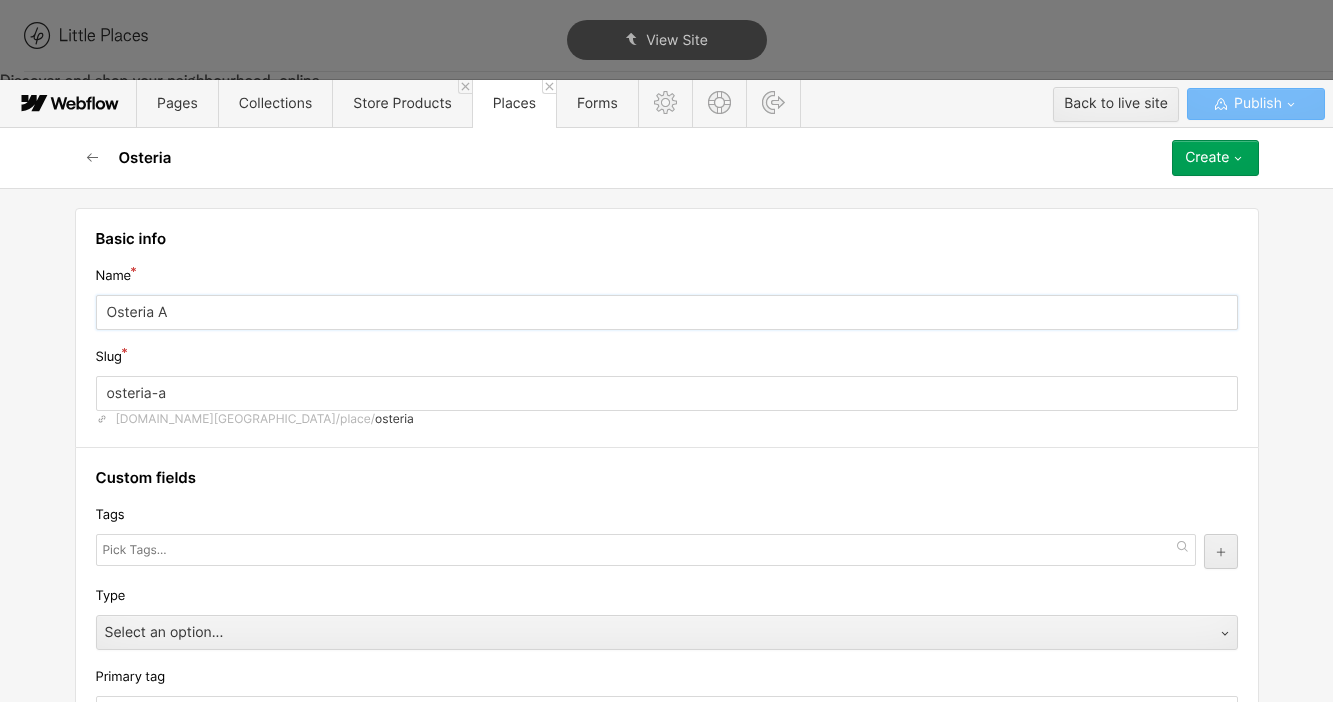 type on "Osteria An" 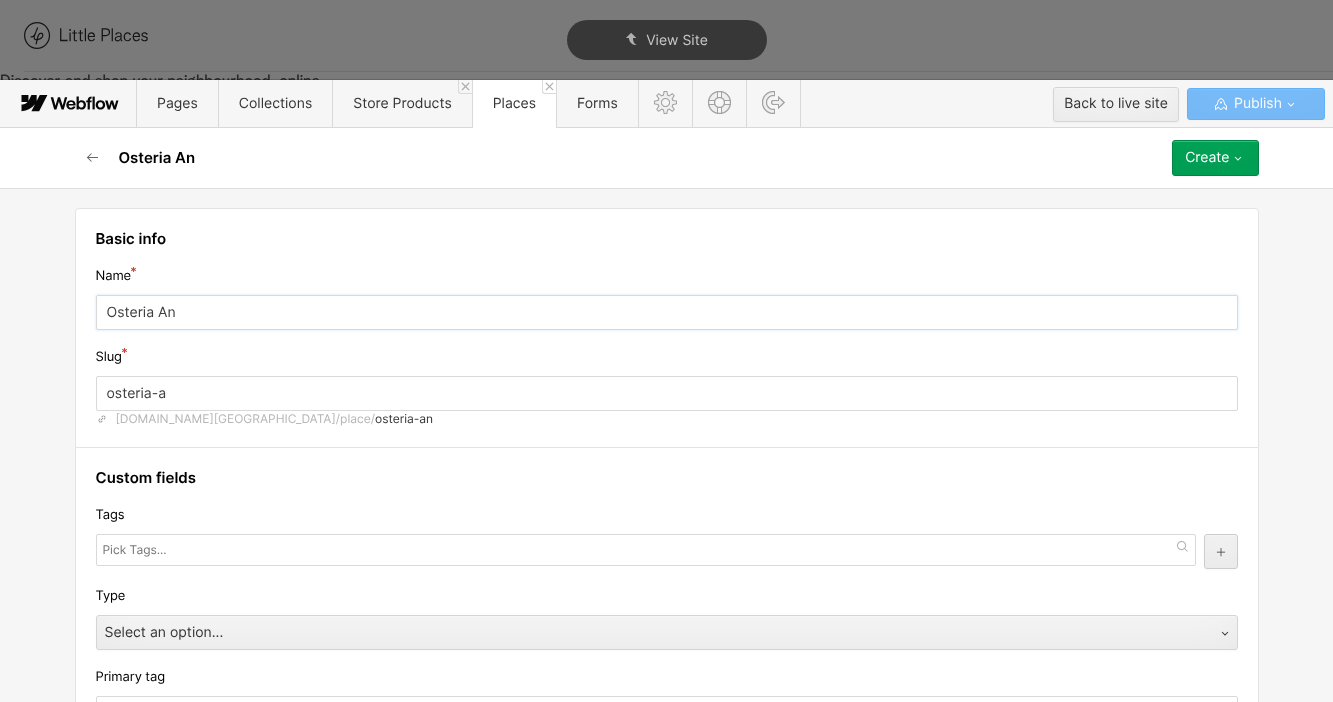 type on "osteria-an" 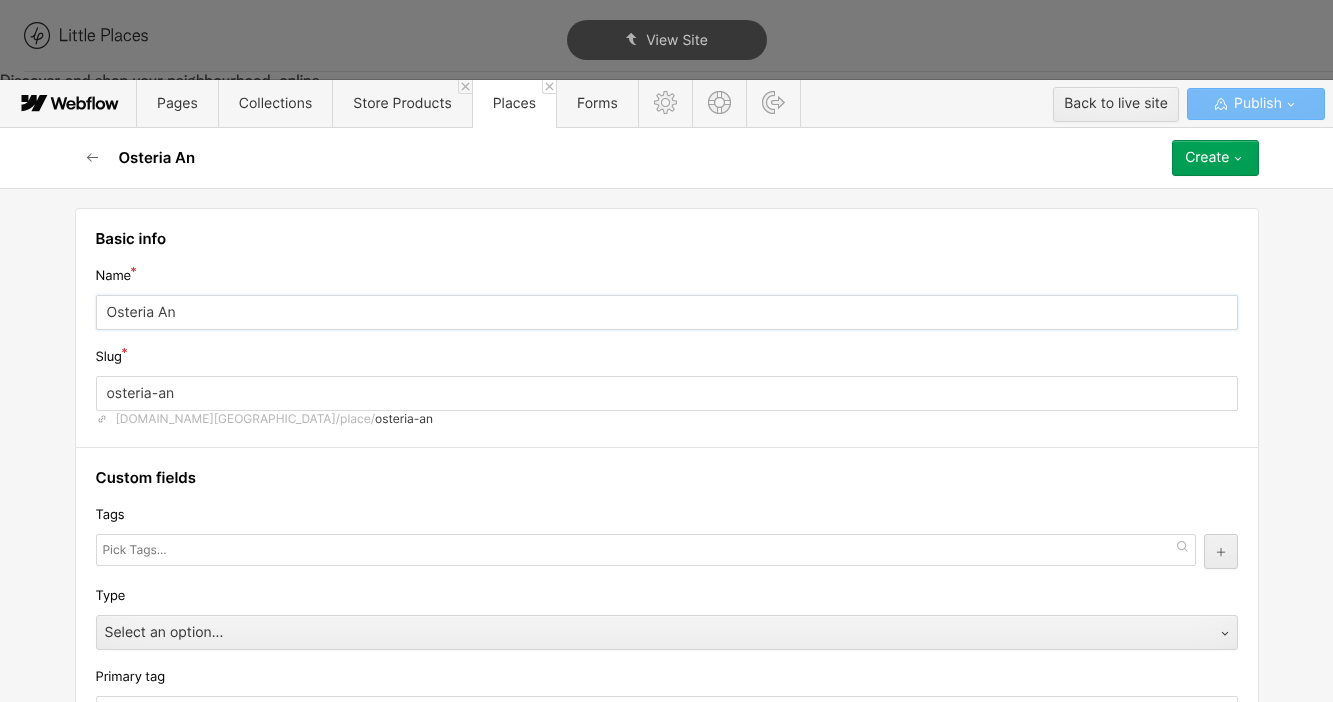 type on "Osteria Ang" 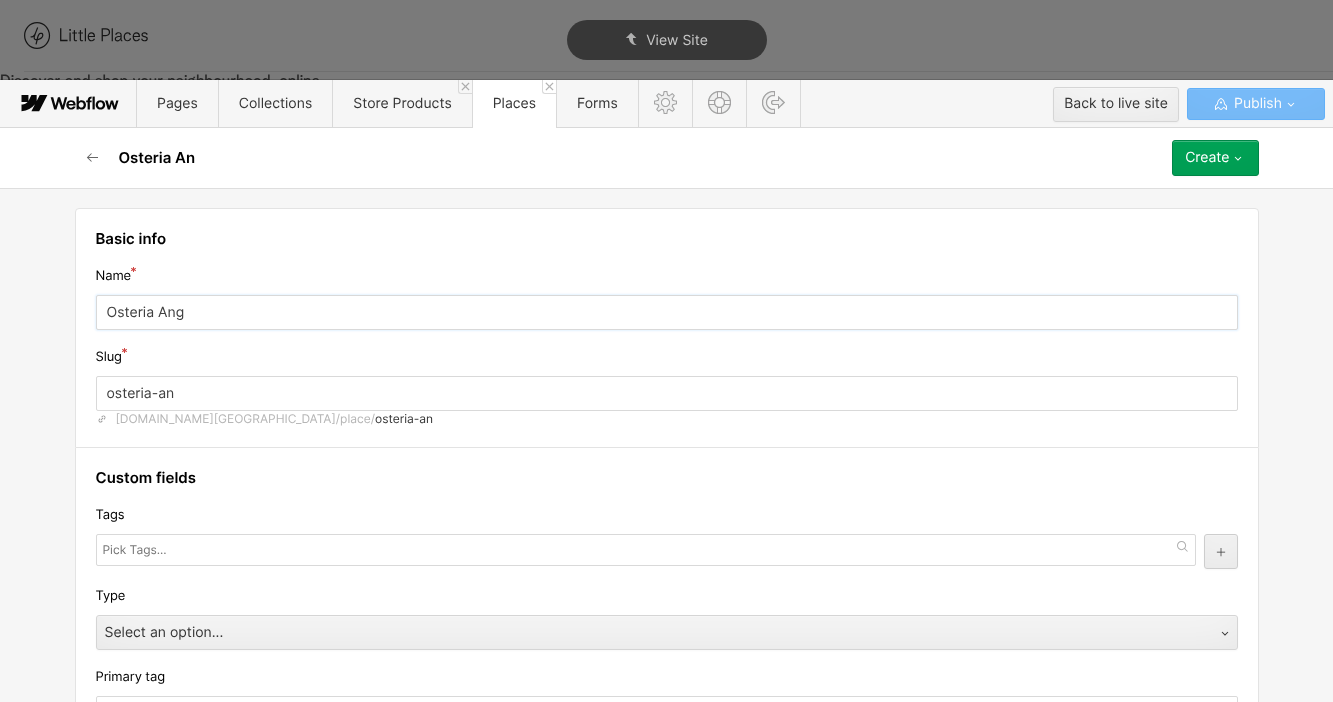type on "osteria-ang" 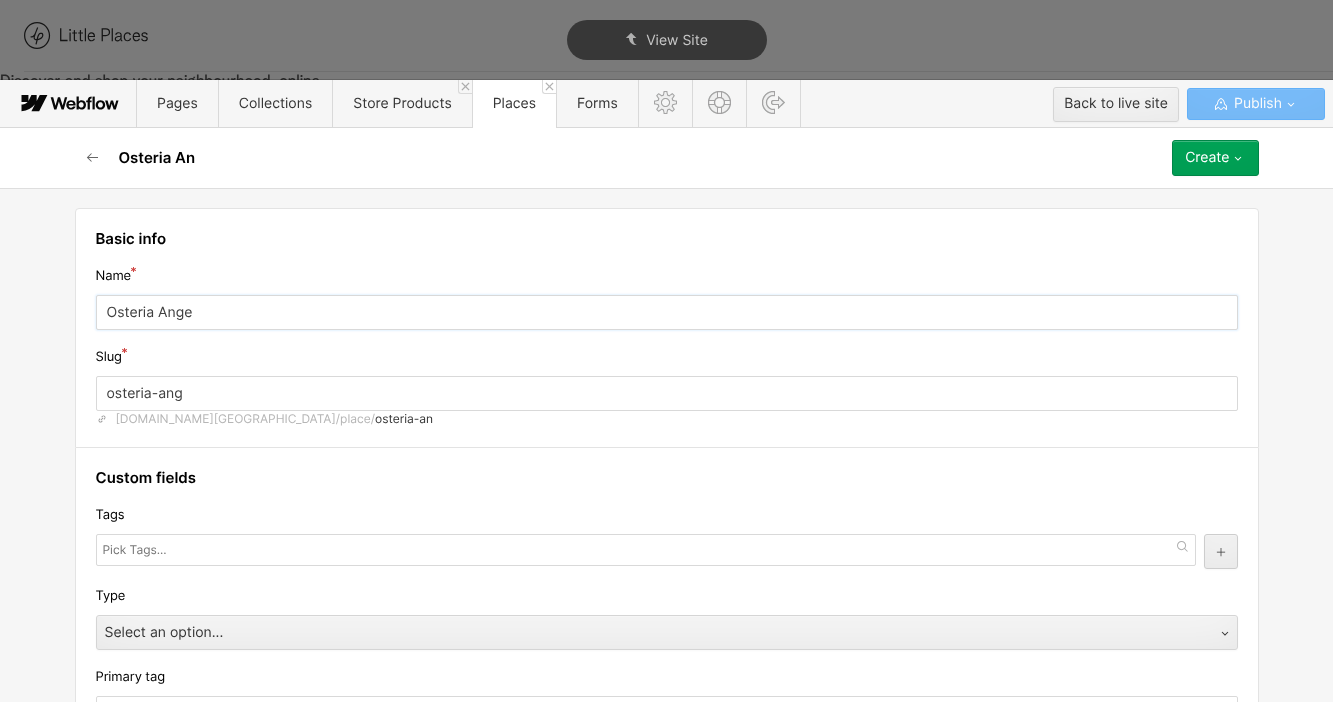 type on "Osteria Angel" 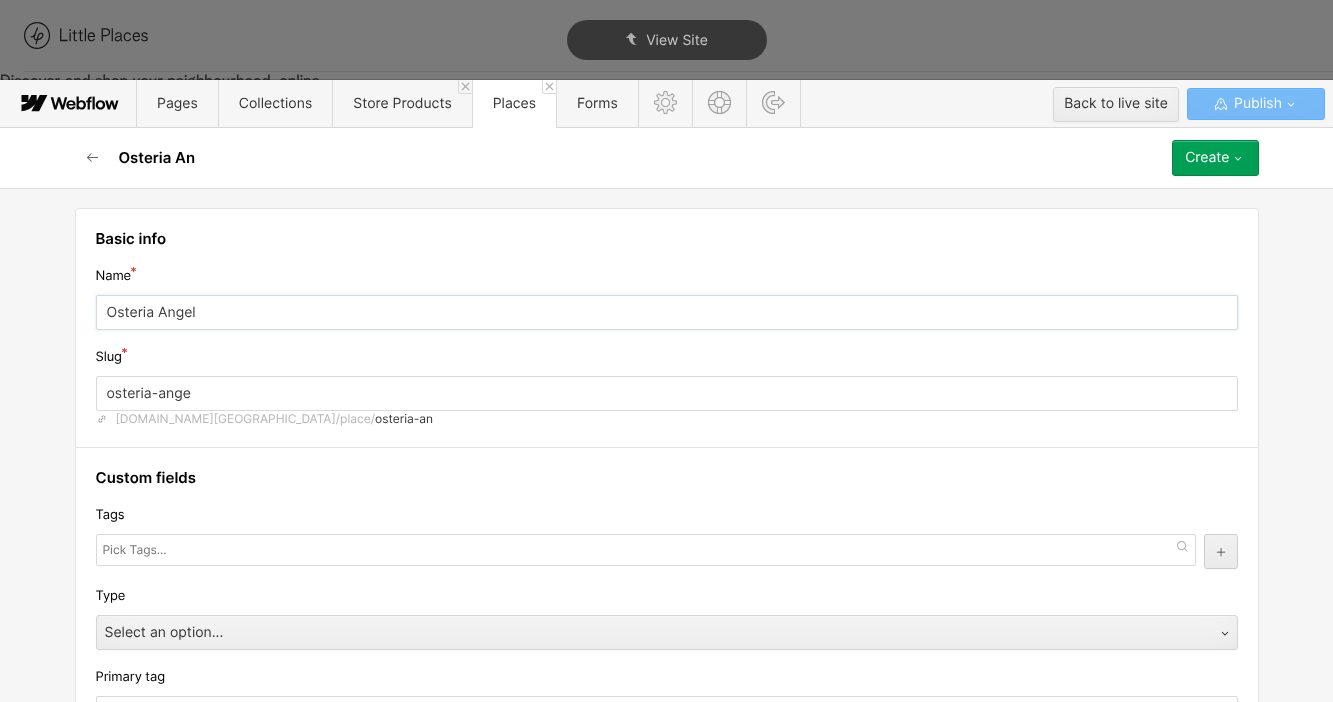 type on "osteria-angel" 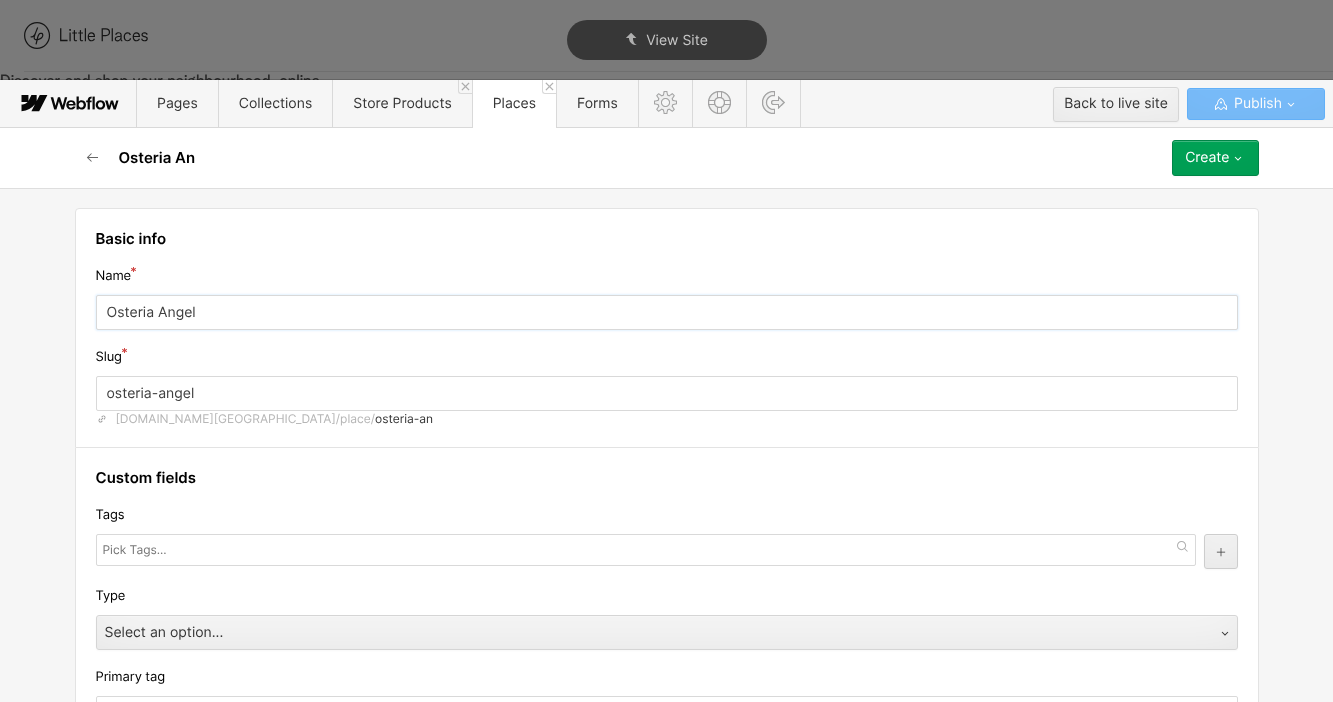 type on "Osteria Angeli" 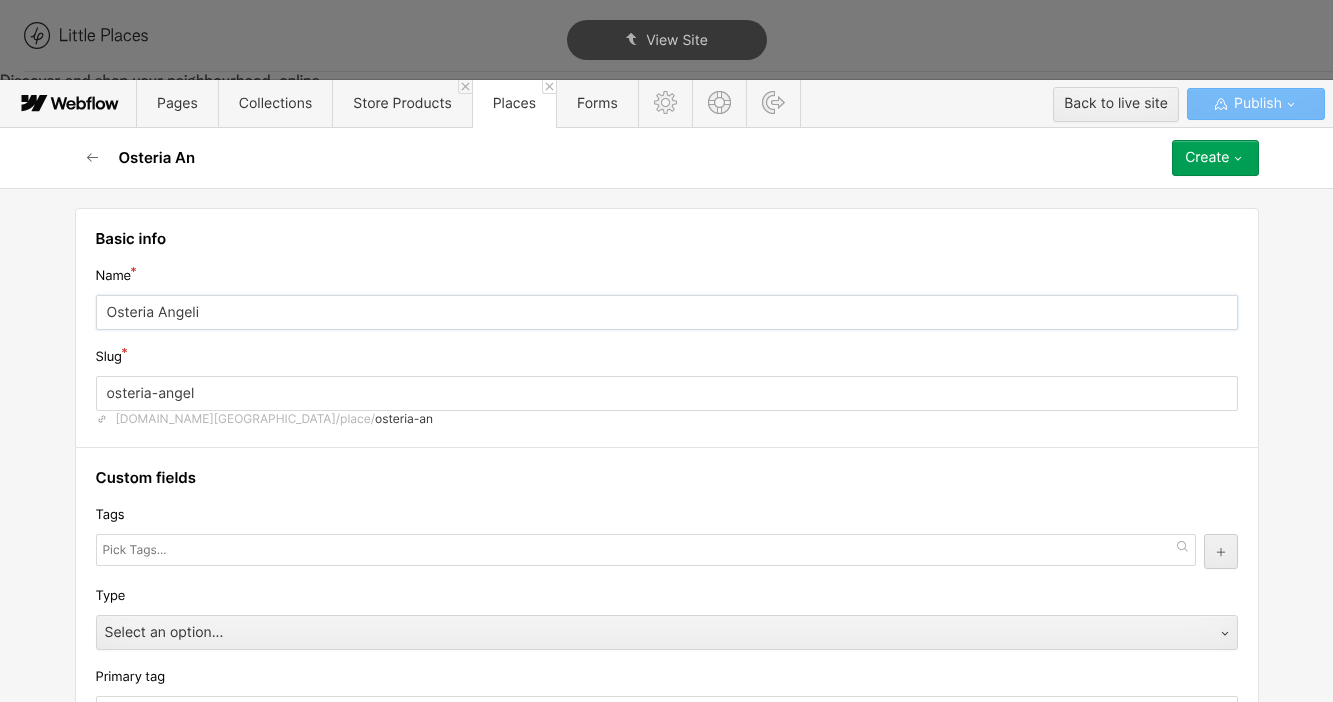 type on "osteria-angeli" 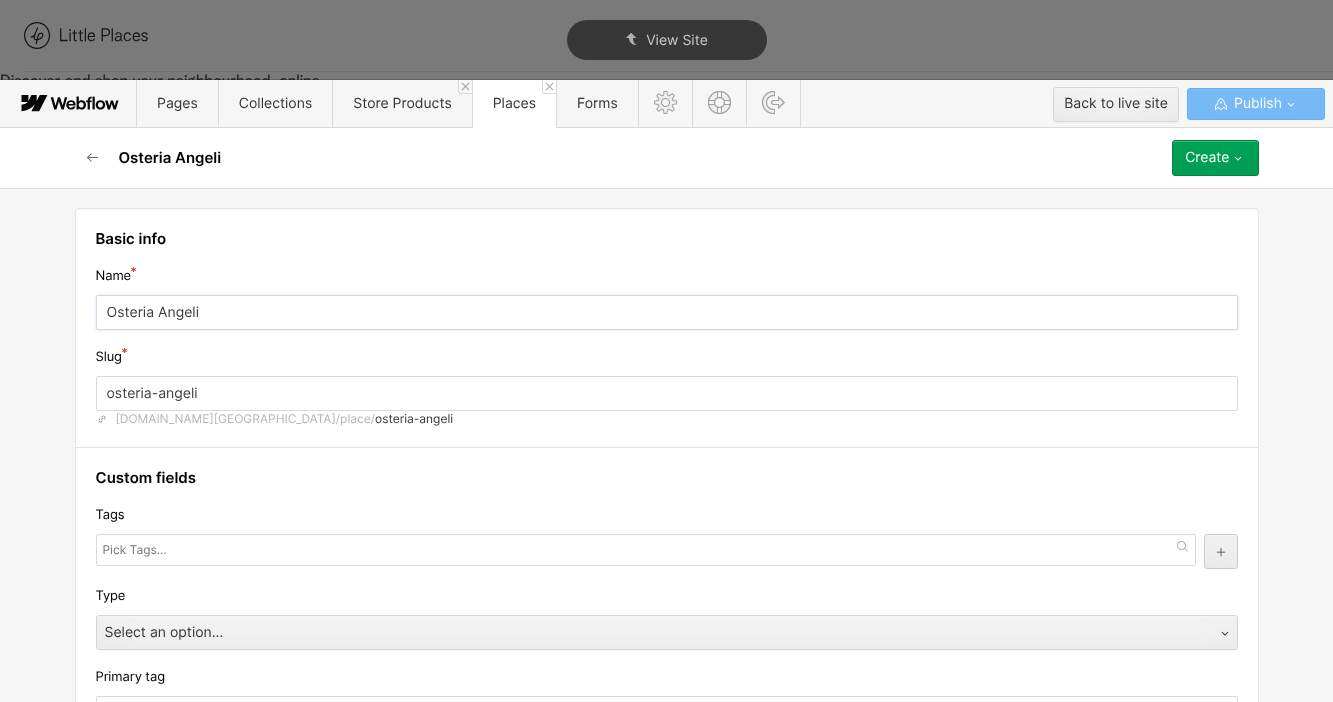 type on "Osteria Angelin" 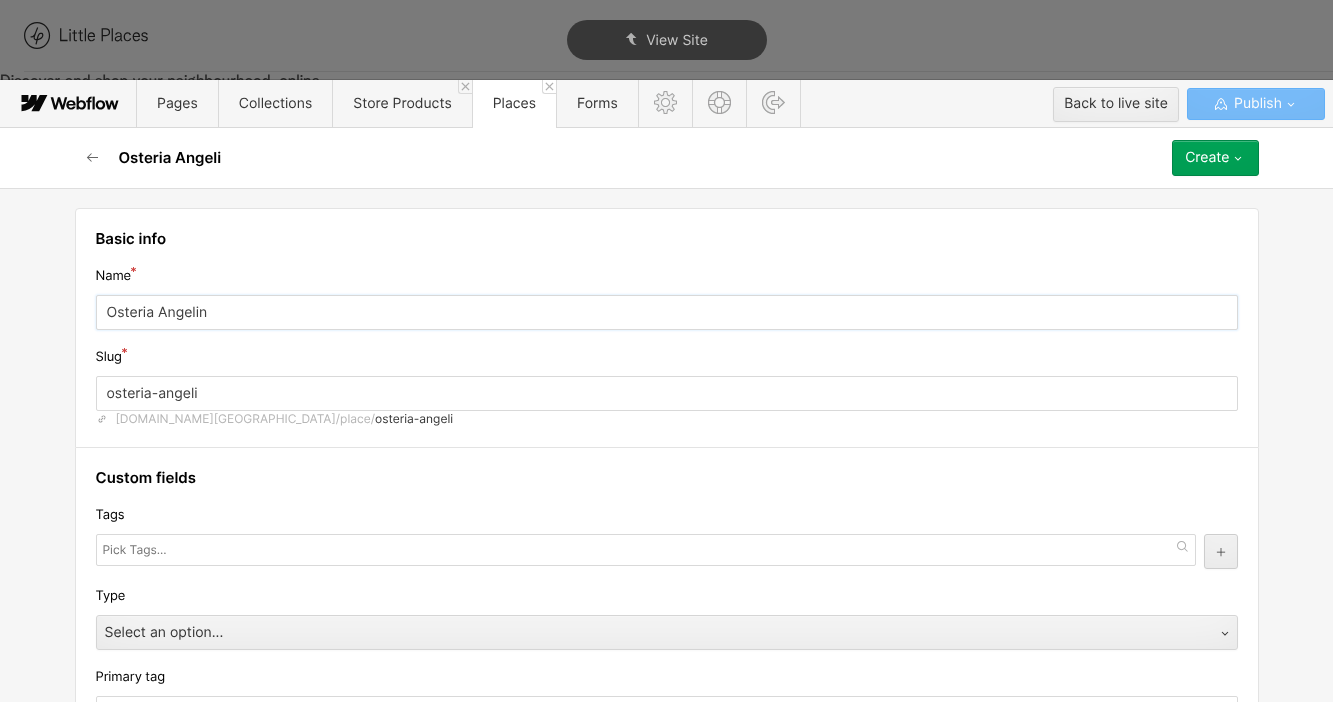 type on "osteria-angelin" 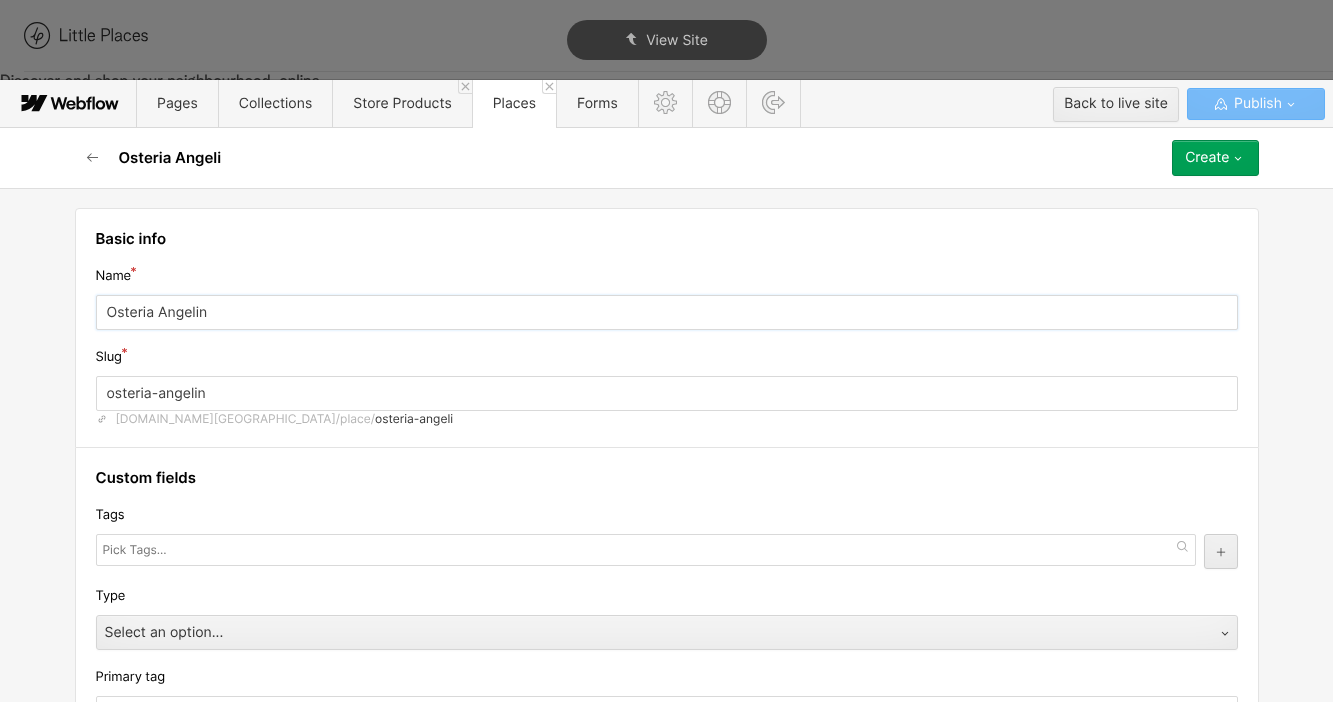 type on "Osteria Angelina" 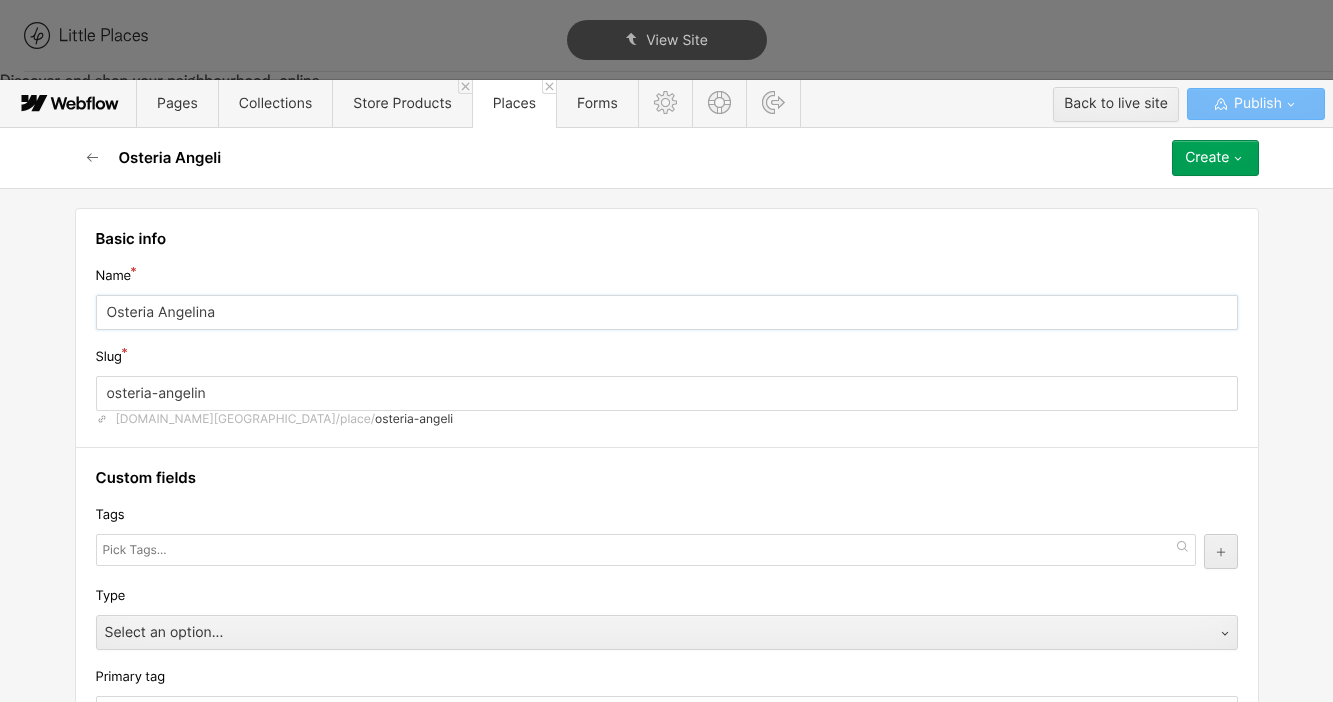 type on "osteria-angelina" 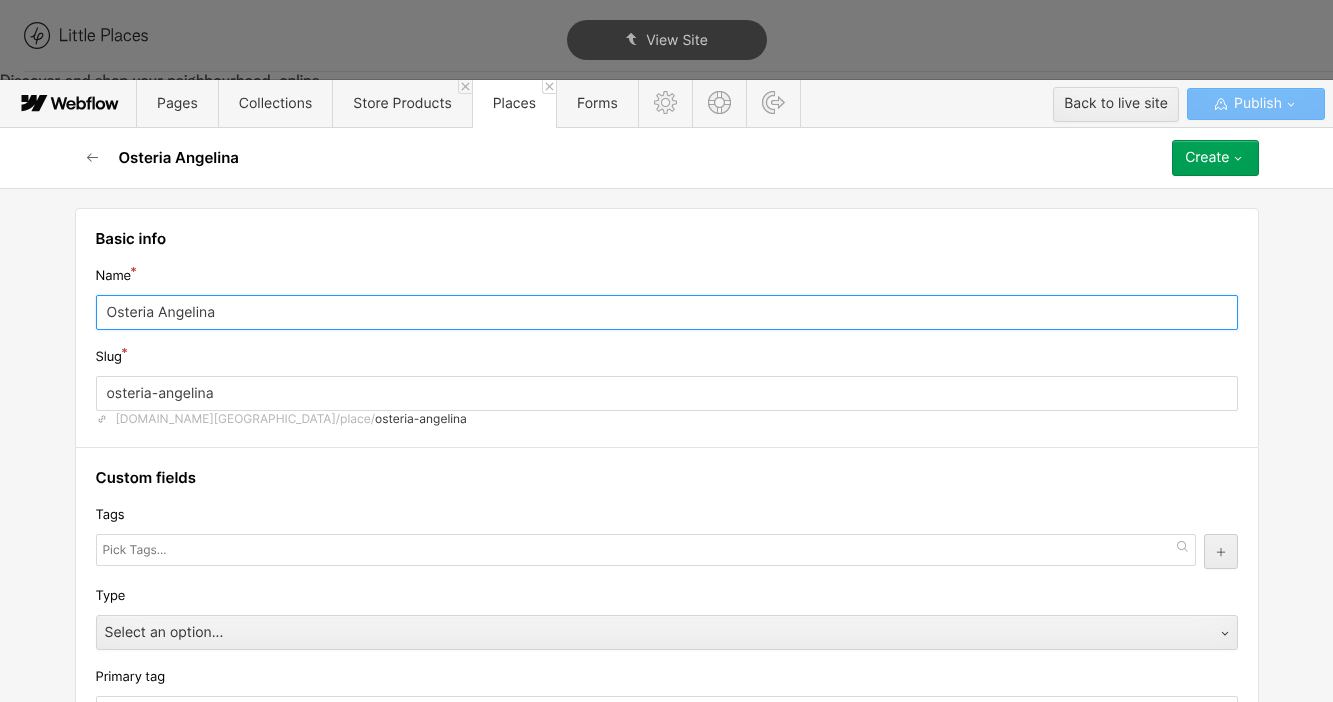 type on "Osteria Angelina" 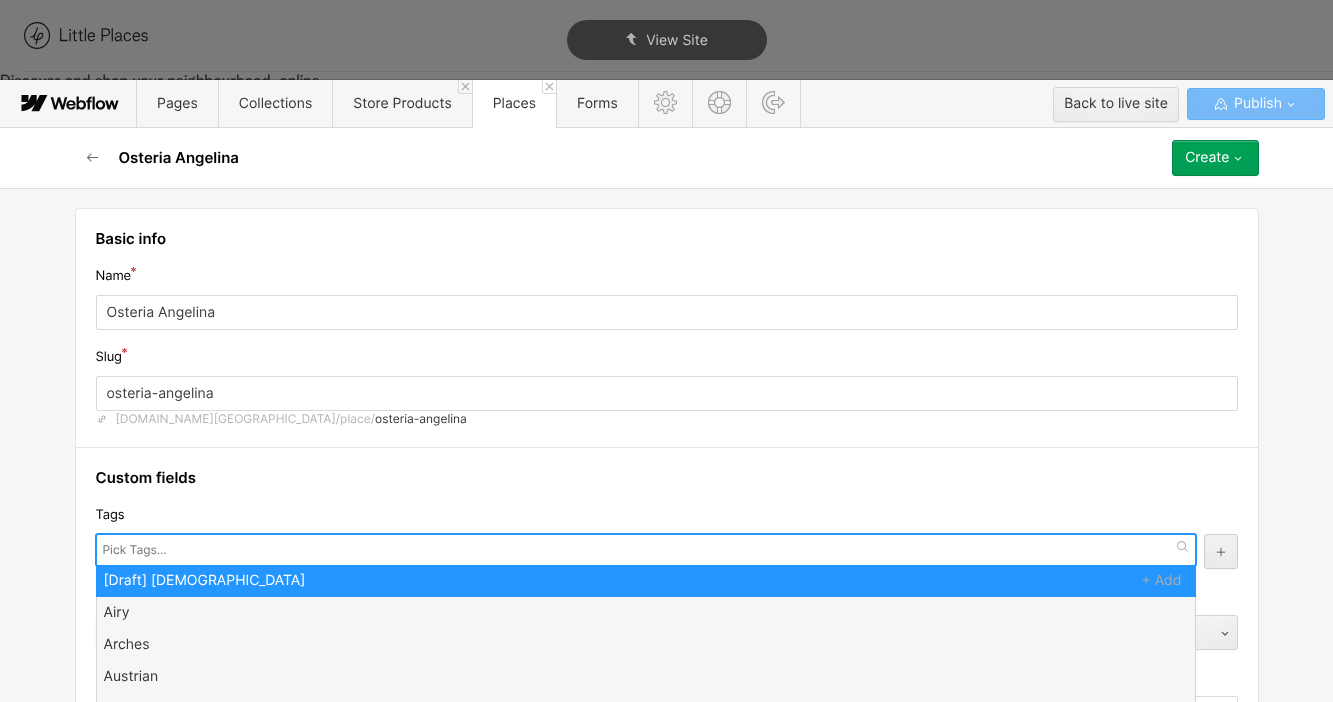 click at bounding box center [646, 550] 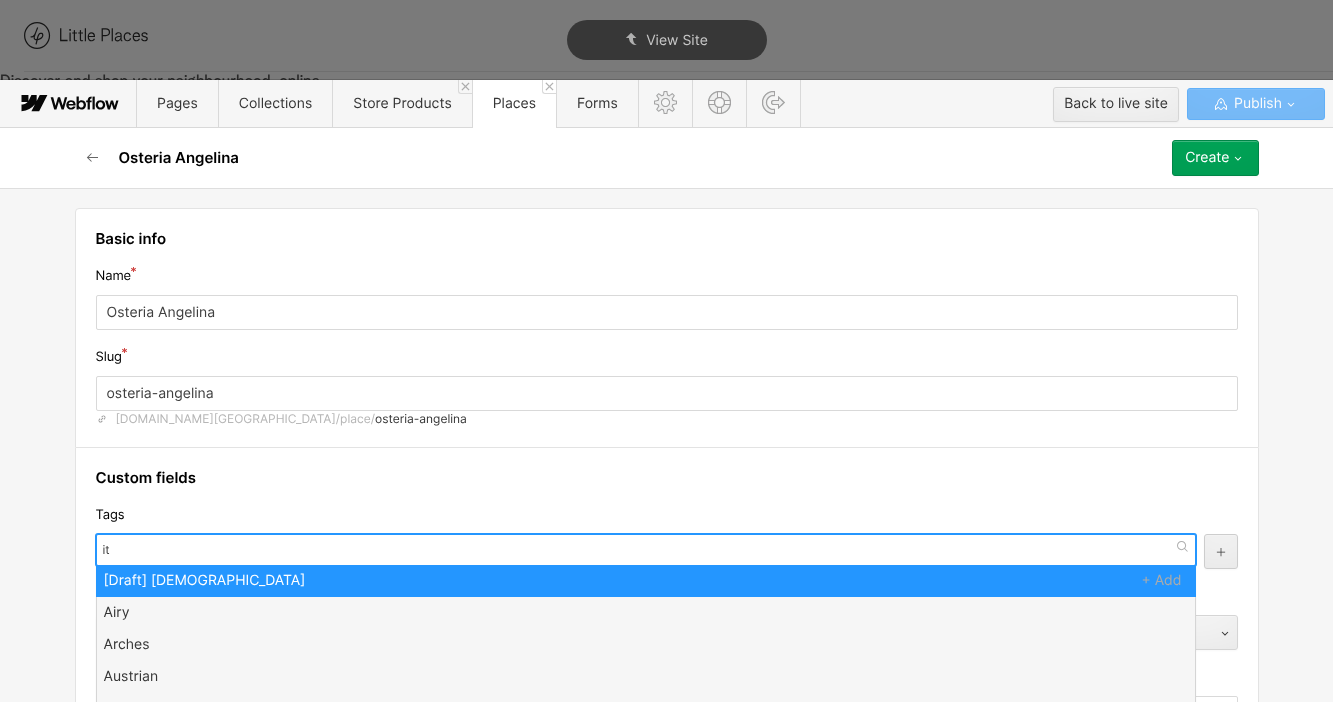 scroll, scrollTop: 0, scrollLeft: 0, axis: both 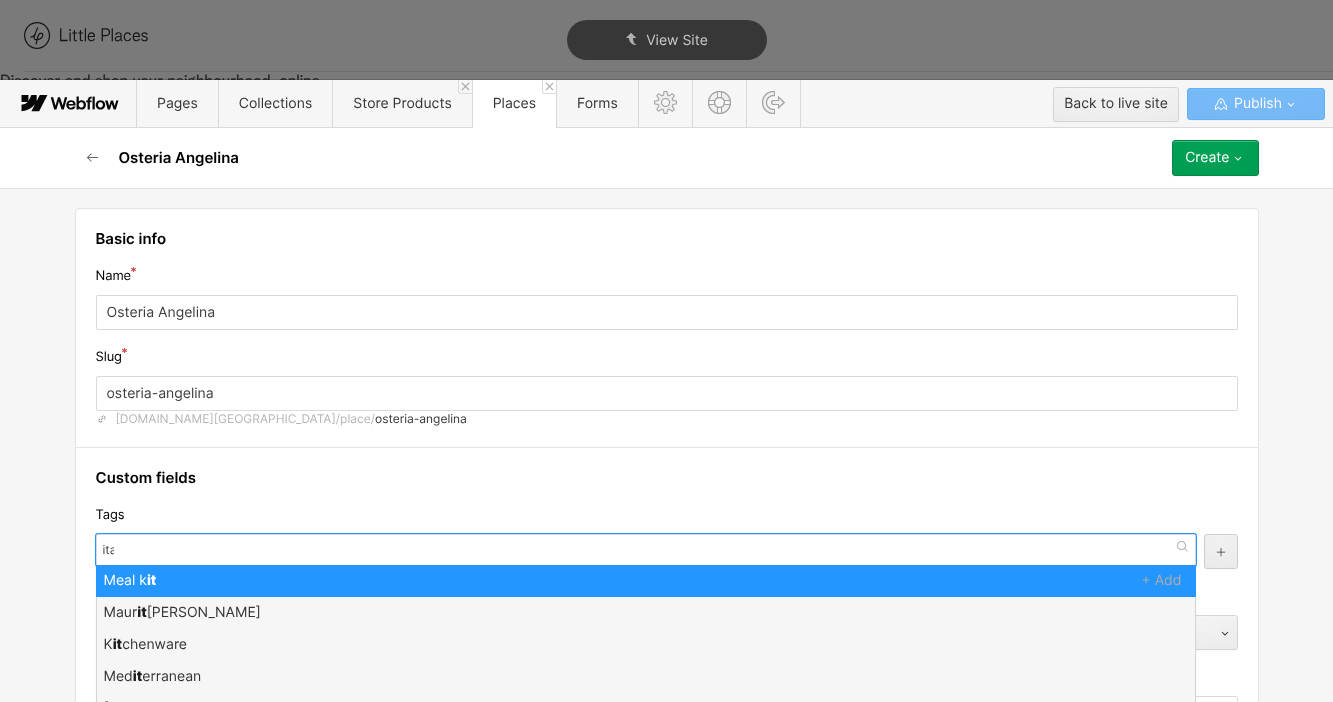 type on "ital" 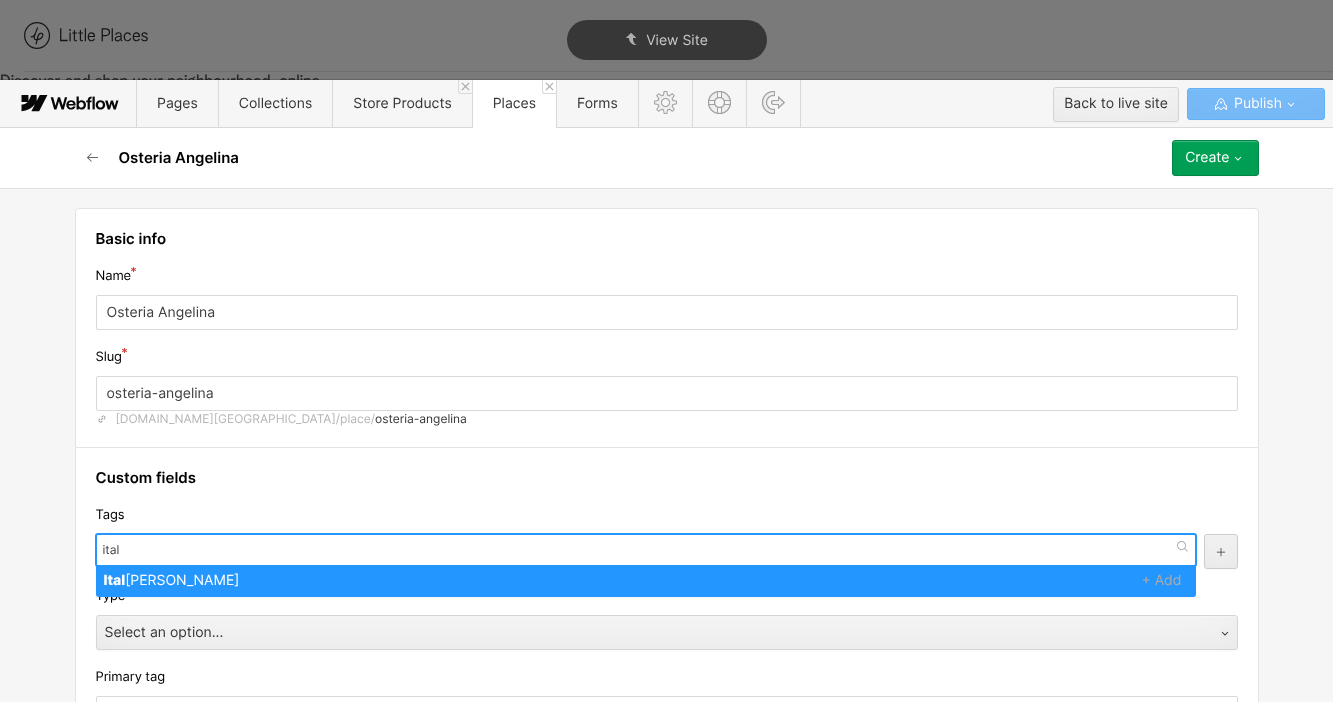 click on "ital" at bounding box center (646, 550) 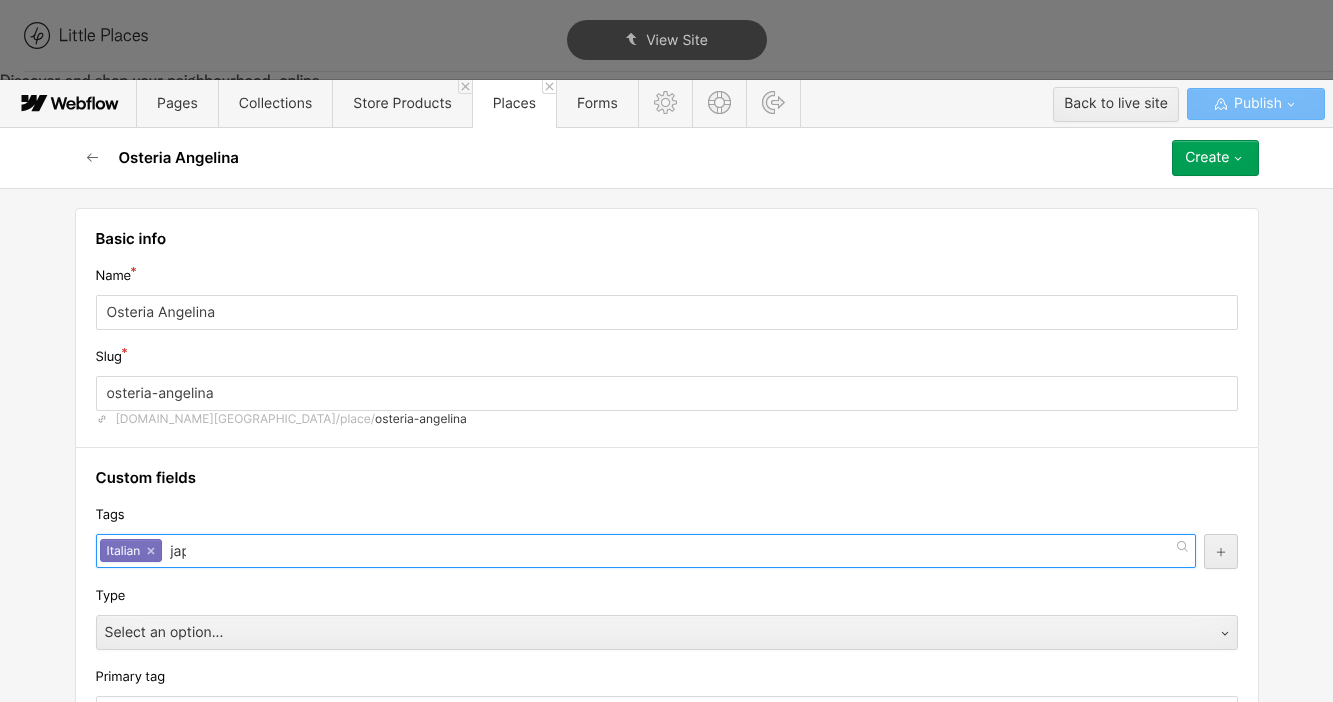 type on "japa" 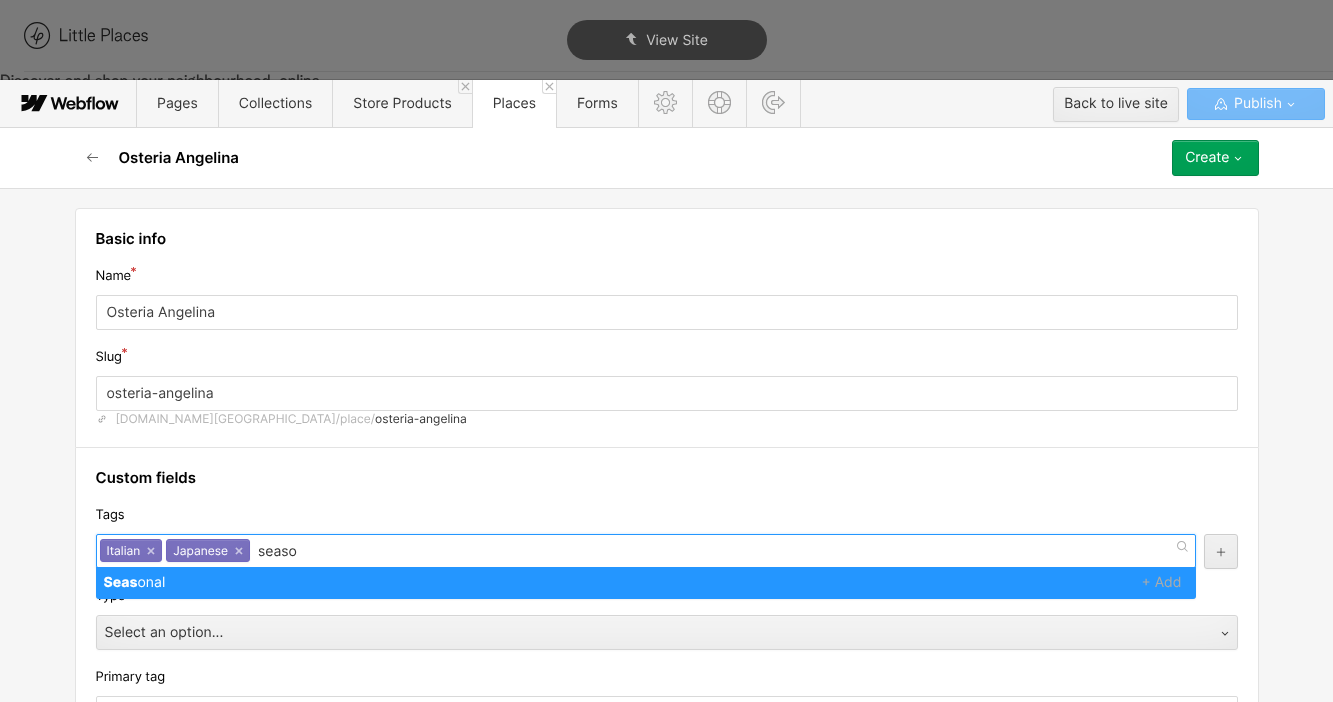 type on "season" 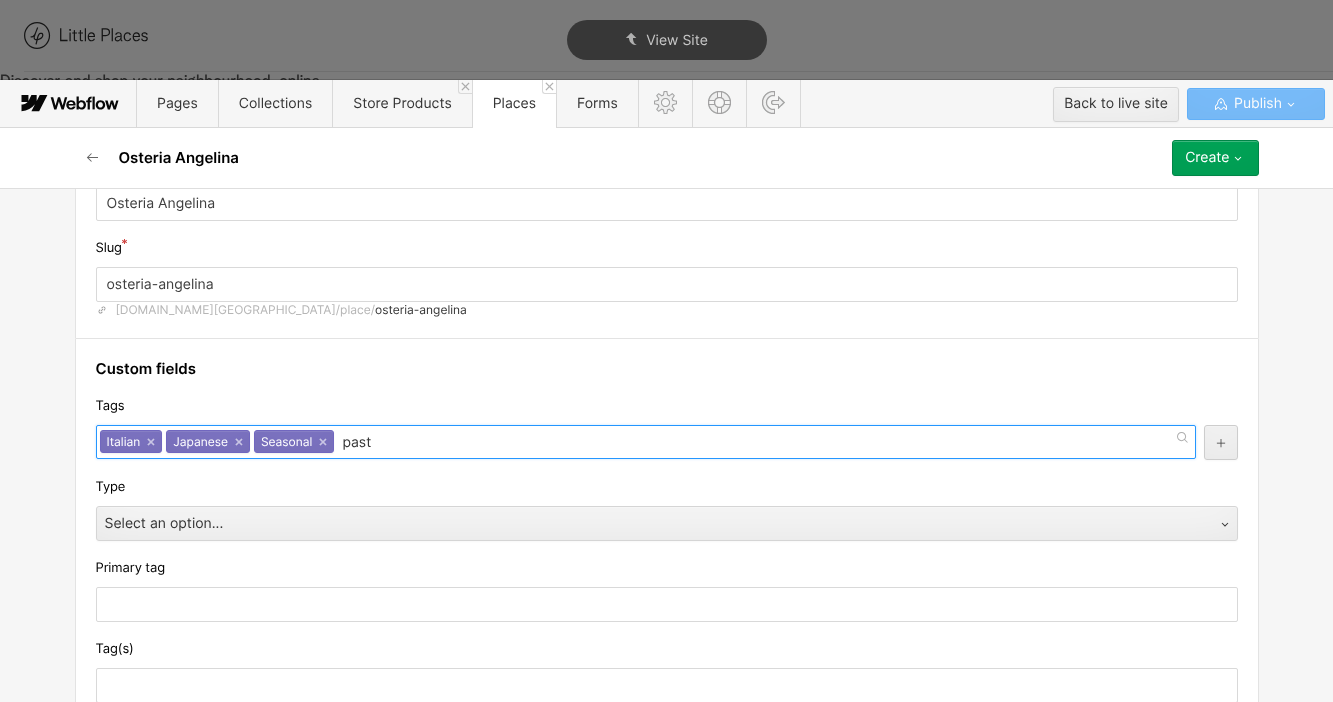 type on "pasta" 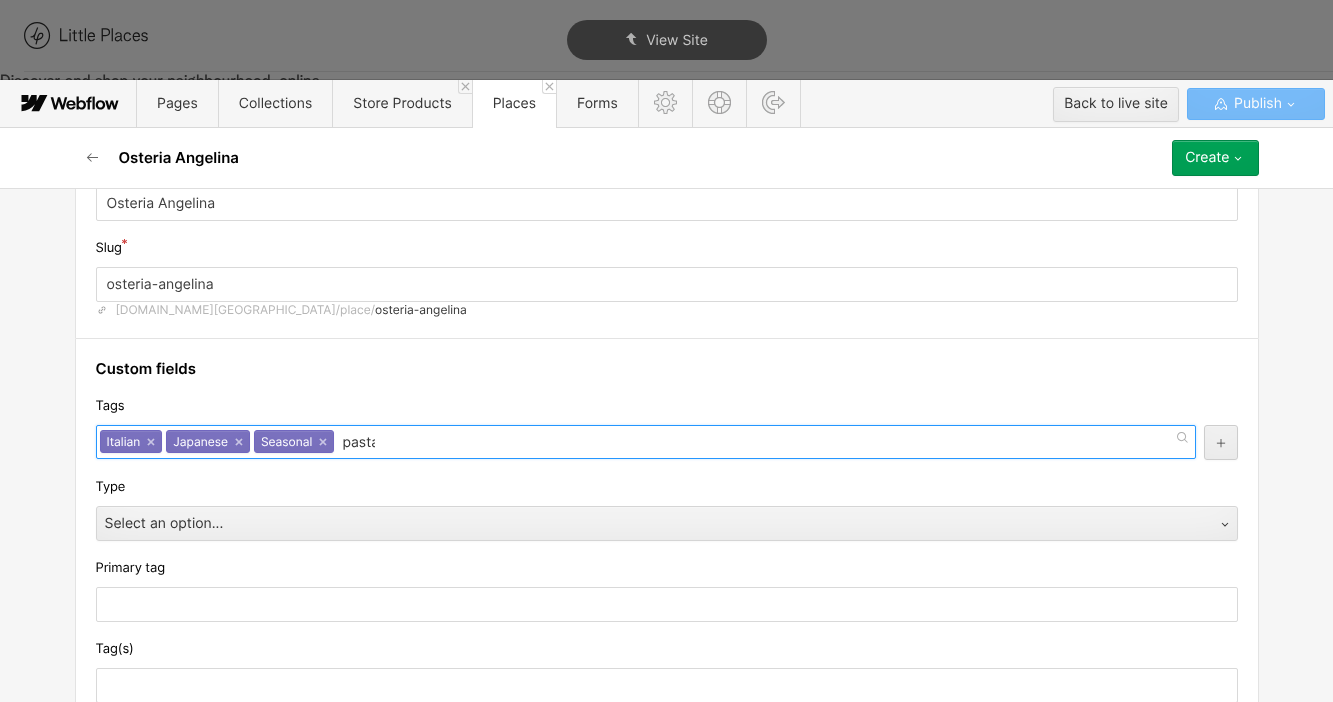 scroll, scrollTop: 112, scrollLeft: 0, axis: vertical 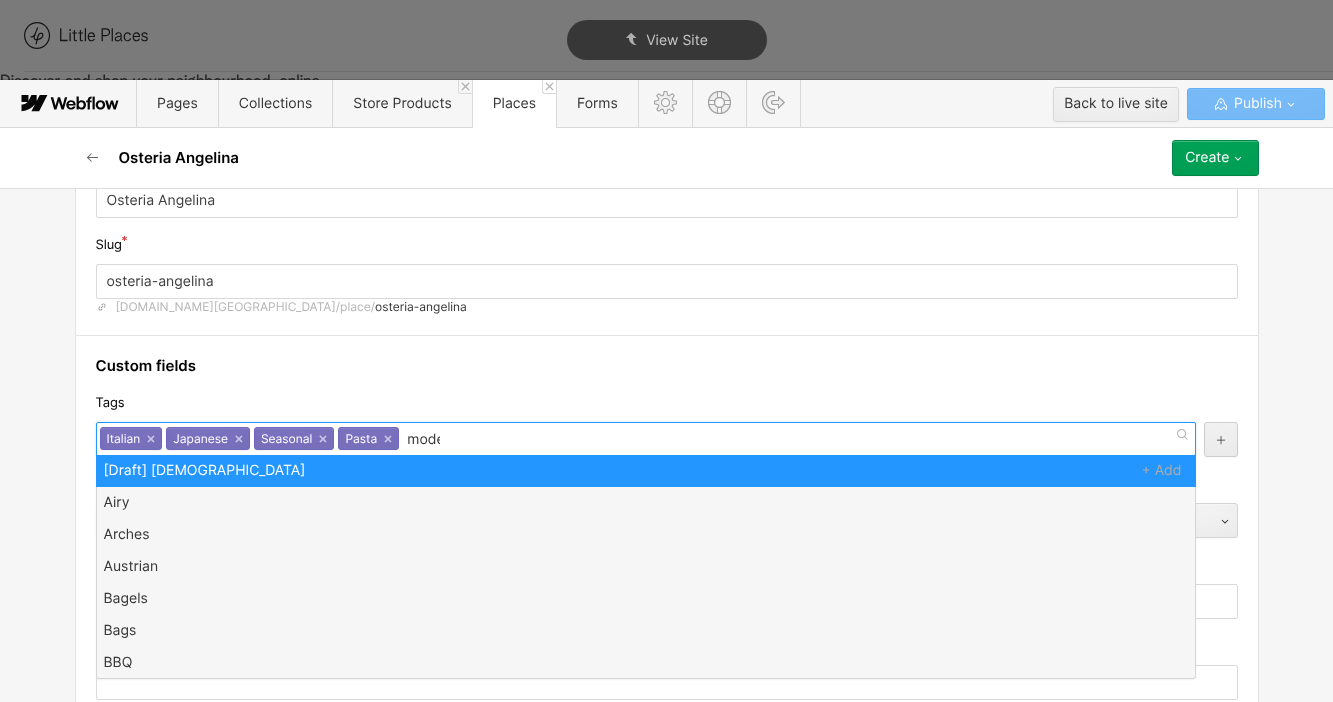 type on "modern" 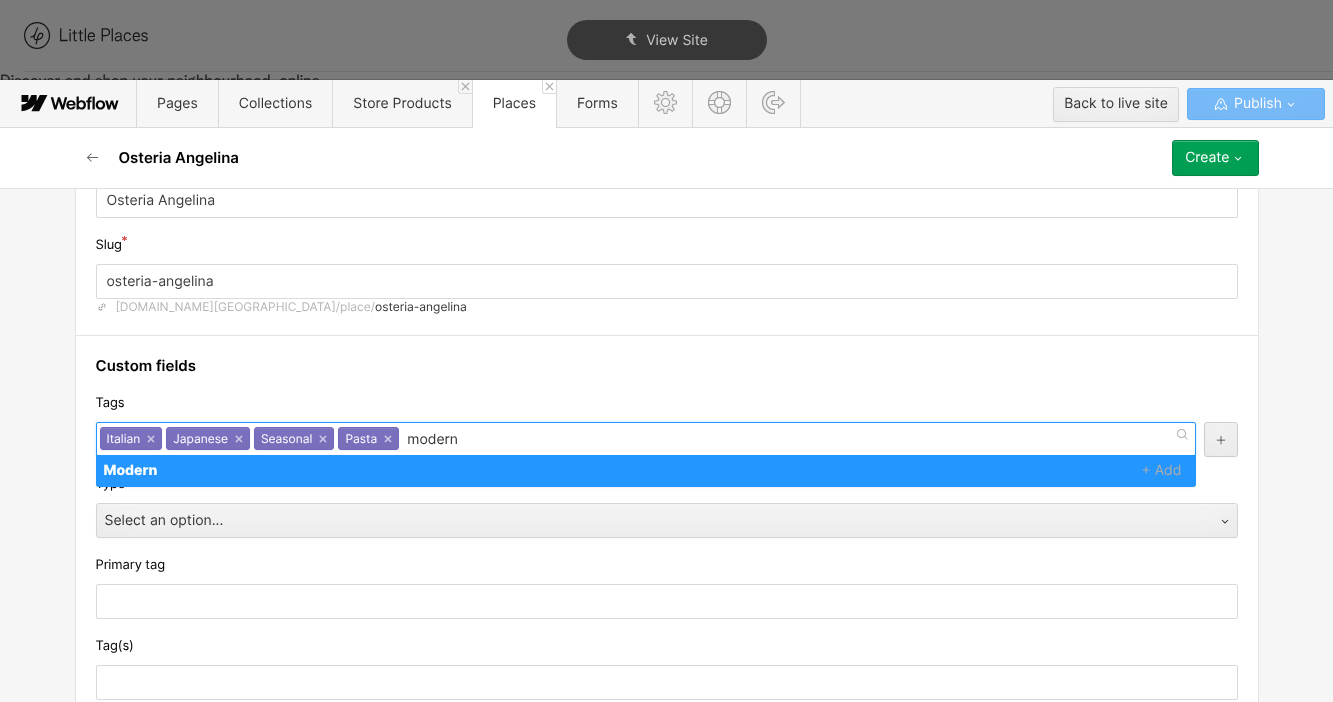 type 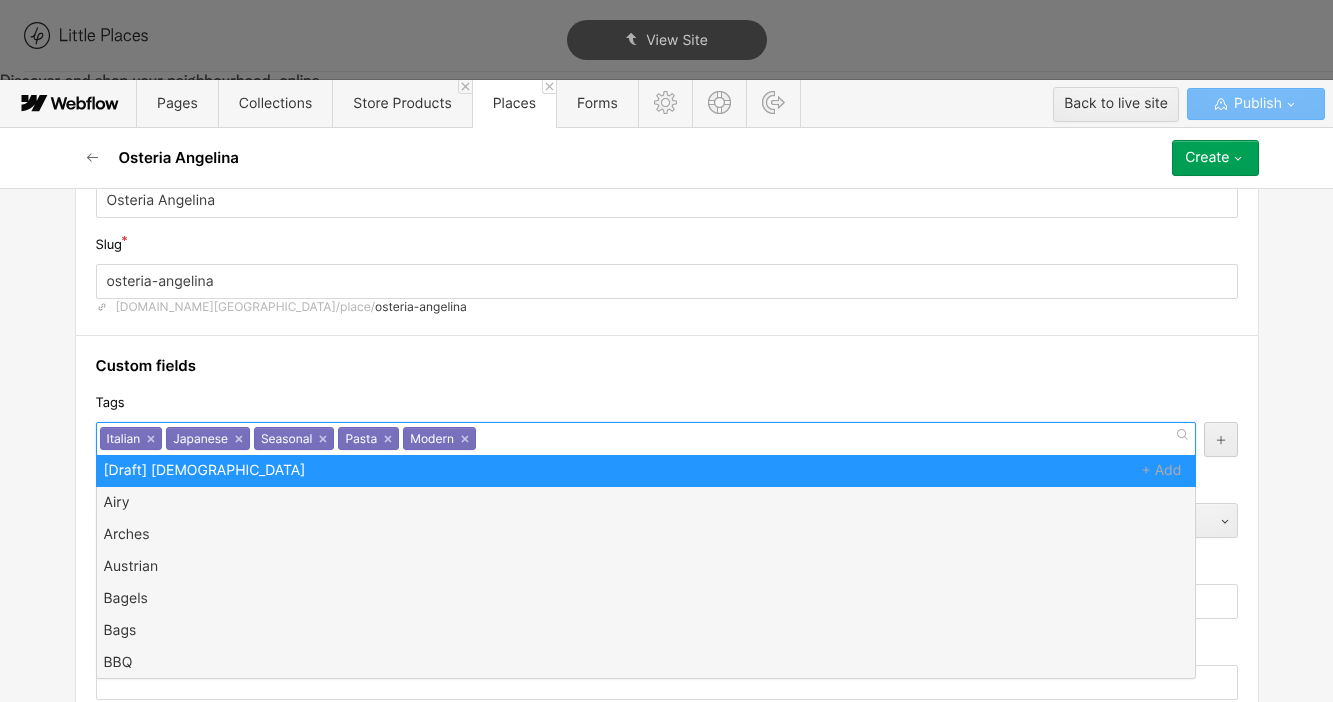 click on "Custom fields Tags Italian Japanese Seasonal Pasta Modern Italian × Japanese × Seasonal × Pasta × Modern × [Draft] British Airy Arches Austrian Bagels Bags BBQ Bike accessories Biscuits Black Owned Business Black-owned Bright Burgers Cacti Cakes Canalside Cap Cards Caribbean Casual CDs Ceviche Condiments Contemporary Cosy Cupcakes [PERSON_NAME] Date night Dog friendly Dried flowers Ethiopian Fitness French Fruits Furniture Glasses Gluten free options Granola Hair cut Hand sanitiser Hip Hole-in-the-wall Household Indonesian Industrial Intimate Kitchenware Knife Korean Leafy Lebanese Macarons Magazines Malaysian Masks Massage Matches Mauritian Meal kit Mediterranean Menswear Mezze Middle Eastern Movies Nepalese Nigerian Open fire cooking Outdoors Palestinian Paying it forward Plant pots Plants Poke bowl Pop up Puzzles Quirky Ramen Retro Rooftop Rustic Sake [PERSON_NAME] Singaporean South African Spirits [GEOGRAPHIC_DATA] Stall Stationery Street food Succulents Sushi Sustainable Sweets Swimwear Tacos Taiwanese Tattoo Tea Thai" at bounding box center (667, 1600) 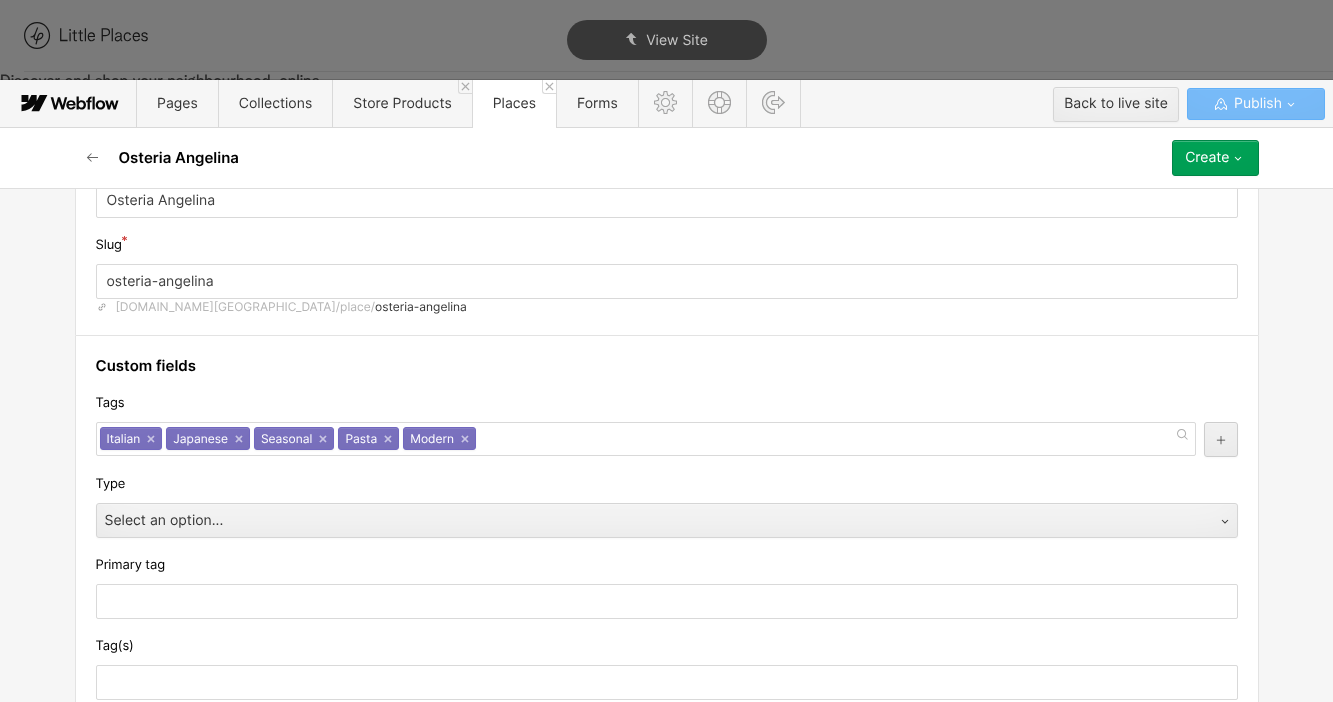 scroll, scrollTop: 261, scrollLeft: 0, axis: vertical 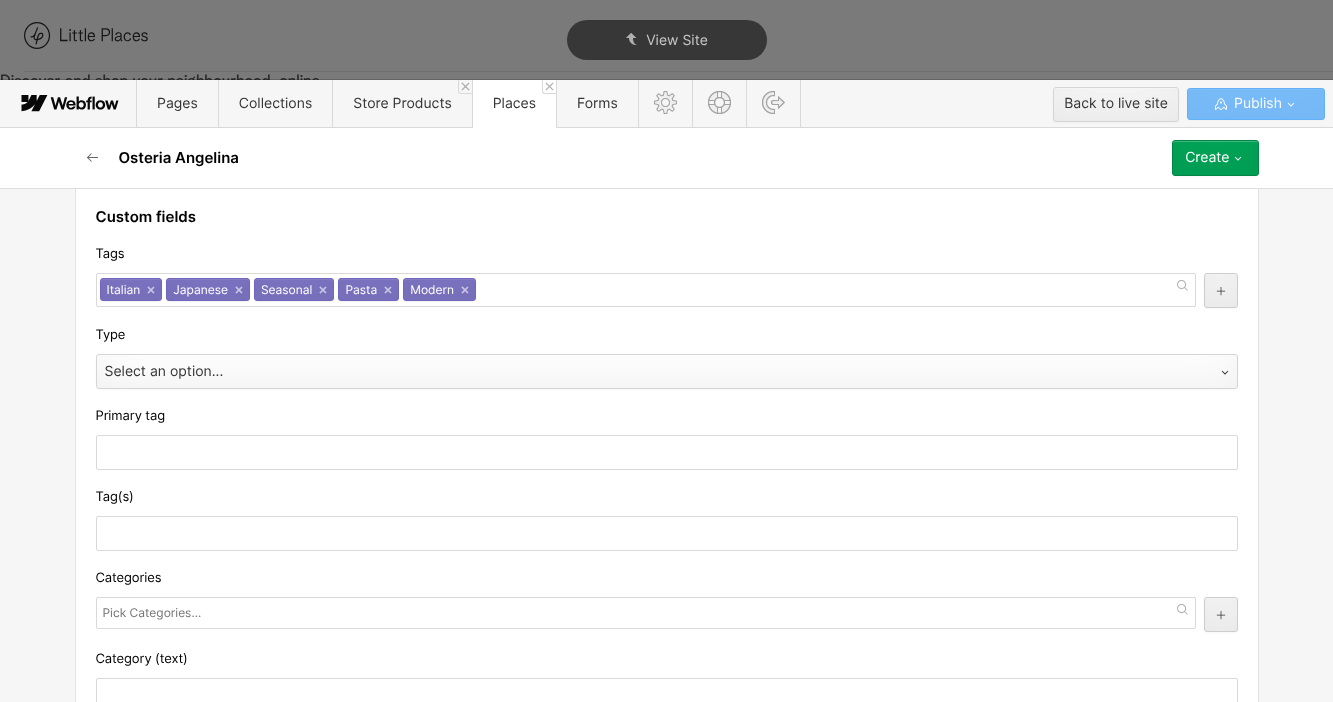 click on "Select an option..." at bounding box center [647, 372] 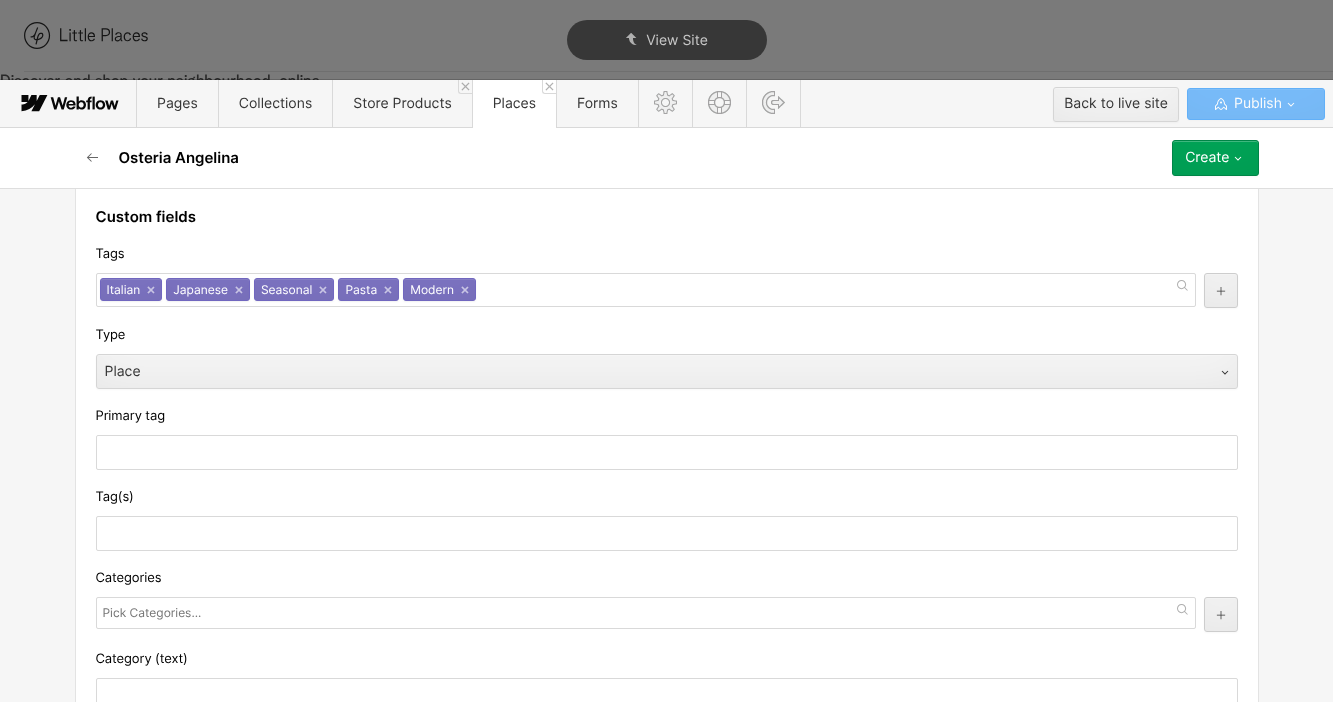 click on "Categories" at bounding box center [667, 578] 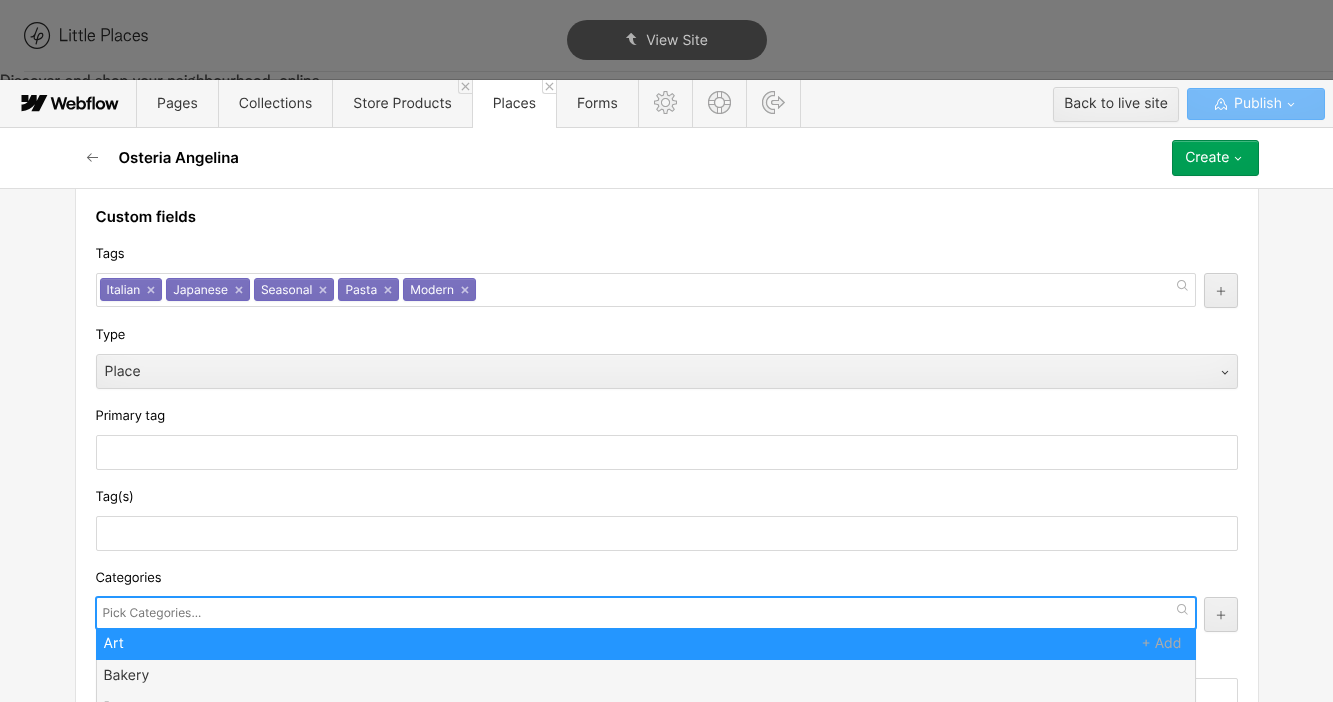 click at bounding box center (154, 613) 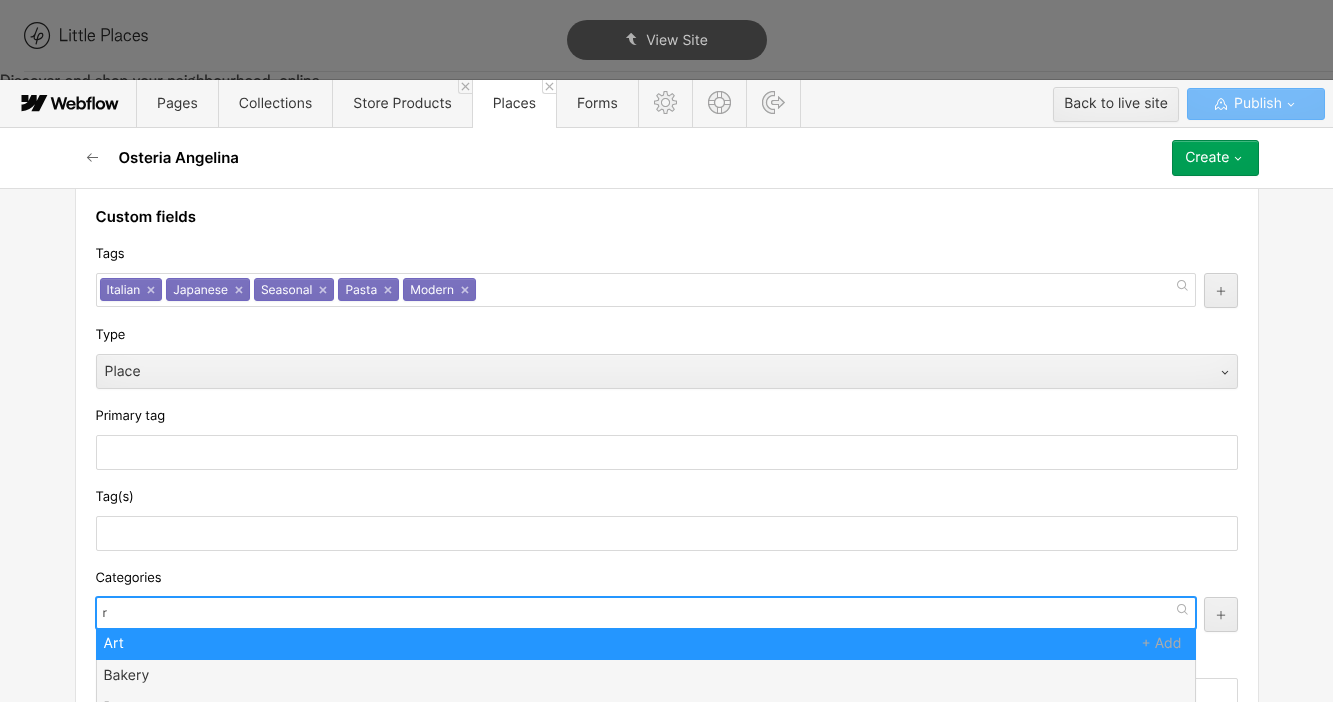 type on "re" 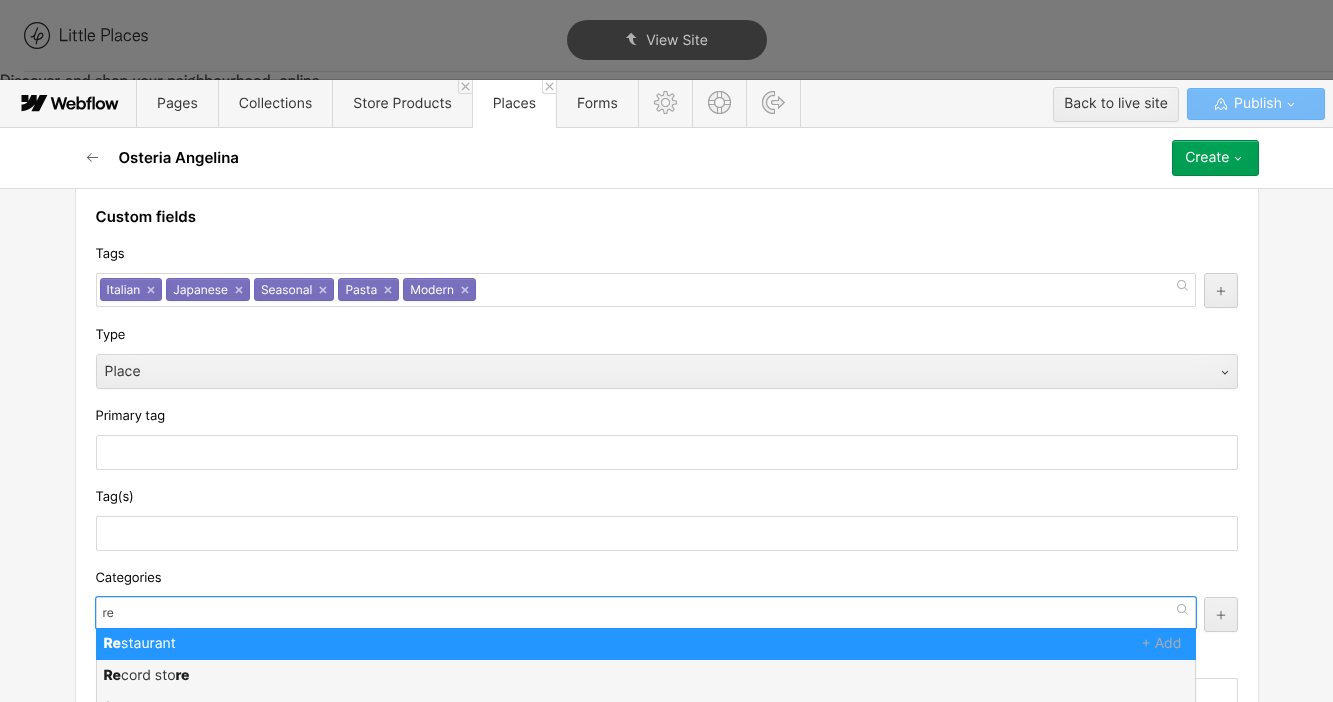 type 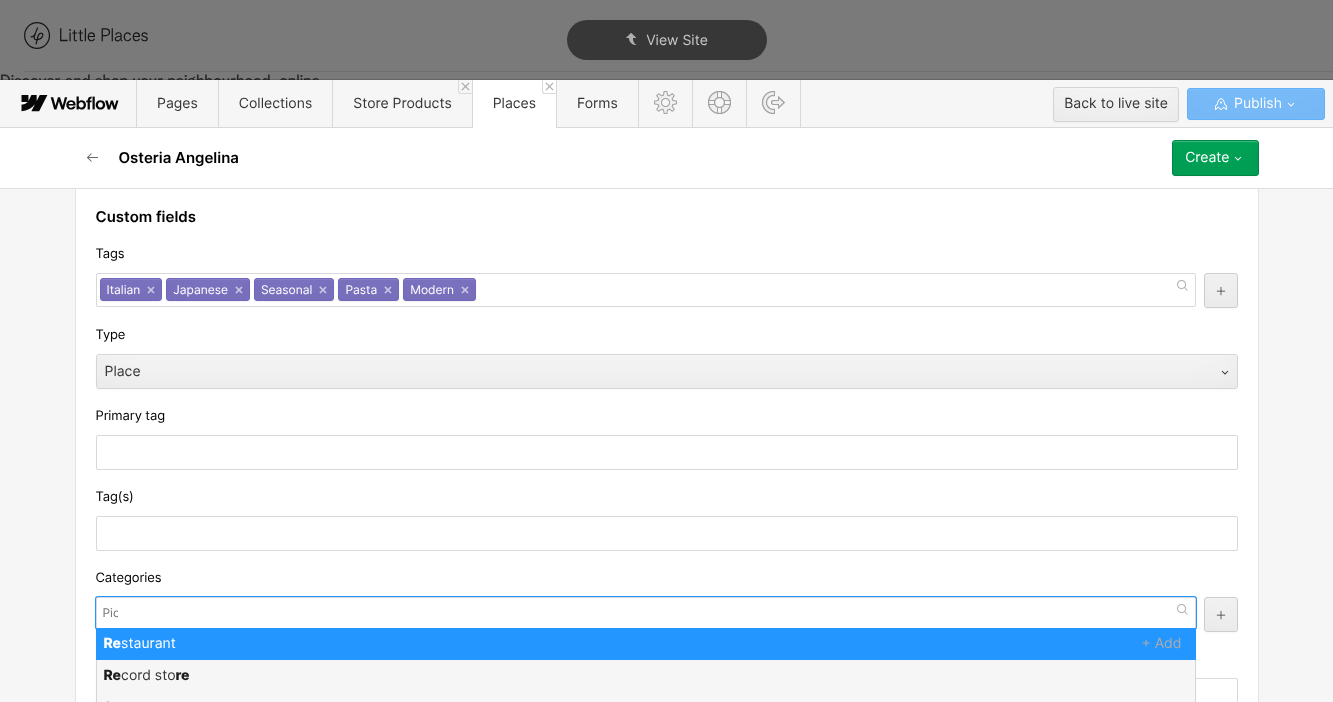 scroll, scrollTop: 0, scrollLeft: 0, axis: both 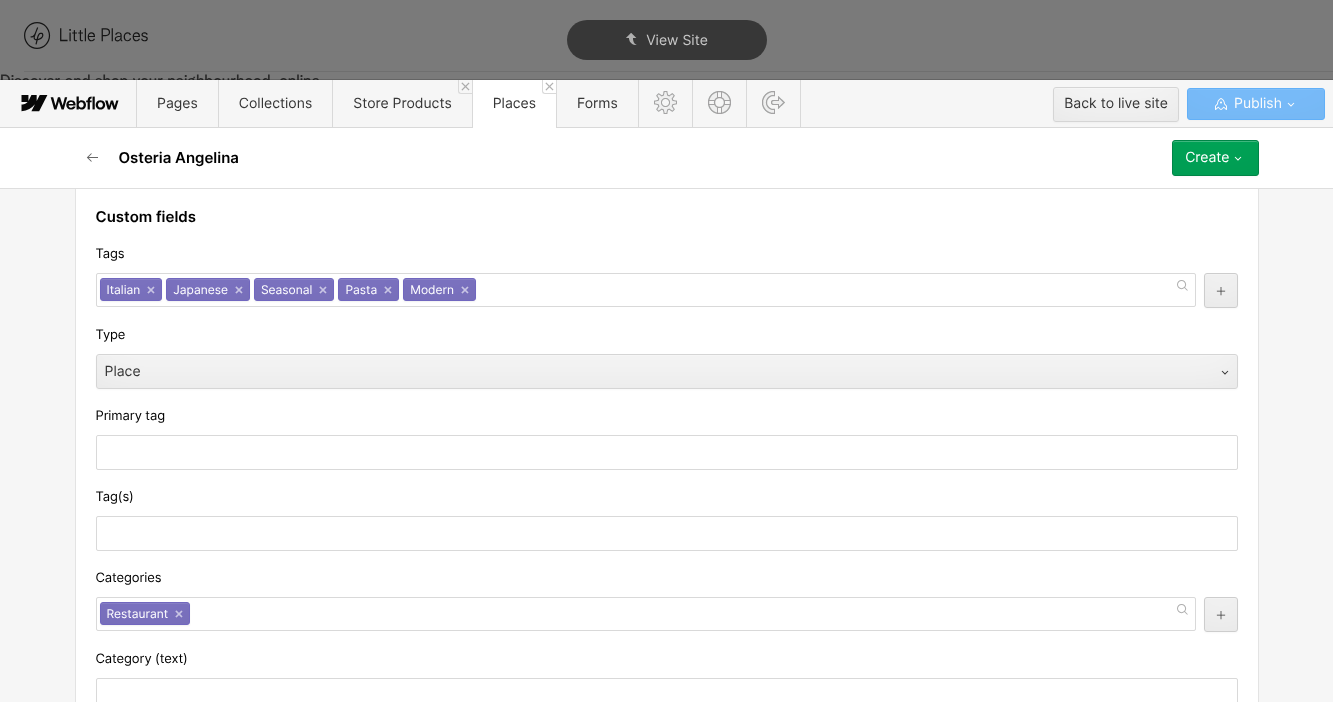 click on "Italian × Japanese × Seasonal × Pasta × Modern ×" at bounding box center (646, 290) 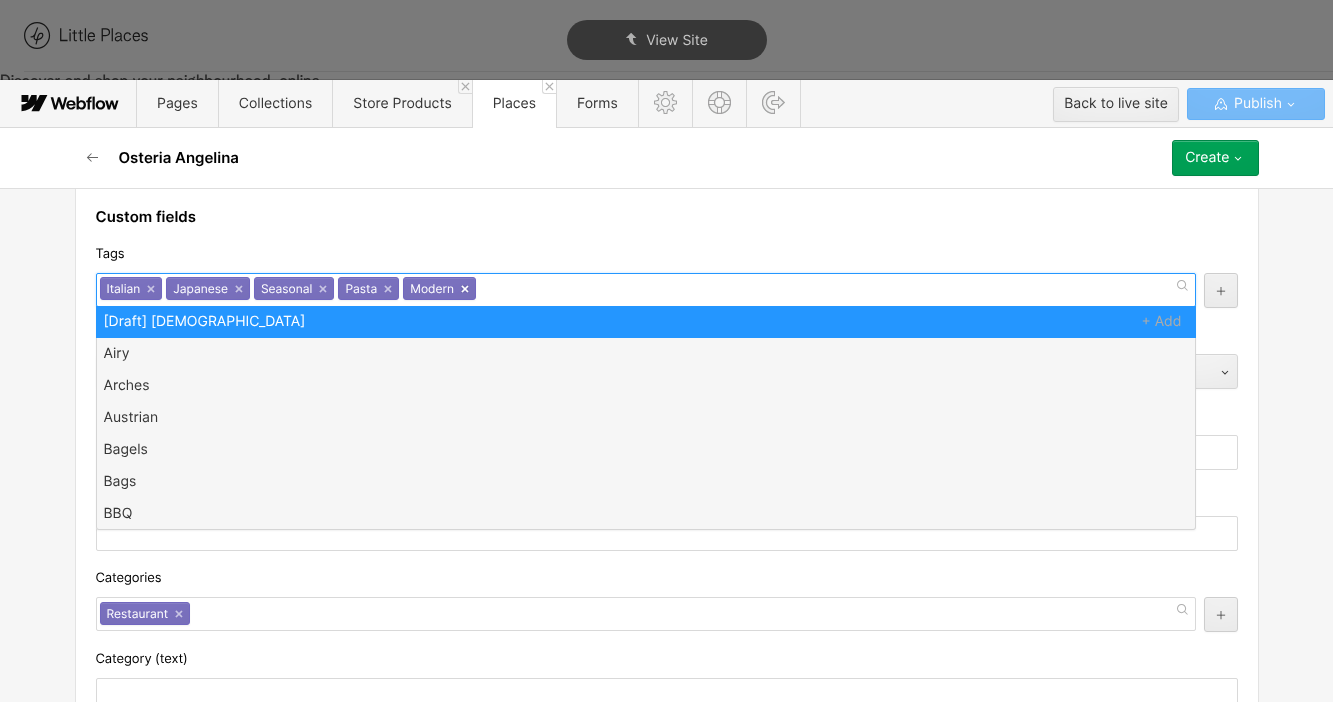 click on "Modern ×" at bounding box center [439, 288] 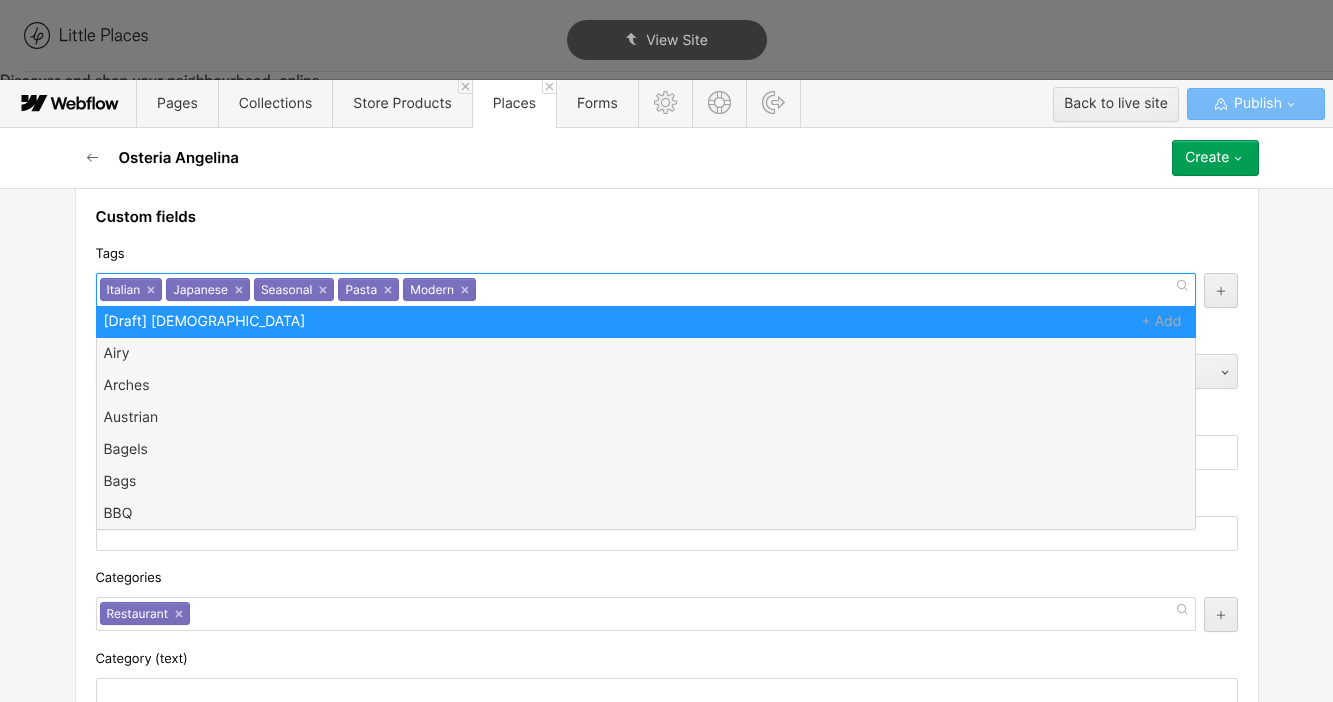 click on "Italian × Japanese × Seasonal × Pasta × Modern ×" at bounding box center (646, 290) 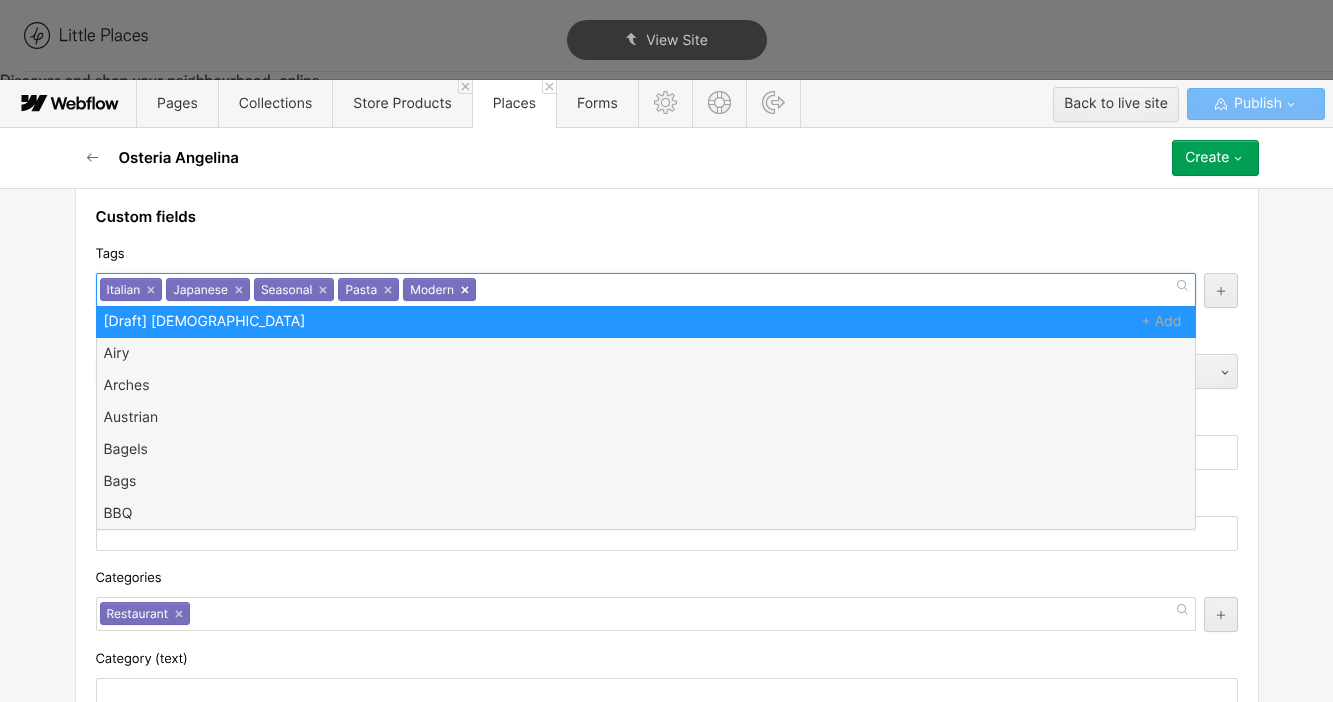 click on "×" at bounding box center [465, 290] 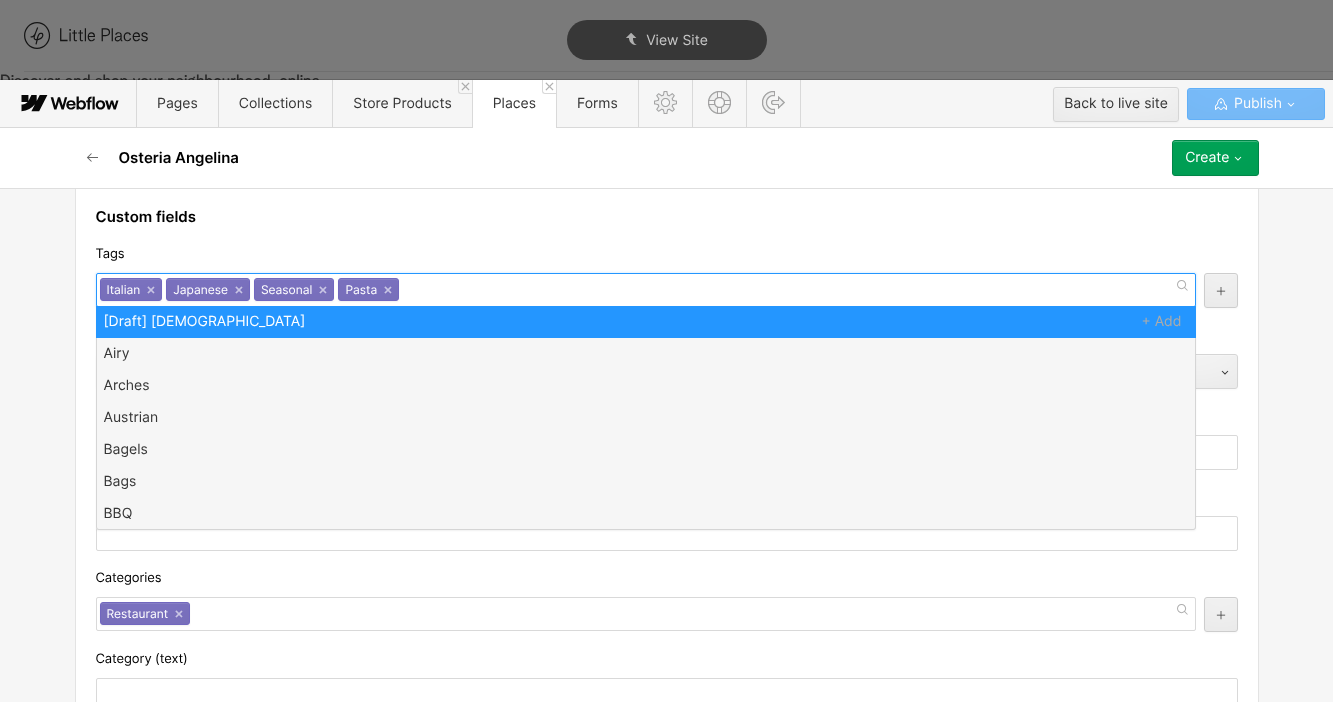 click on "Italian × Japanese × Seasonal × Pasta ×" at bounding box center (646, 290) 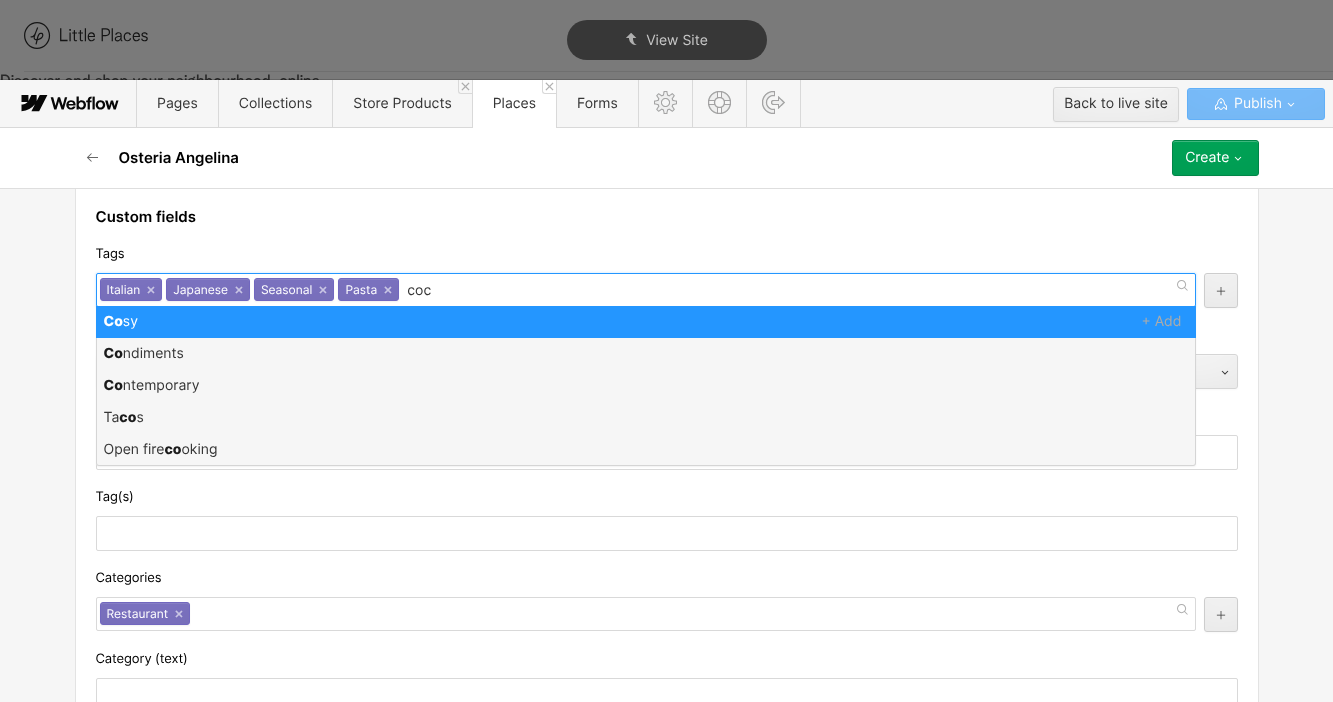 type on "cock" 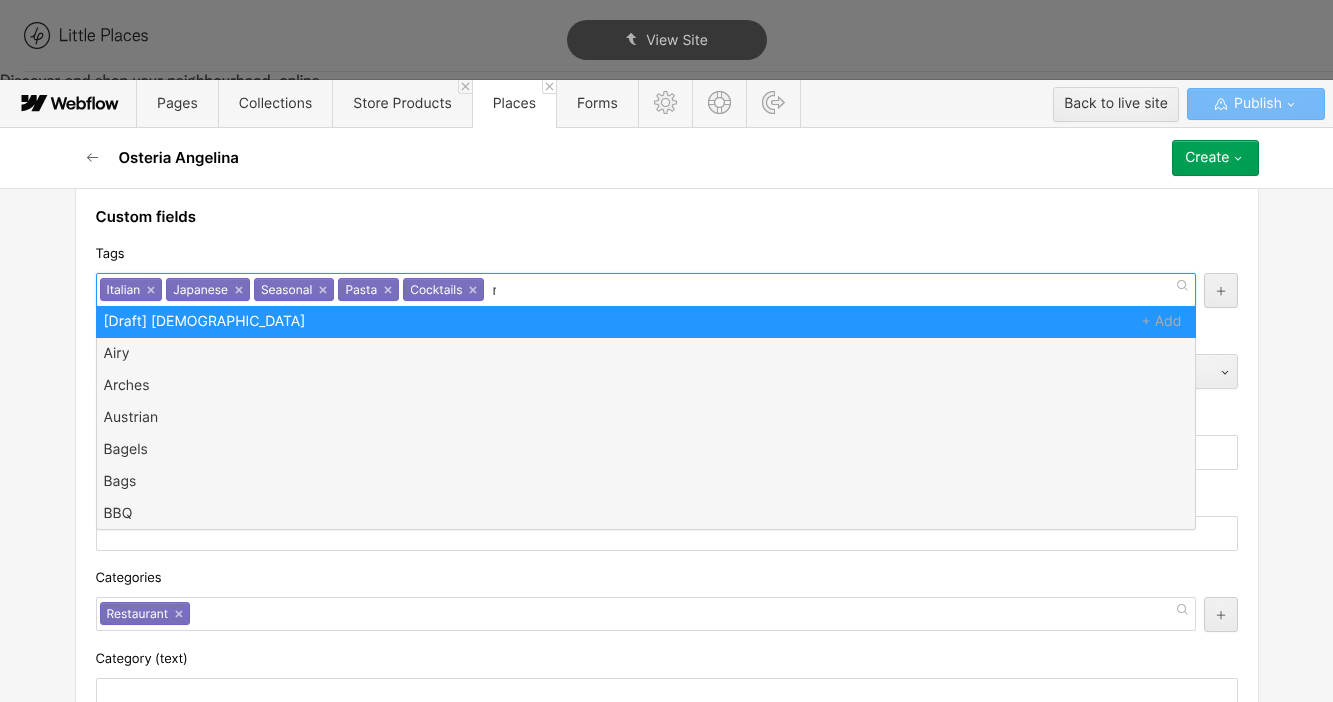 type on "mod" 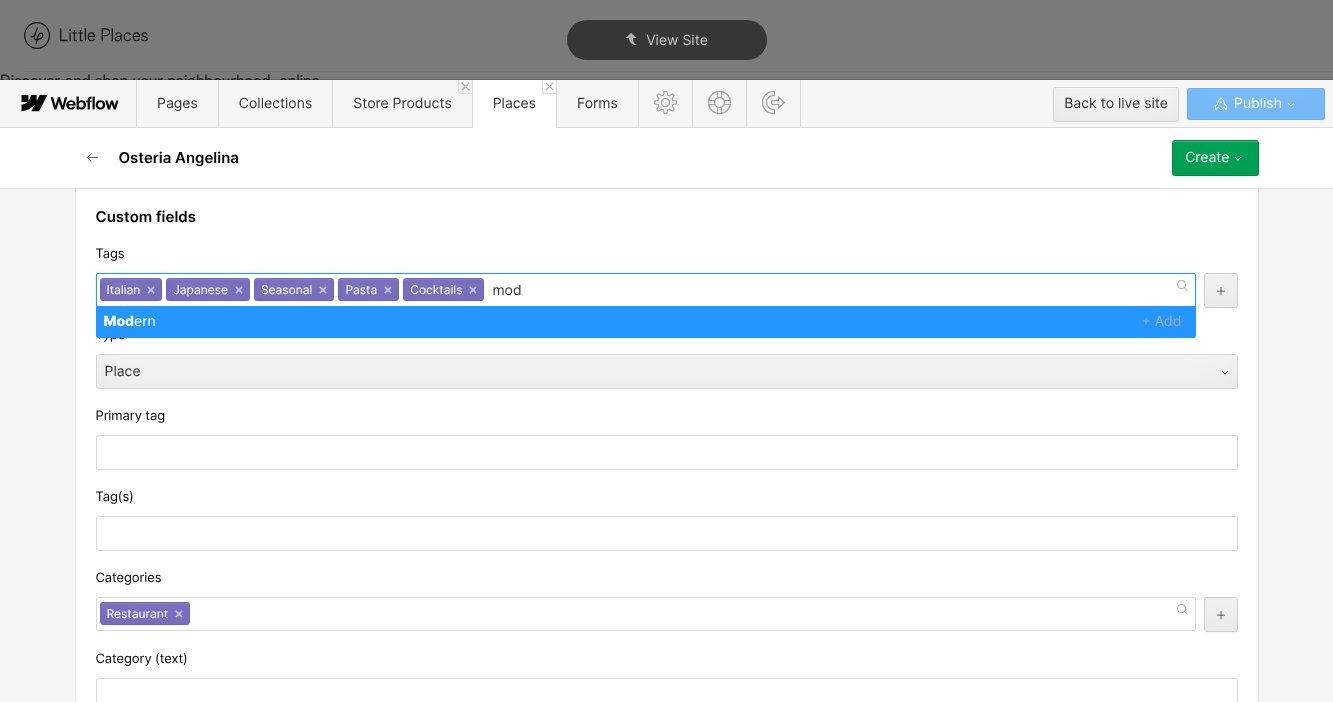 type 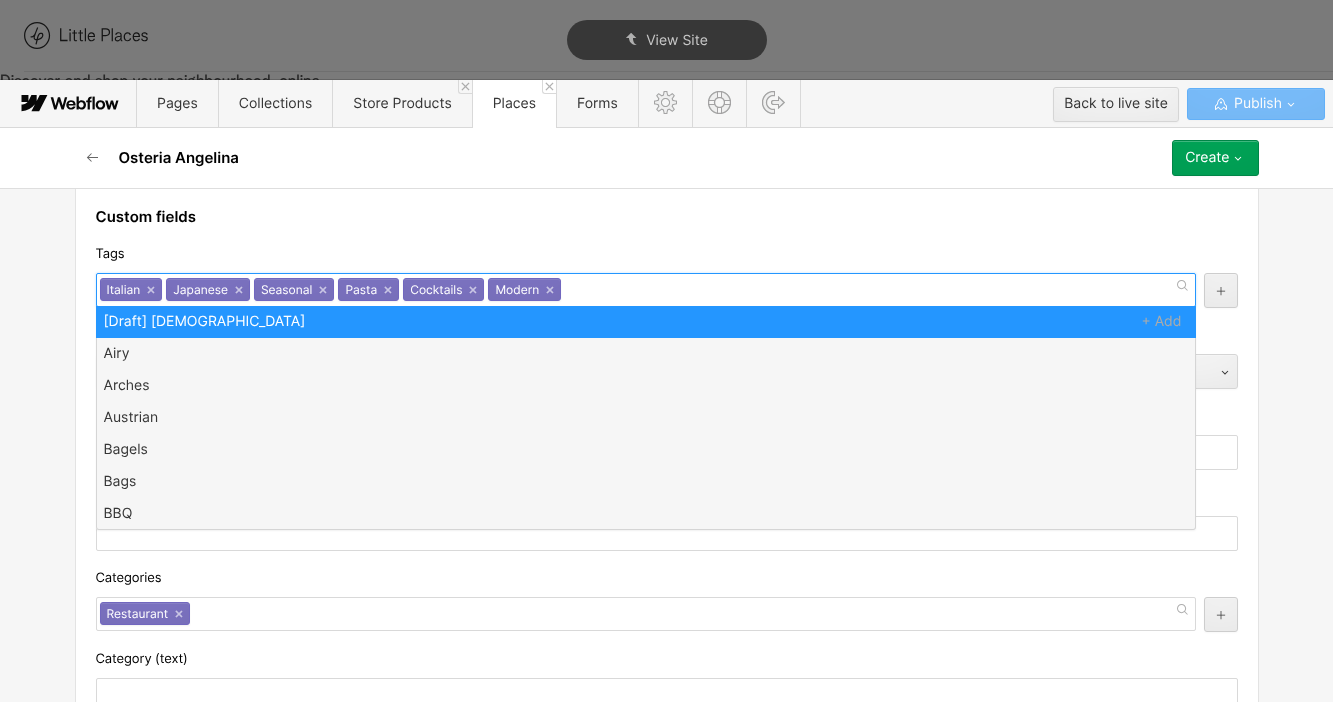 click on "Tags Italian Japanese Seasonal Pasta Cocktails Modern Italian × Japanese × Seasonal × Pasta × Cocktails × Modern × [Draft] British Airy Arches Austrian Bagels Bags BBQ Bike accessories Biscuits Black Owned Business Black-owned Bright Burgers Cacti Cakes Canalside Cap Cards Caribbean Casual CDs Ceviche Condiments Contemporary Cosy Cupcakes [PERSON_NAME] Date night Dog friendly Dried flowers Ethiopian Fitness French Fruits Furniture Glasses Gluten free options Granola Hair cut Hand sanitiser Hip Hole-in-the-wall Household Indonesian Industrial Intimate Kitchenware Knife Korean Leafy Lebanese Macarons Magazines Malaysian Masks Massage Matches Mauritian Meal kit Mediterranean Menswear Mezze Middle Eastern Movies Nepalese Nigerian Open fire cooking Outdoors Palestinian Paying it forward Plant pots Plants Poke bowl Pop up Puzzles Quirky Ramen Retro Rooftop Rustic Sake [PERSON_NAME] Singaporean South African Spirits [GEOGRAPHIC_DATA] Stall Stationery Street food Succulents Sushi Sustainable Sweets Swimwear Tacos Taiwanese Tattoo" at bounding box center (667, 275) 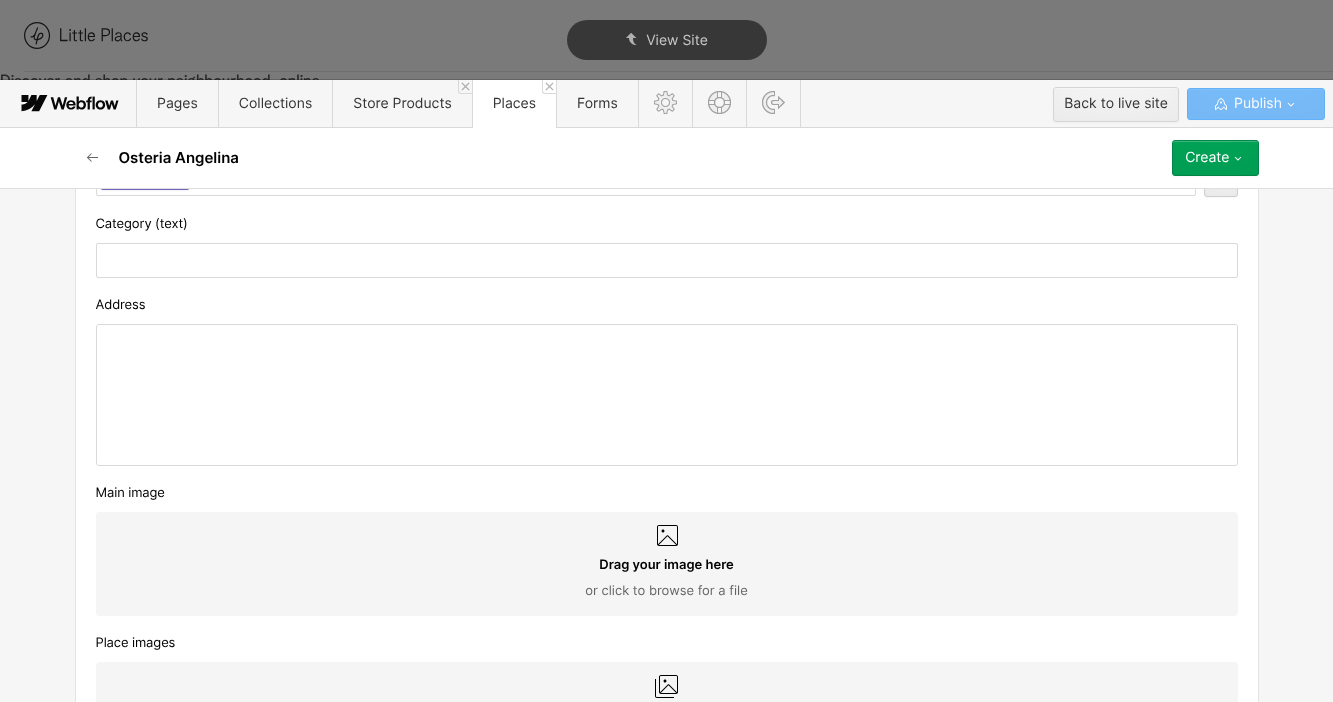 scroll, scrollTop: 749, scrollLeft: 0, axis: vertical 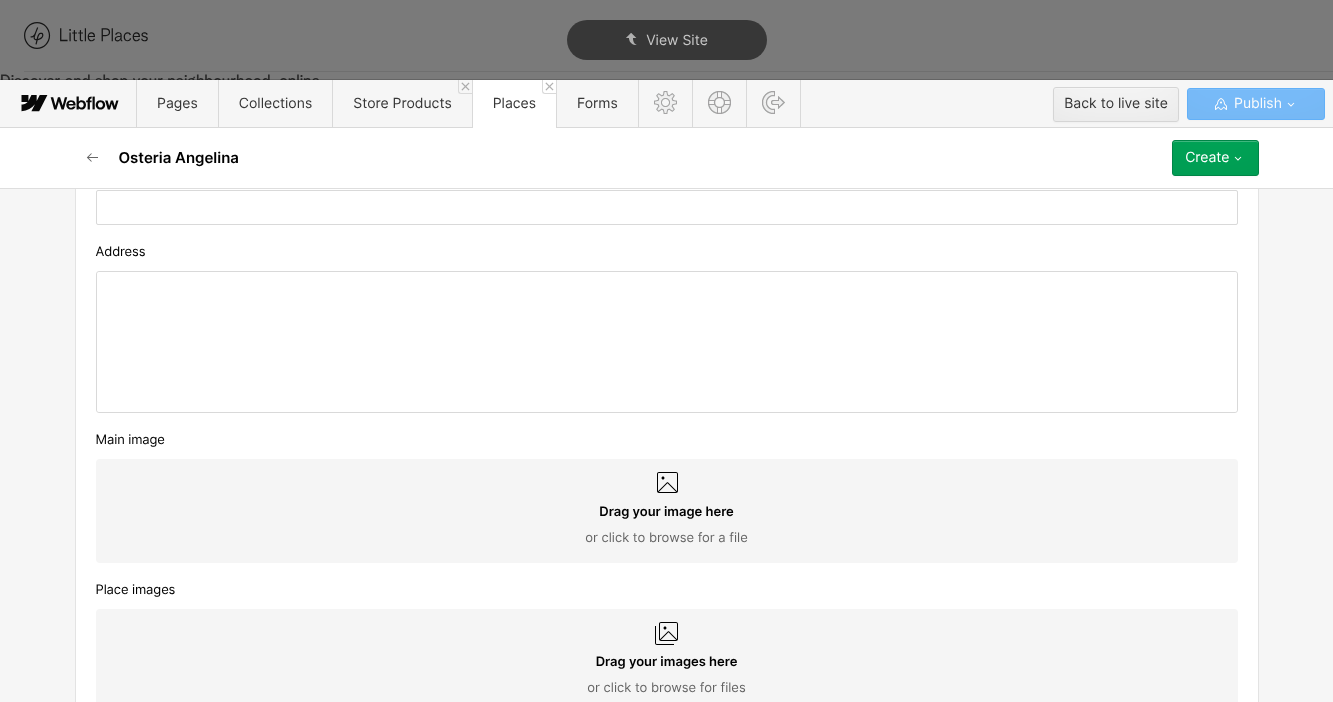 click at bounding box center [667, 342] 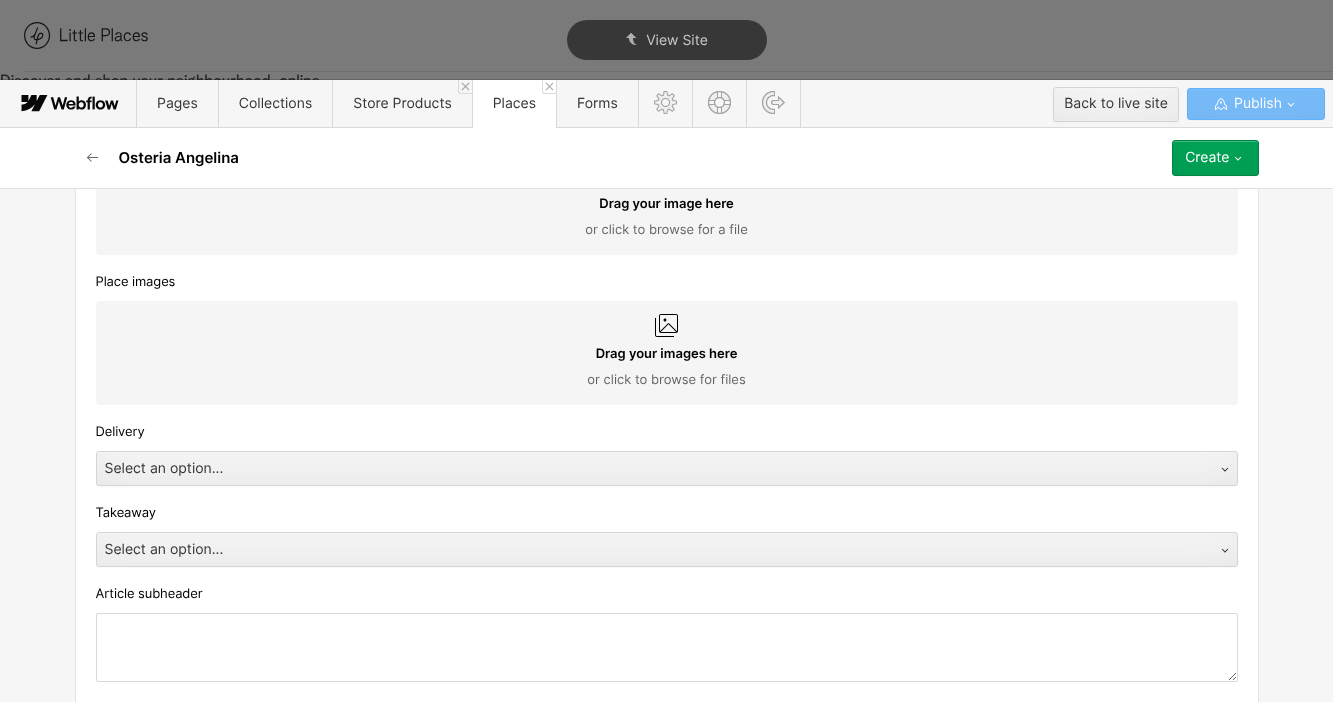 scroll, scrollTop: 1087, scrollLeft: 0, axis: vertical 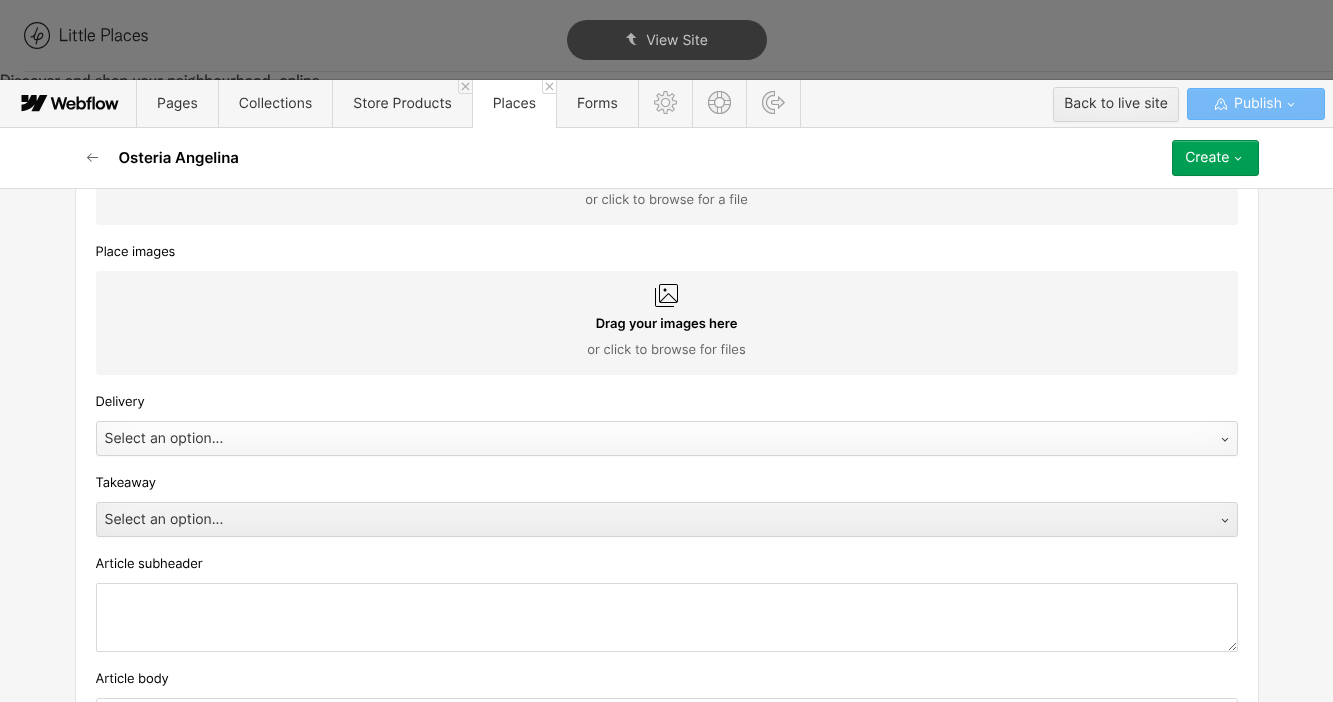 click on "Select an option..." at bounding box center [647, 439] 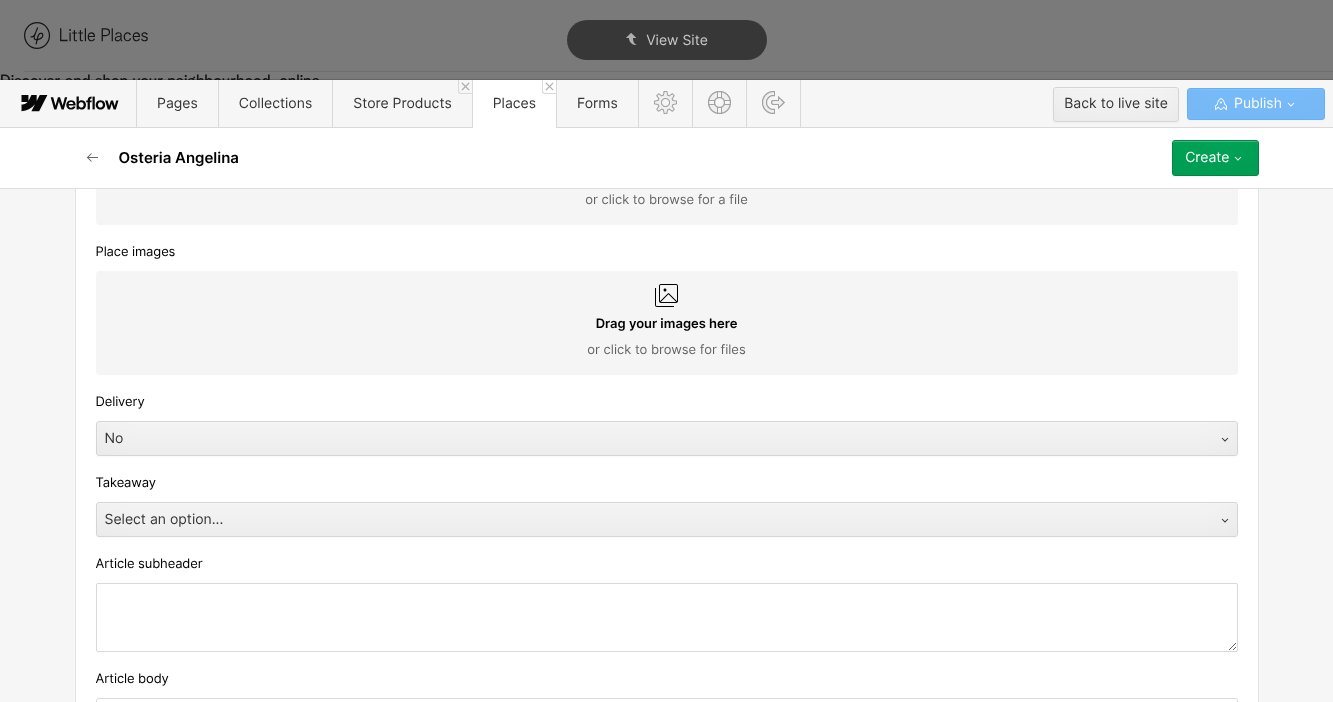 click on "Select an option..." at bounding box center (647, 520) 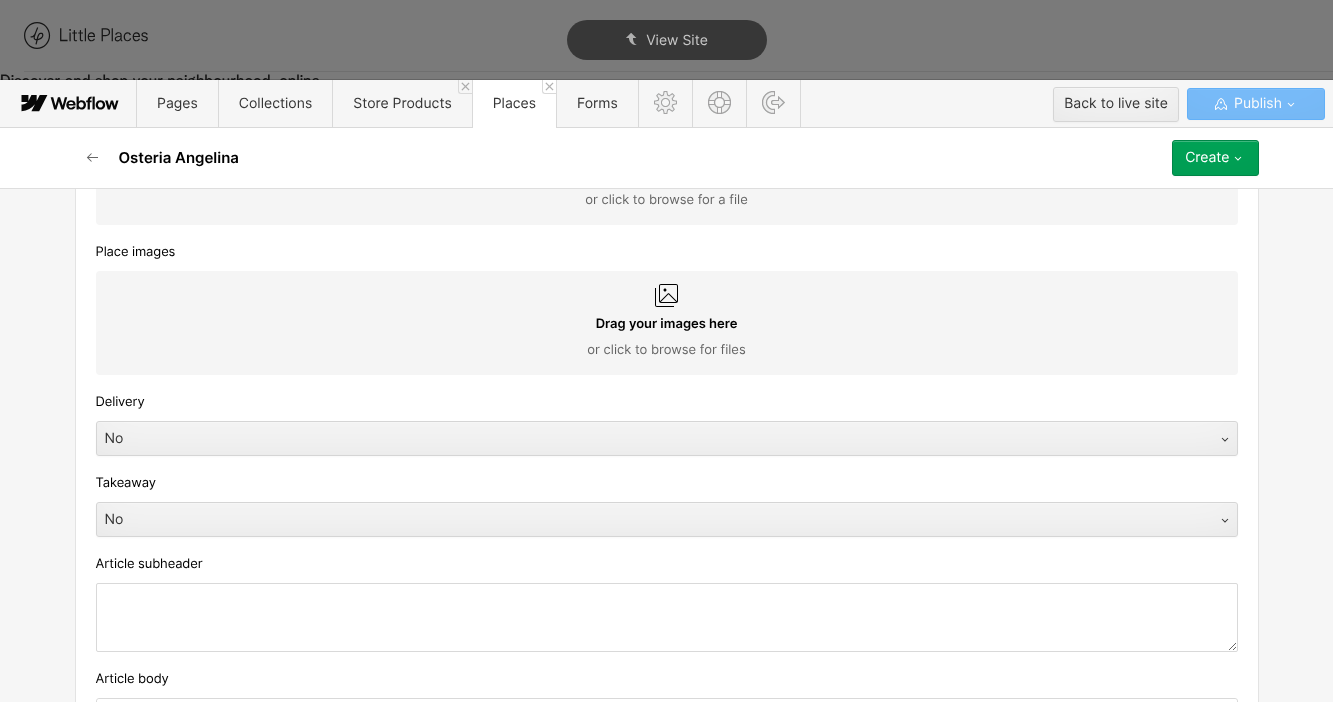 scroll, scrollTop: 1292, scrollLeft: 0, axis: vertical 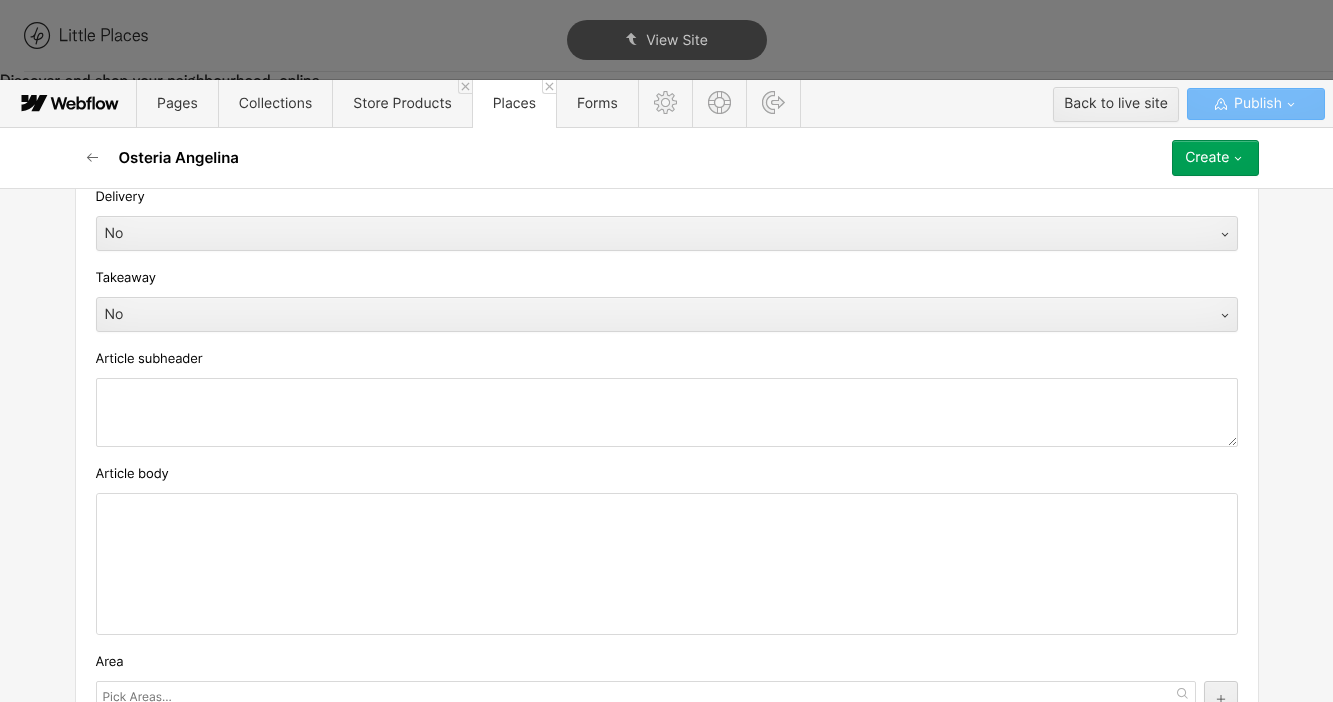 click at bounding box center (667, 564) 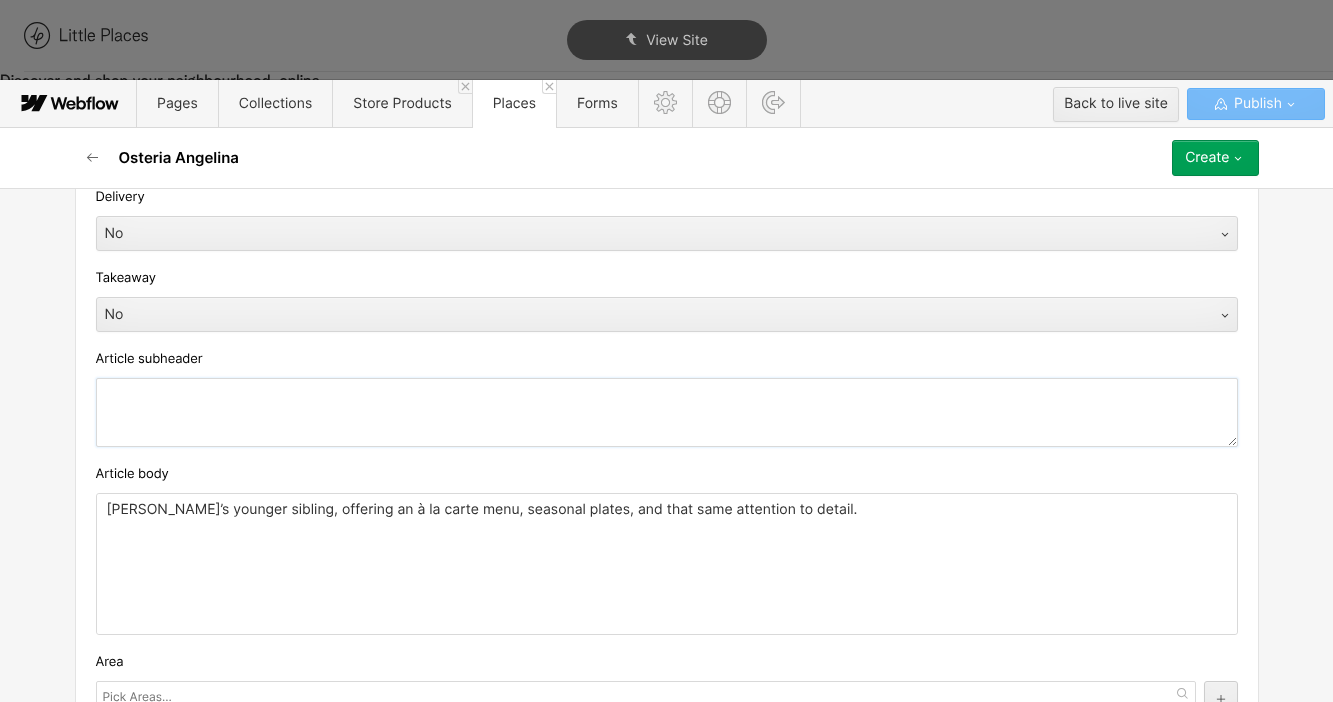 click at bounding box center (667, 412) 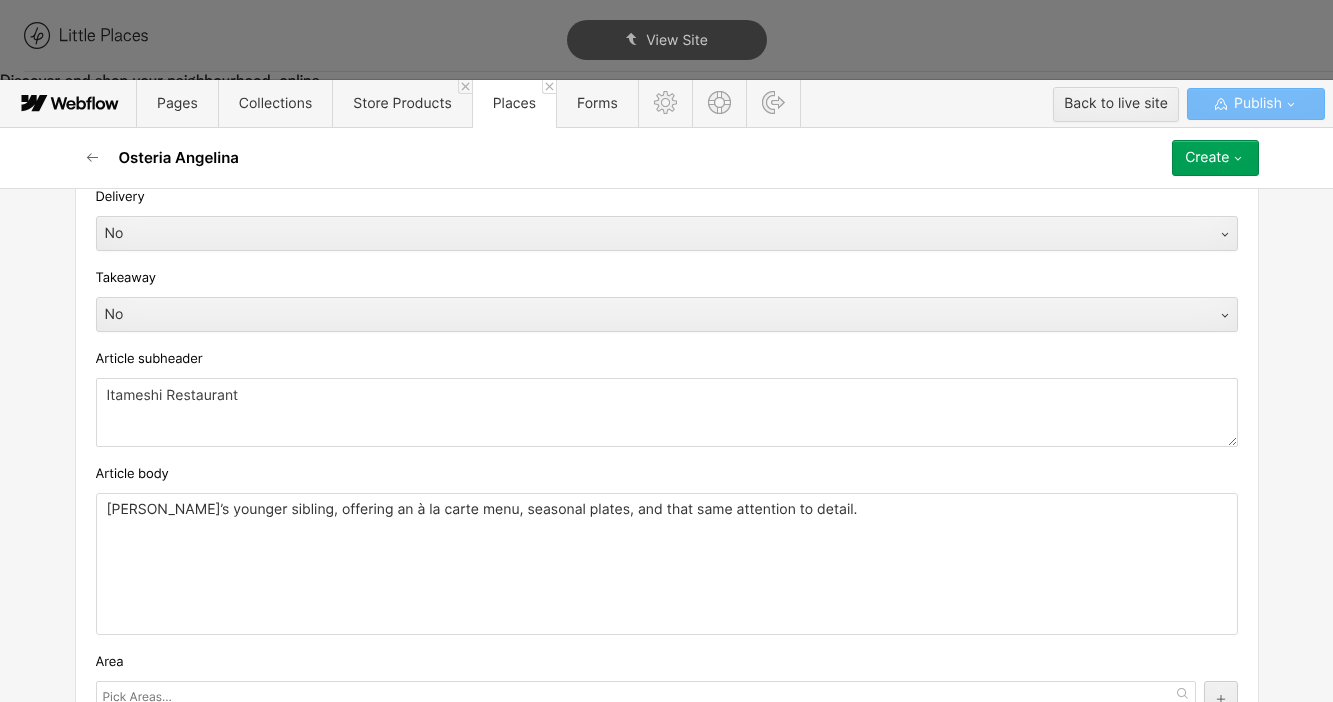 click on "Custom fields Tags Italian Japanese Seasonal Pasta Cocktails Modern Italian × Japanese × Seasonal × Pasta × Cocktails × Modern × [Draft] British Airy Arches Austrian Bagels Bags BBQ Bike accessories Biscuits Black Owned Business Black-owned Bright Burgers Cacti Cakes Canalside Cap Cards Caribbean Casual CDs Ceviche Condiments Contemporary Cosy Cupcakes [PERSON_NAME] Date night Dog friendly Dried flowers Ethiopian Fitness French Fruits Furniture Glasses Gluten free options Granola Hair cut Hand sanitiser Hip Hole-in-the-wall Household Indonesian Industrial Intimate Kitchenware Knife Korean Leafy Lebanese Macarons Magazines Malaysian Masks Massage Matches Mauritian Meal kit Mediterranean Menswear Mezze Middle Eastern Movies Nepalese Nigerian Open fire cooking Outdoors Palestinian Paying it forward Plant pots Plants Poke bowl Pop up Puzzles Quirky Ramen Retro Rooftop Rustic Sake [PERSON_NAME] Singaporean South African Spirits [GEOGRAPHIC_DATA] Stall Stationery Street food Succulents Sushi Sustainable Sweets Swimwear Tacos Tea" at bounding box center (667, 420) 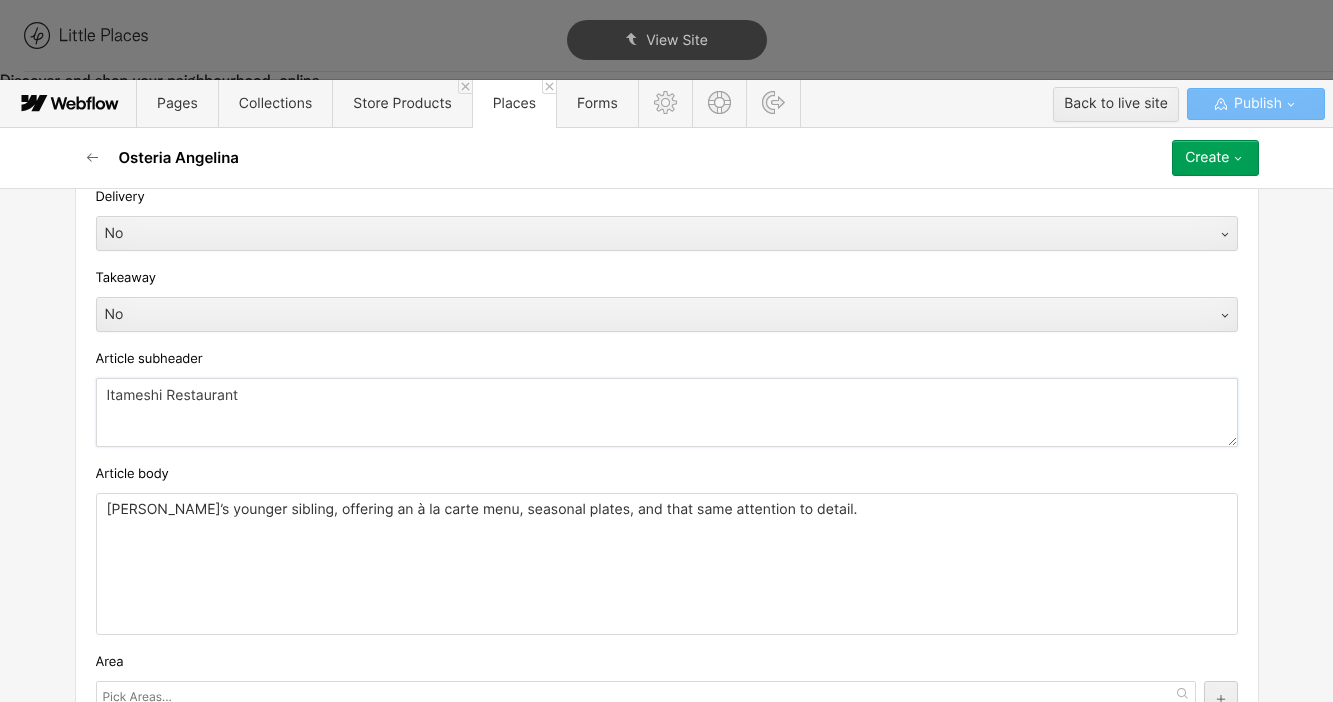 click on "Itameshi Restaurant" at bounding box center (667, 412) 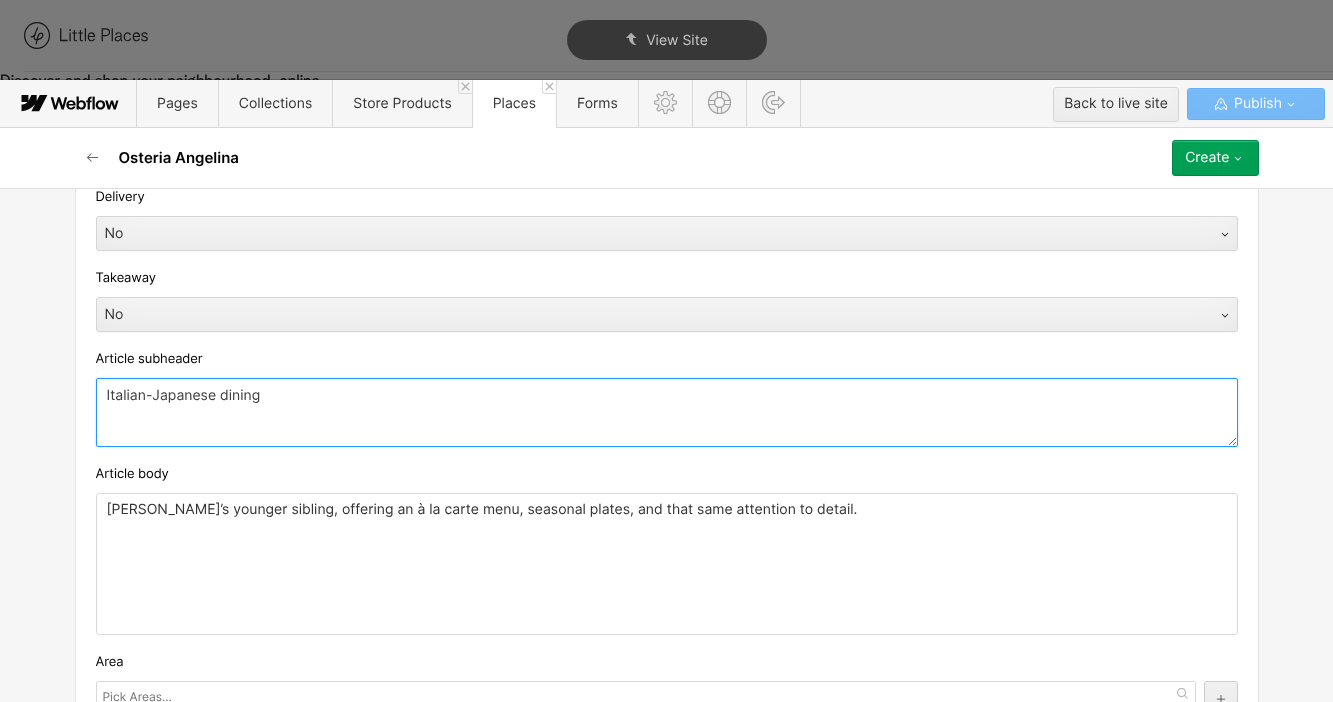 type on "Italian-Japanese dining" 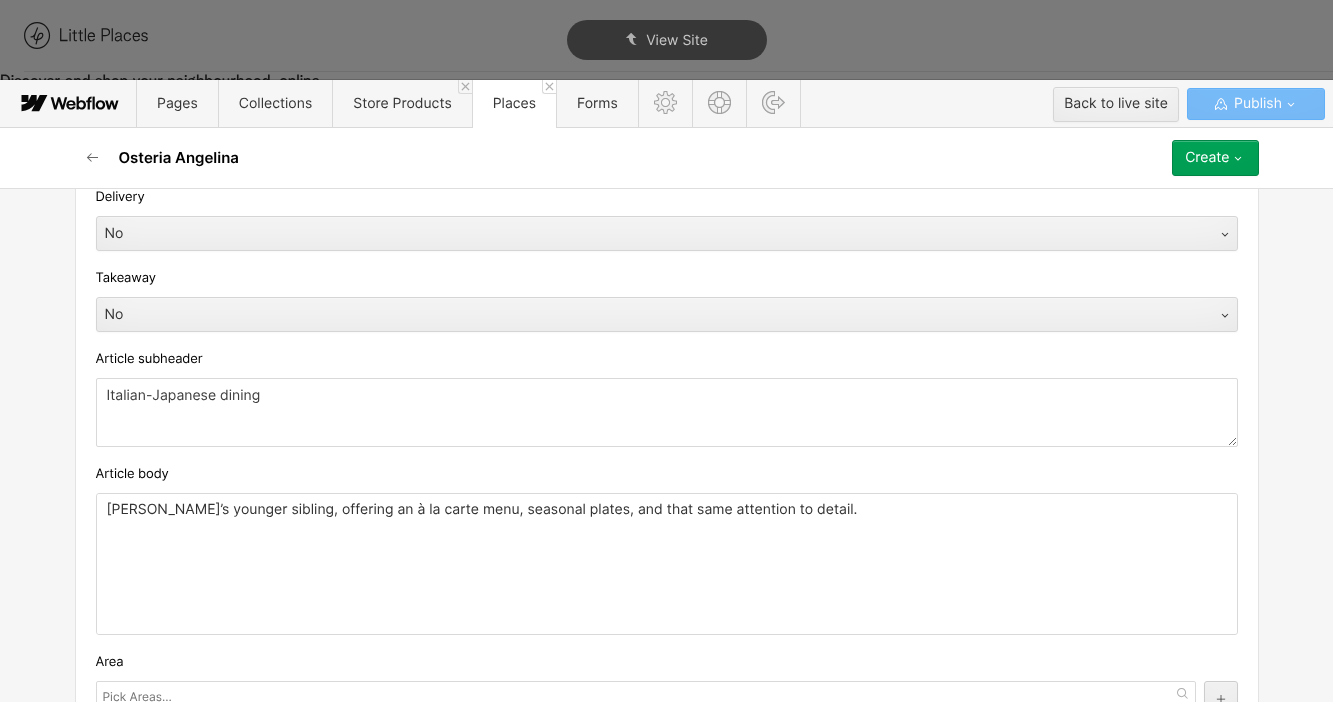 click on "[PERSON_NAME]’s younger sibling, offering an à la carte menu, seasonal plates, and that same attention to detail." at bounding box center [667, 564] 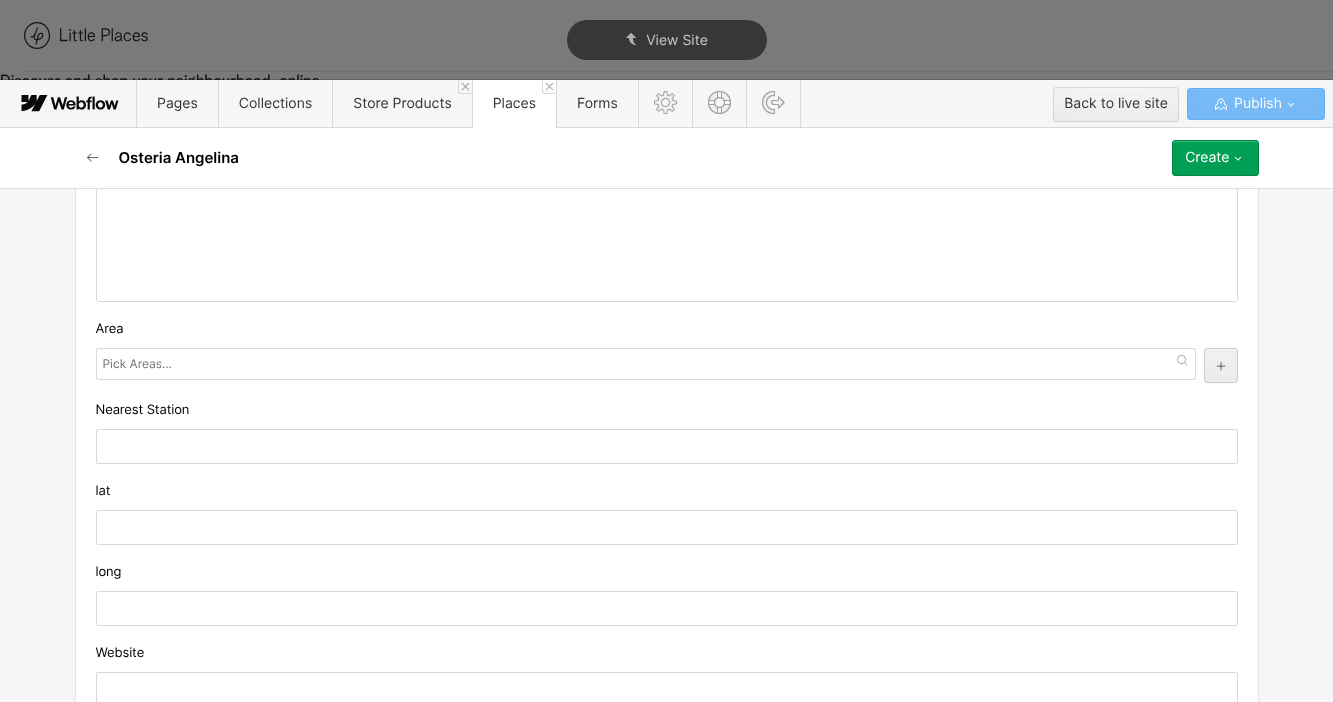 scroll, scrollTop: 1626, scrollLeft: 0, axis: vertical 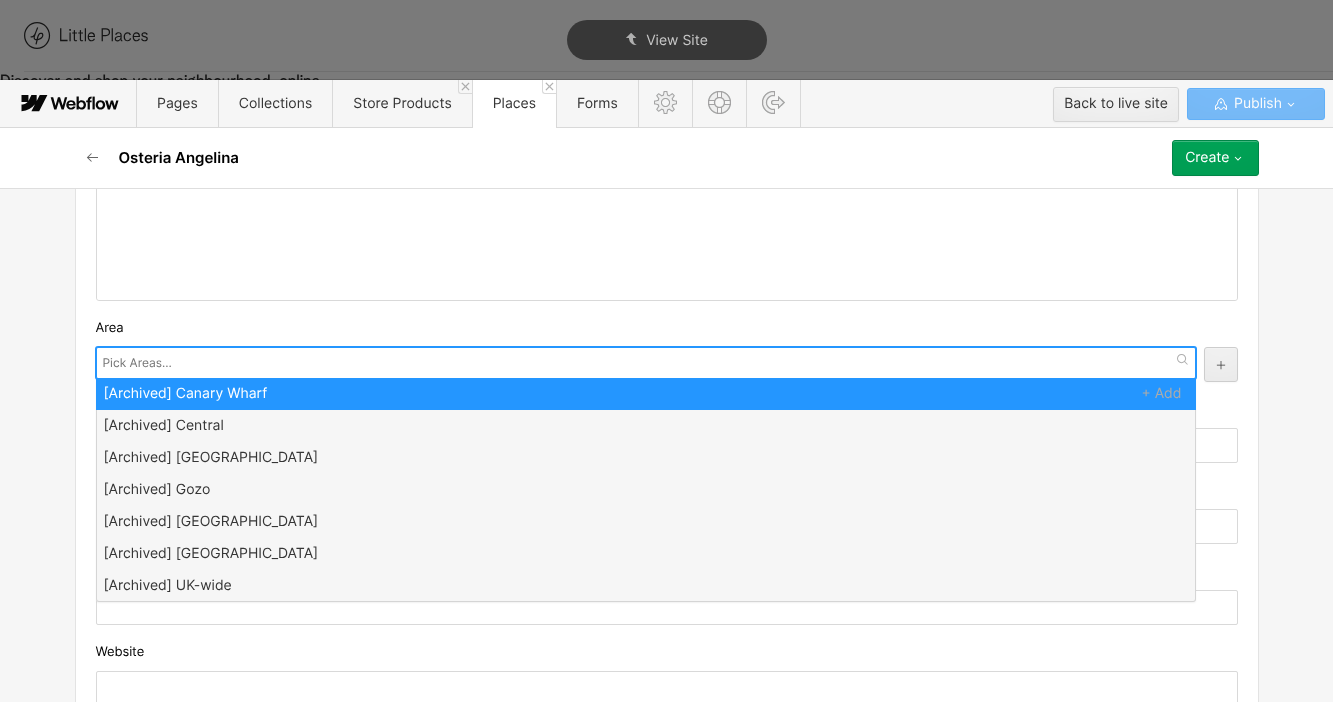 click at bounding box center (139, 363) 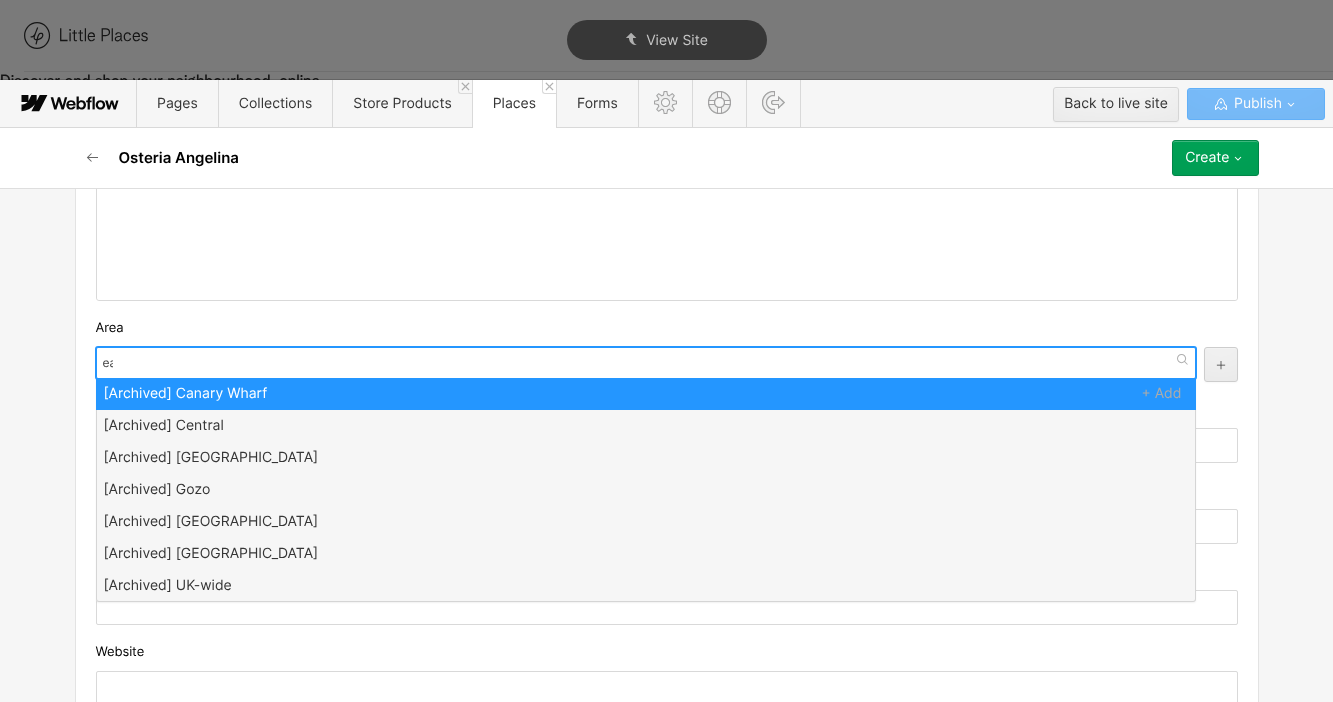 type on "eas" 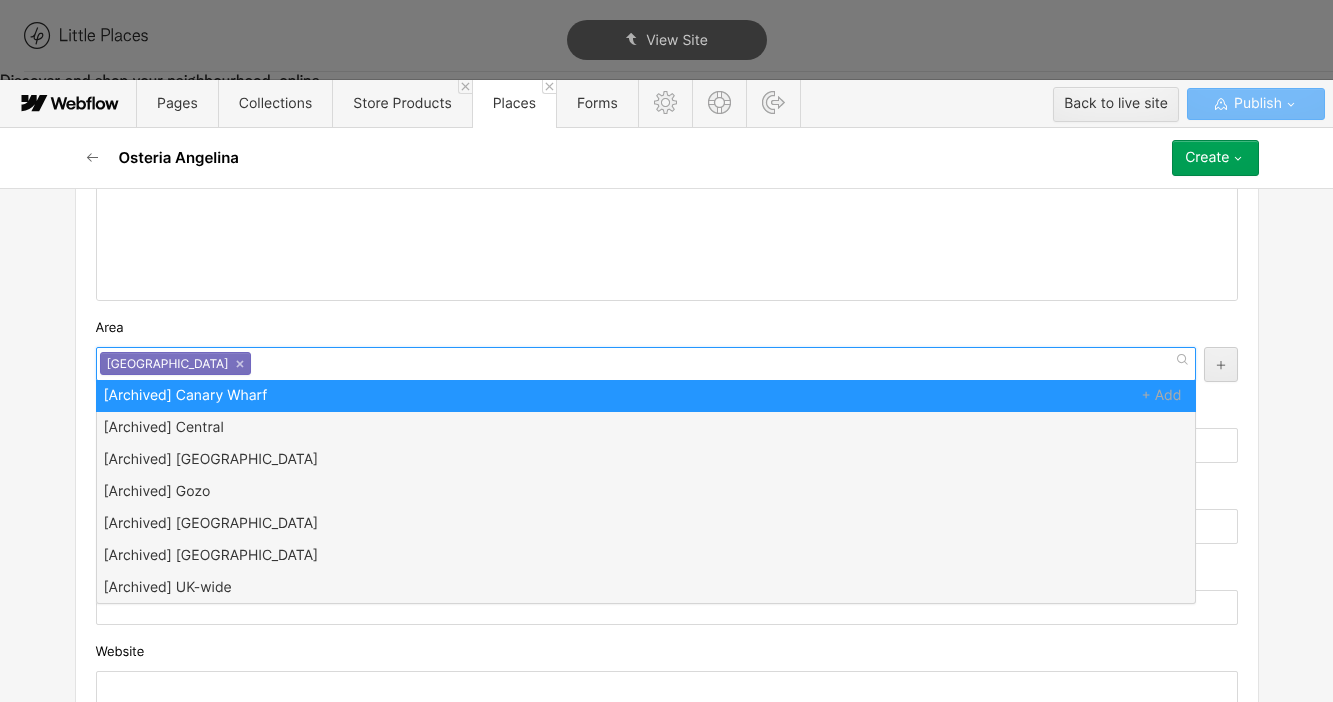 scroll, scrollTop: 0, scrollLeft: 0, axis: both 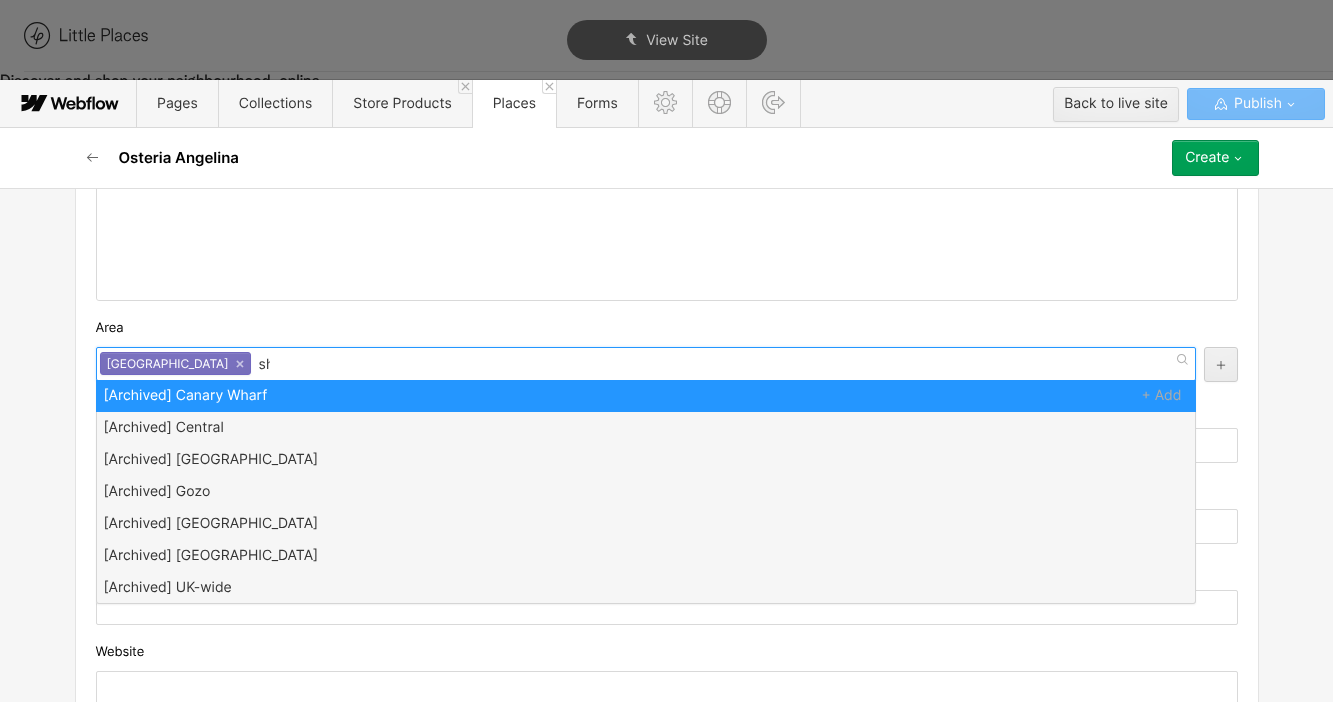 type on "shore" 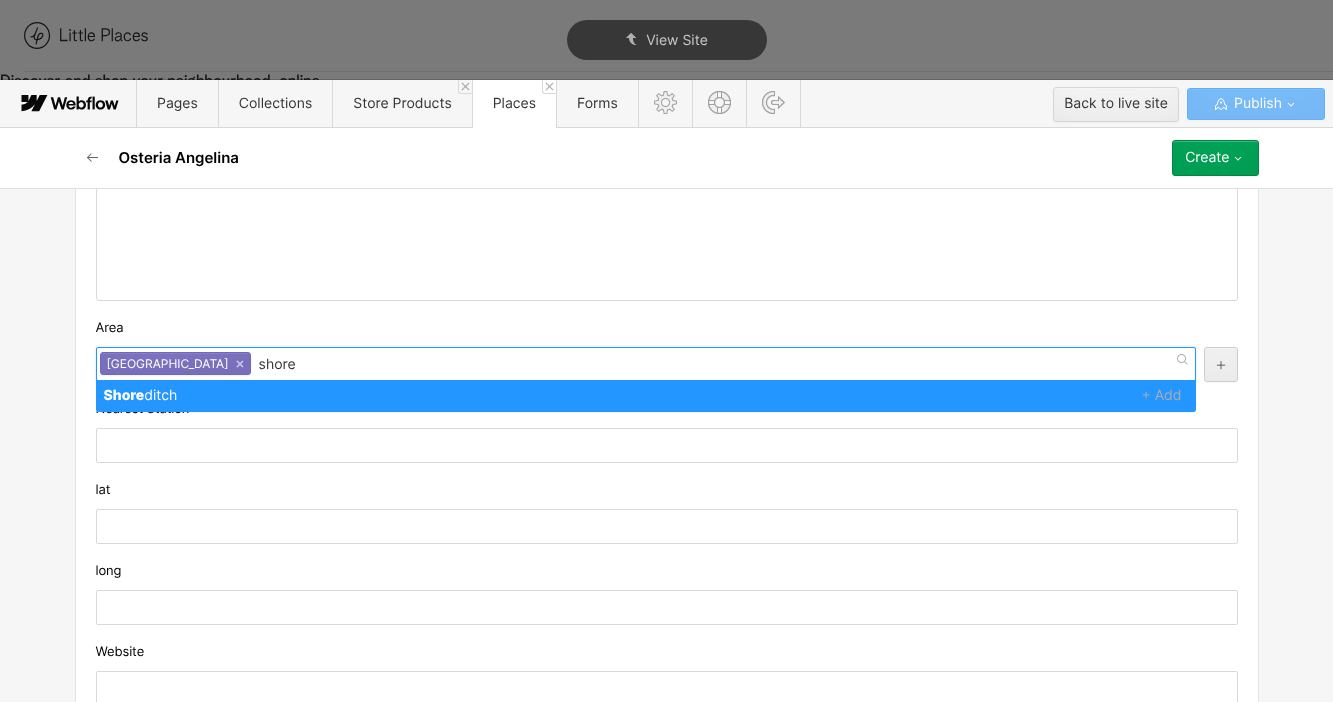 type 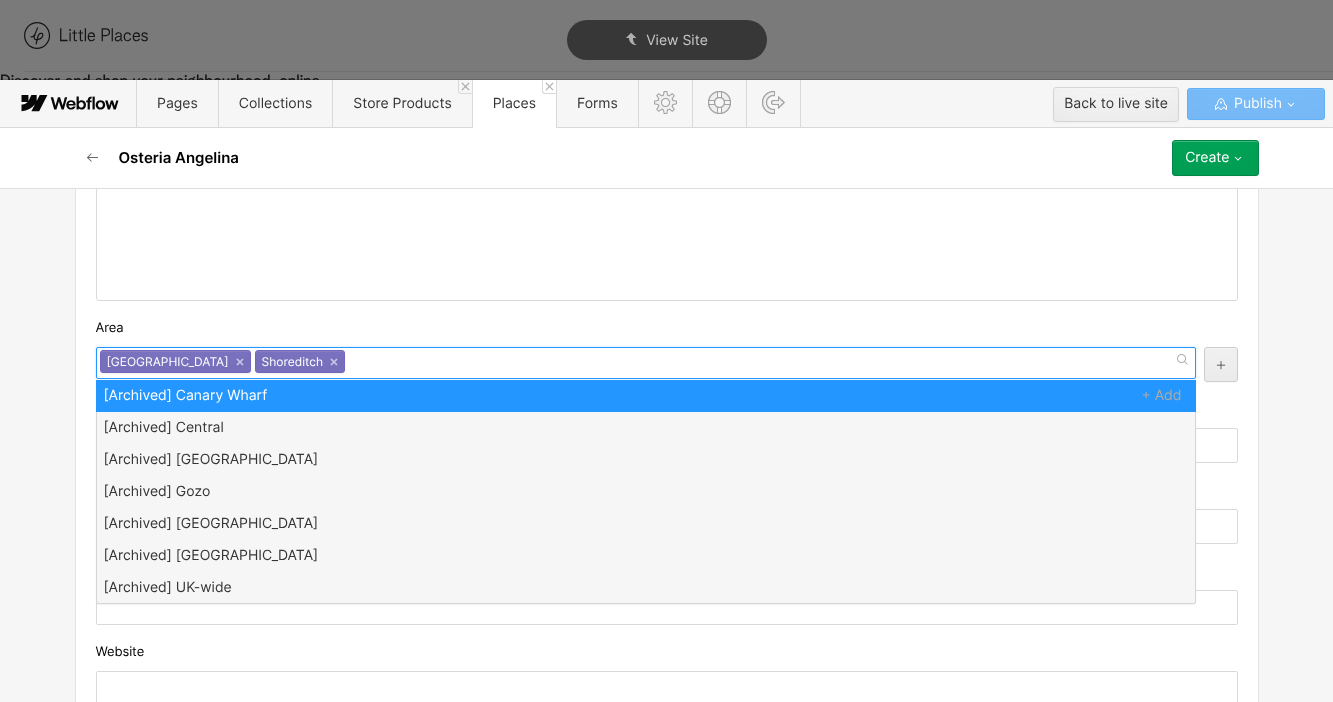 click on "Shoreditch ×" at bounding box center (300, 361) 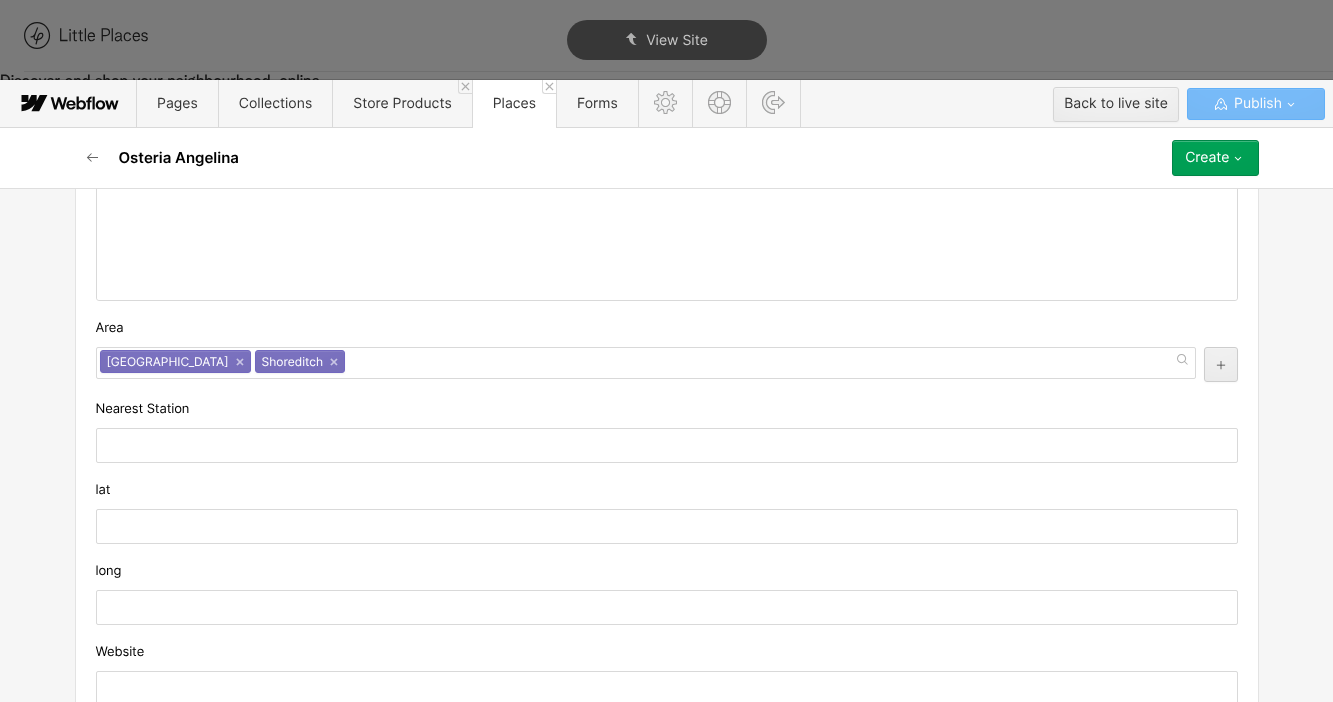 scroll, scrollTop: 1736, scrollLeft: 0, axis: vertical 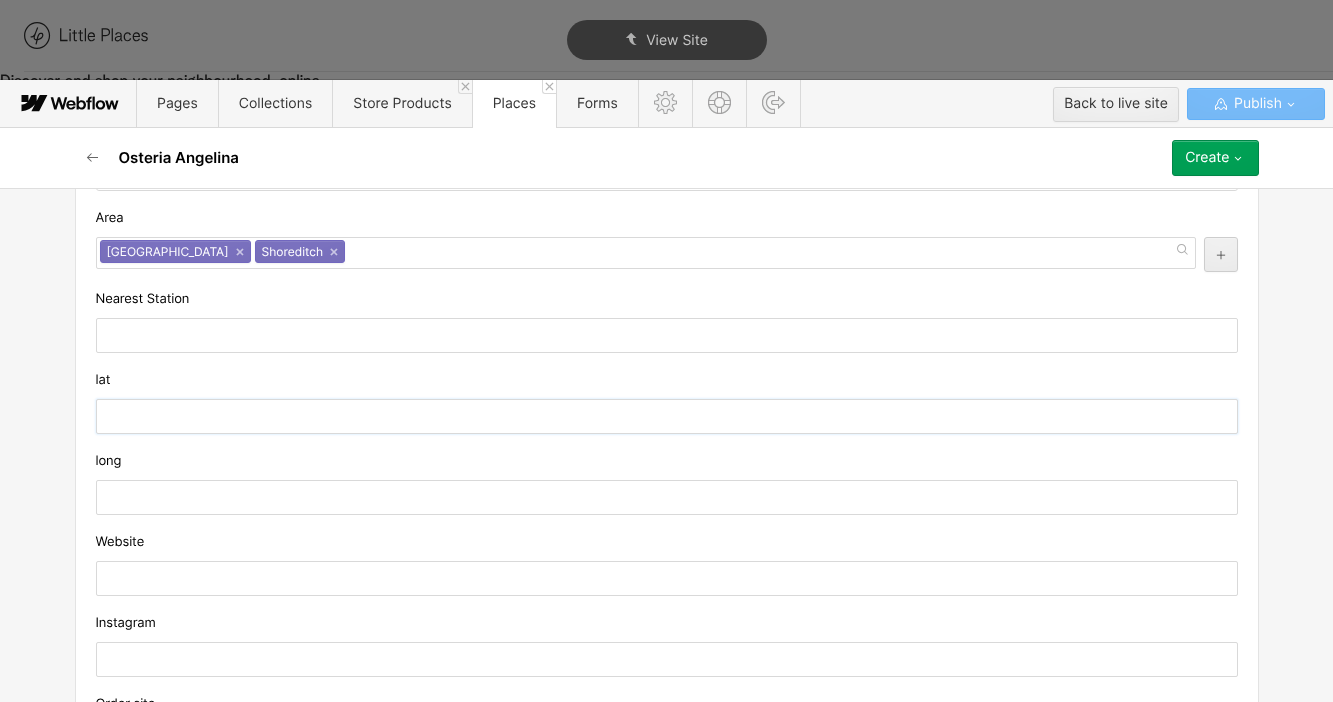 click at bounding box center (667, 416) 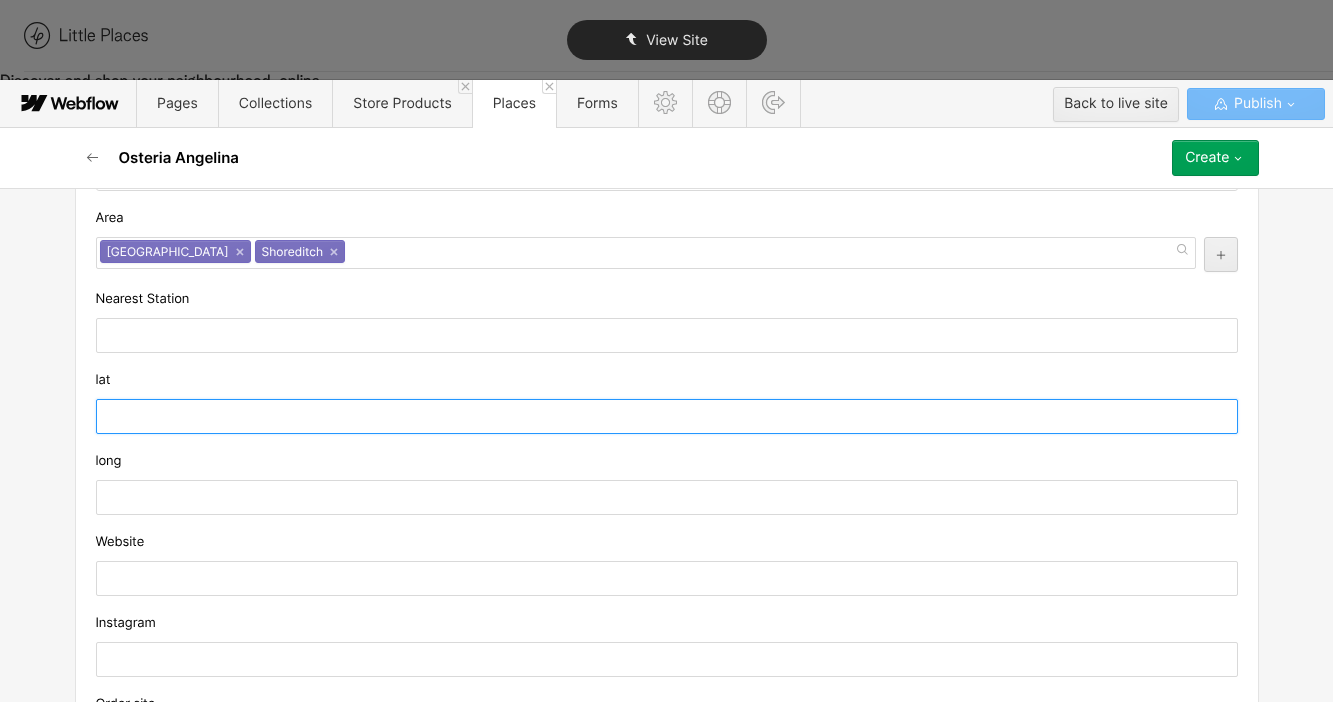paste on "51.5218823" 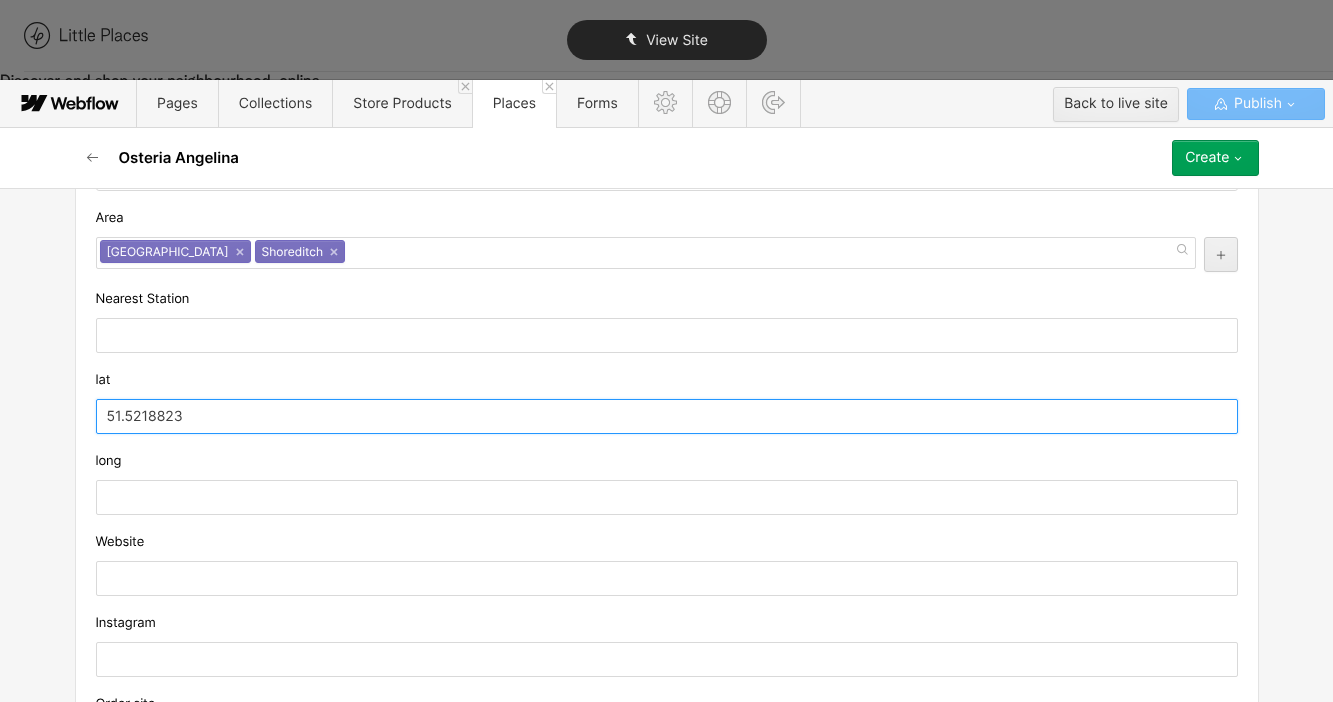 type on "51.5218823" 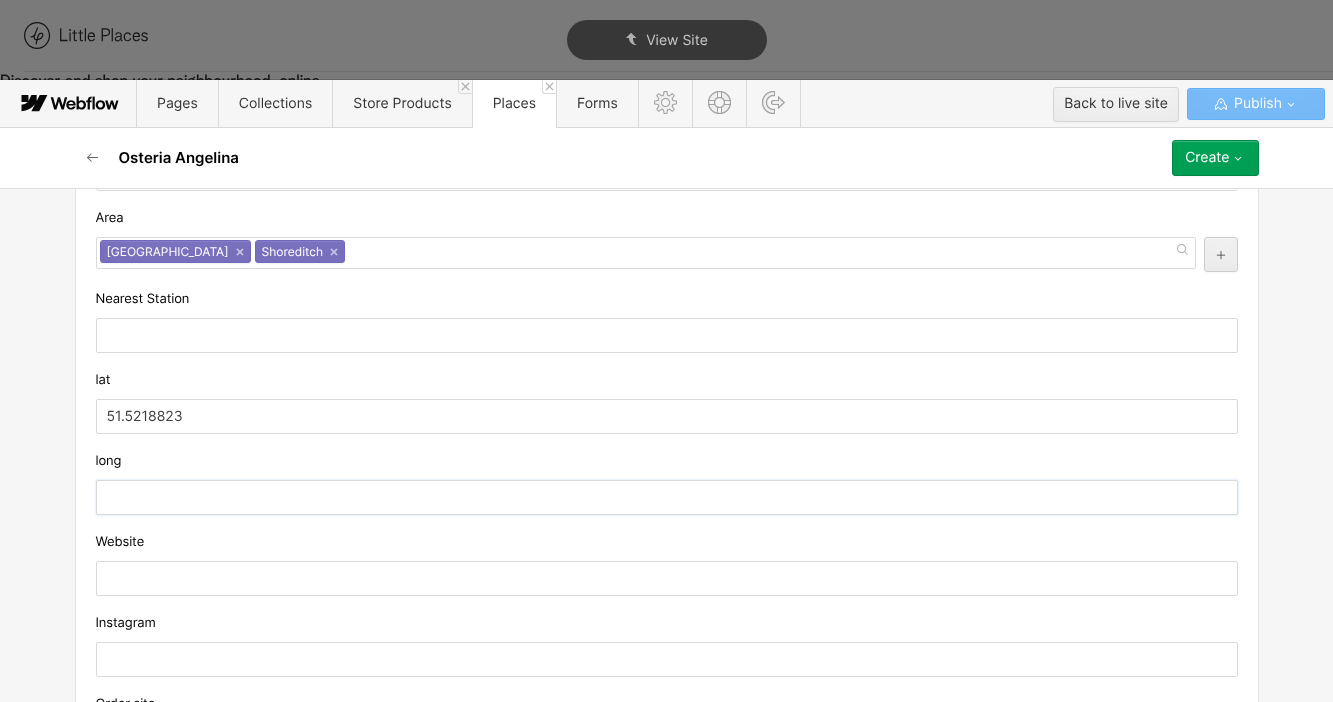 click at bounding box center [667, 497] 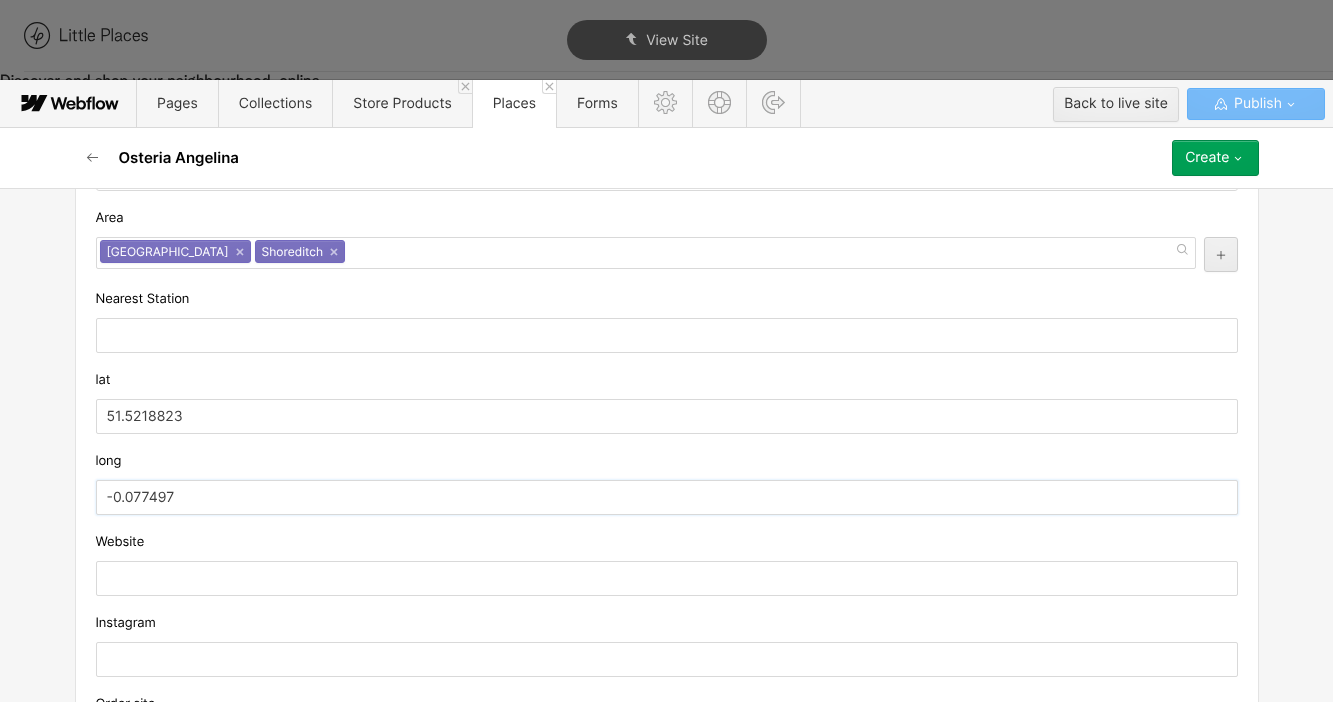 scroll, scrollTop: 1780, scrollLeft: 0, axis: vertical 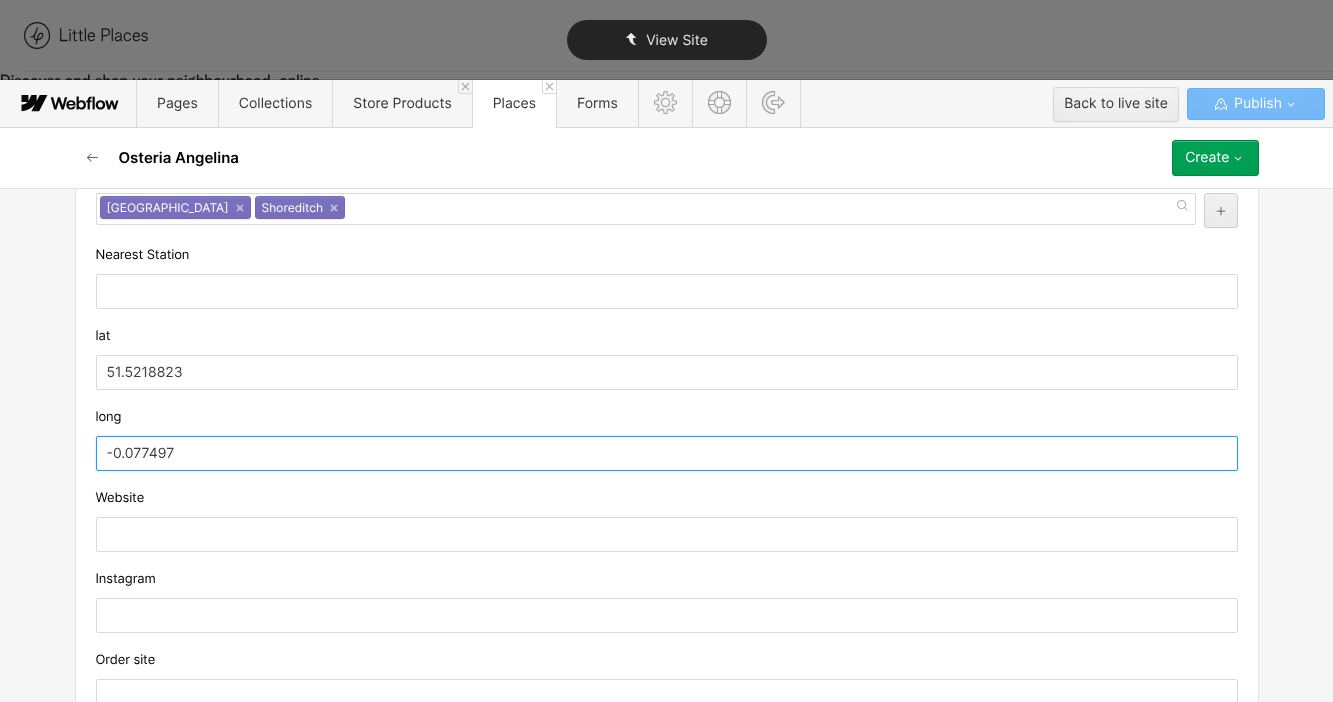 type on "-0.077497" 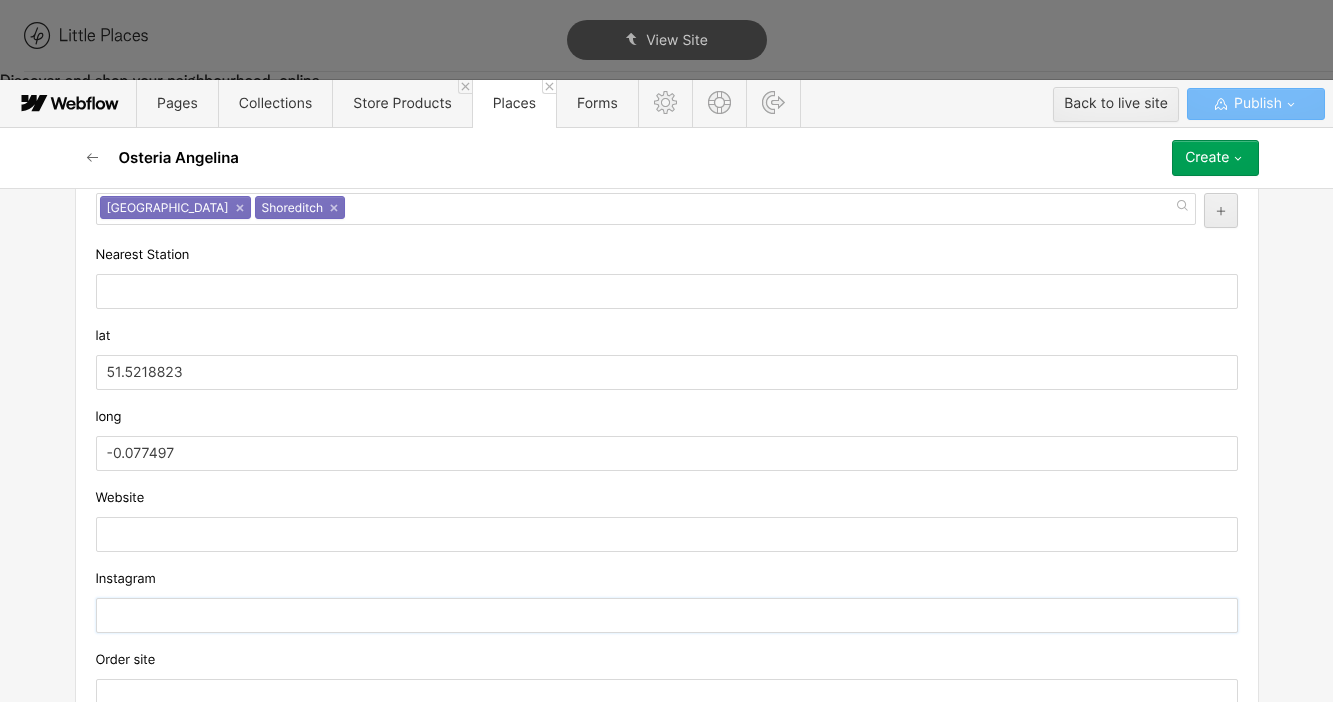 click at bounding box center (667, 615) 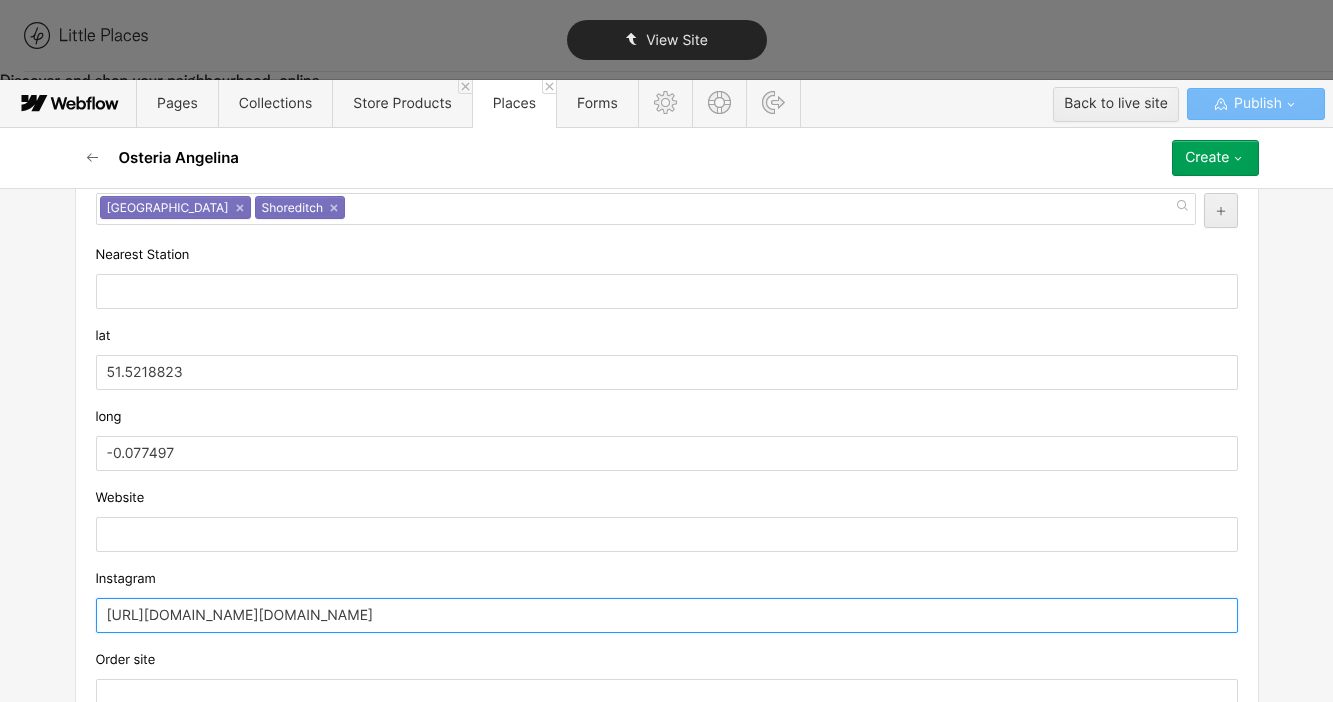 type on "[URL][DOMAIN_NAME][DOMAIN_NAME]" 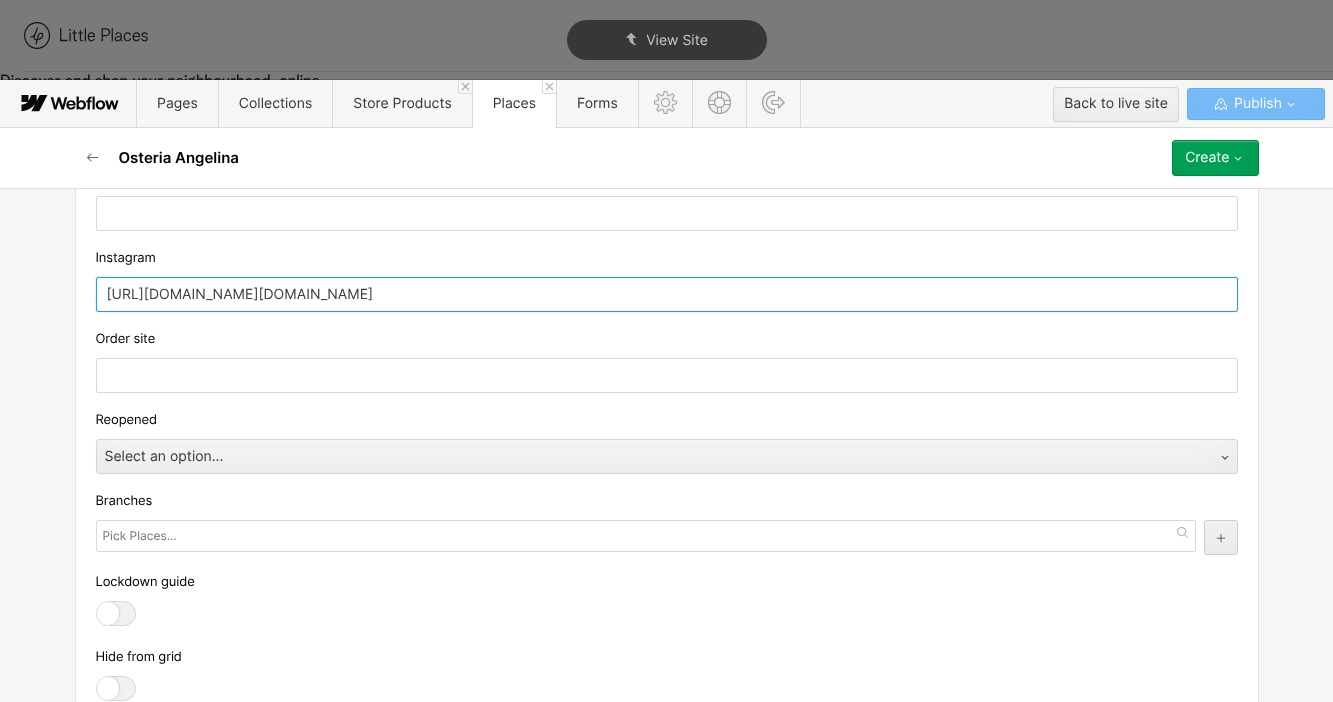 scroll, scrollTop: 1915, scrollLeft: 0, axis: vertical 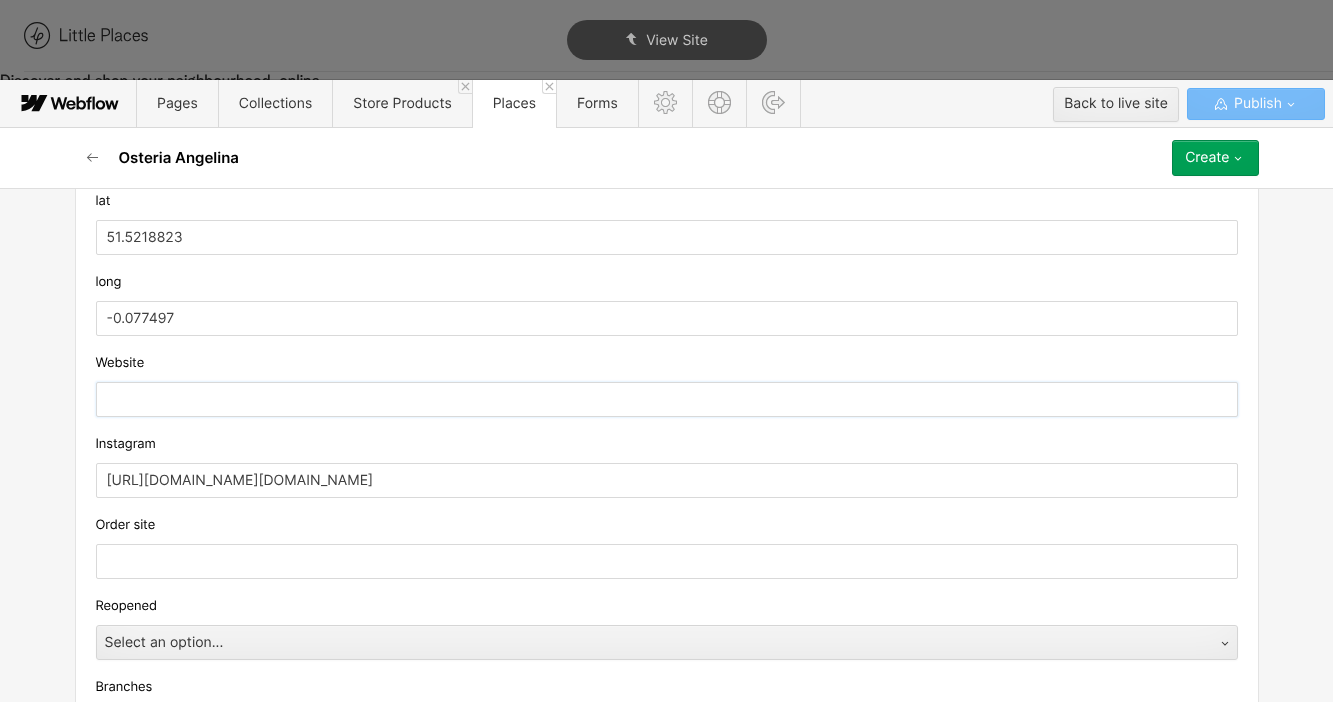 click at bounding box center (667, 399) 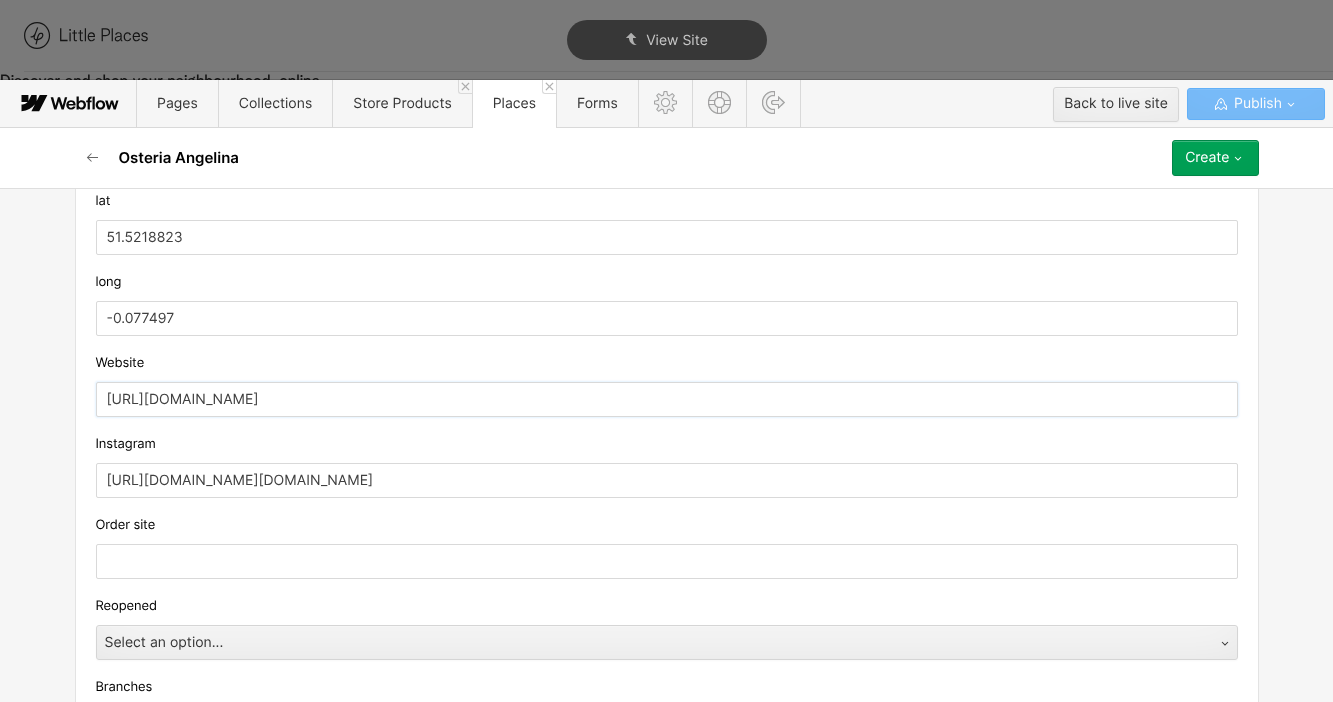 scroll, scrollTop: 2291, scrollLeft: 0, axis: vertical 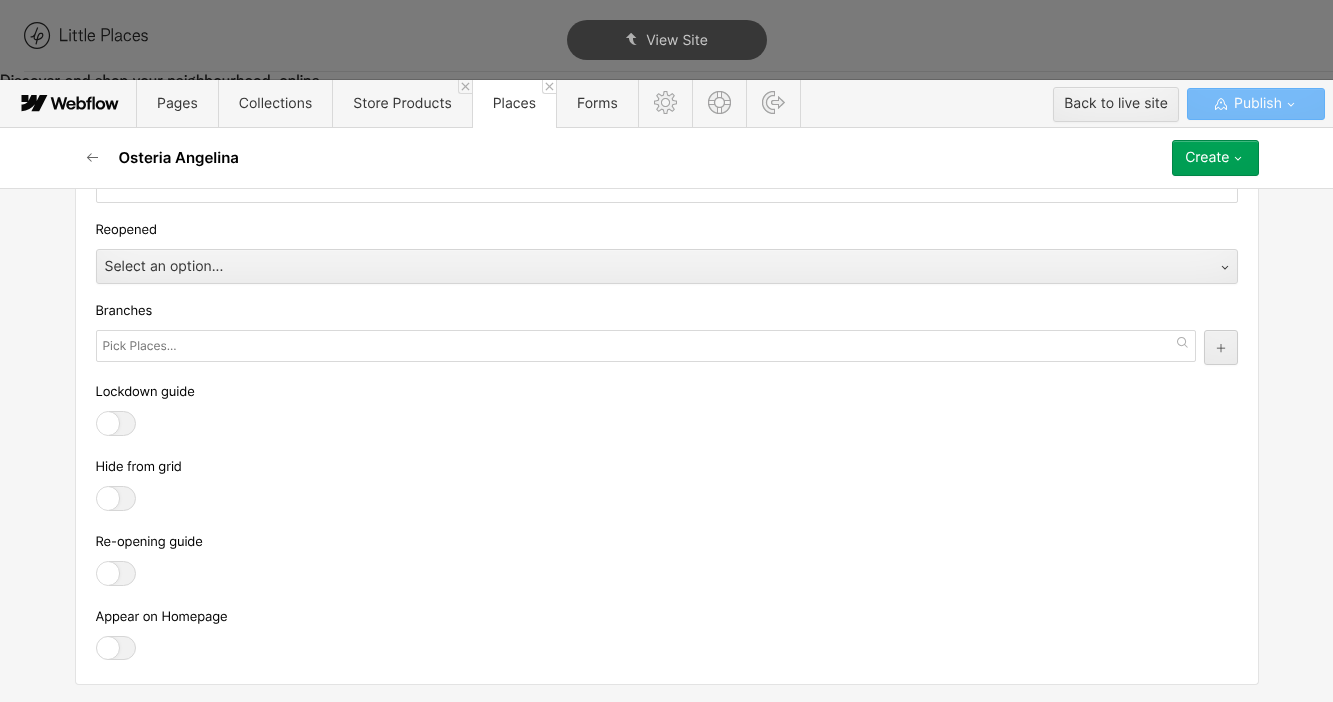 type on "[URL][DOMAIN_NAME]" 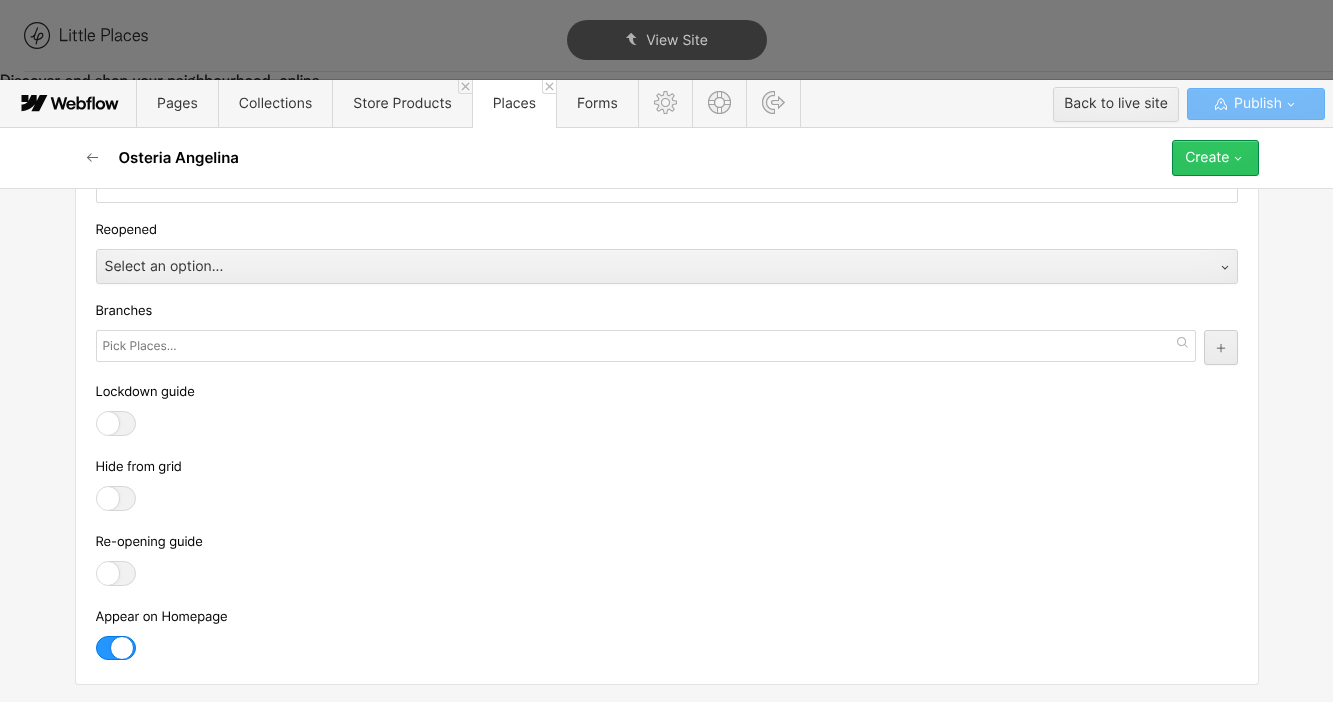 click on "Create" at bounding box center (1215, 158) 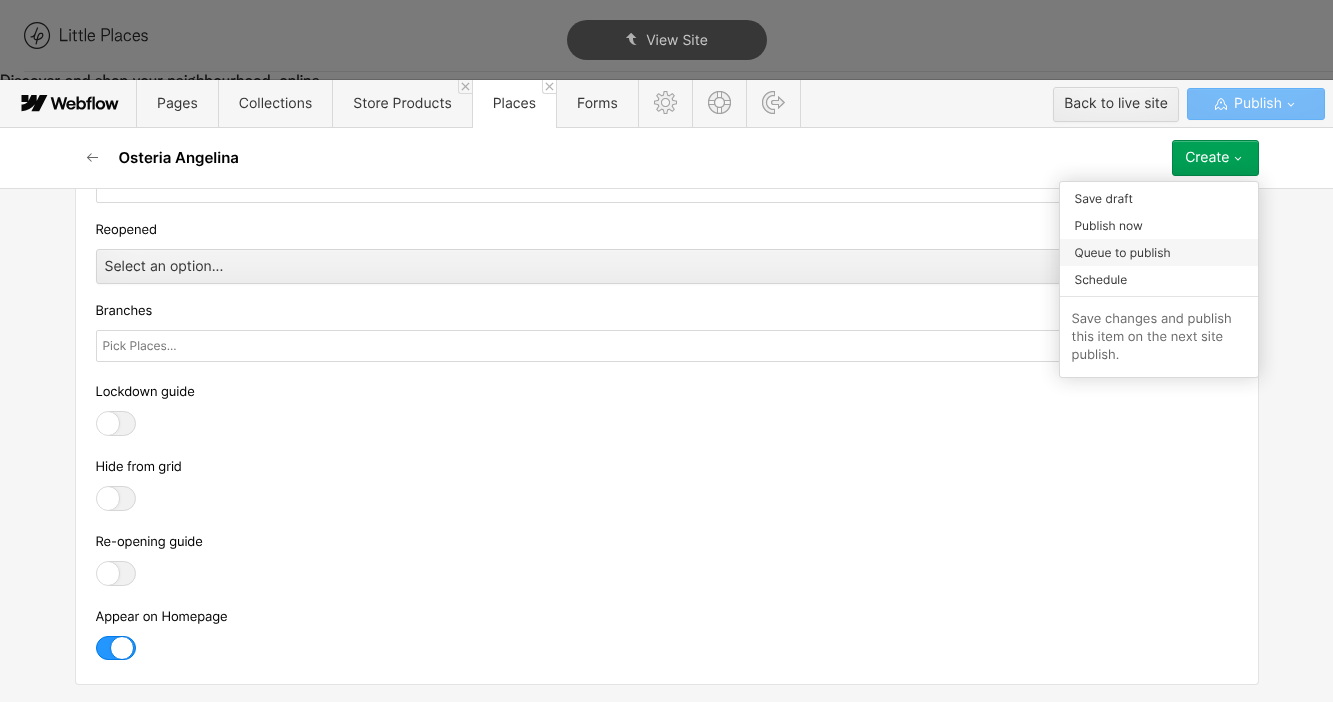 click on "Queue to publish" at bounding box center [1159, 252] 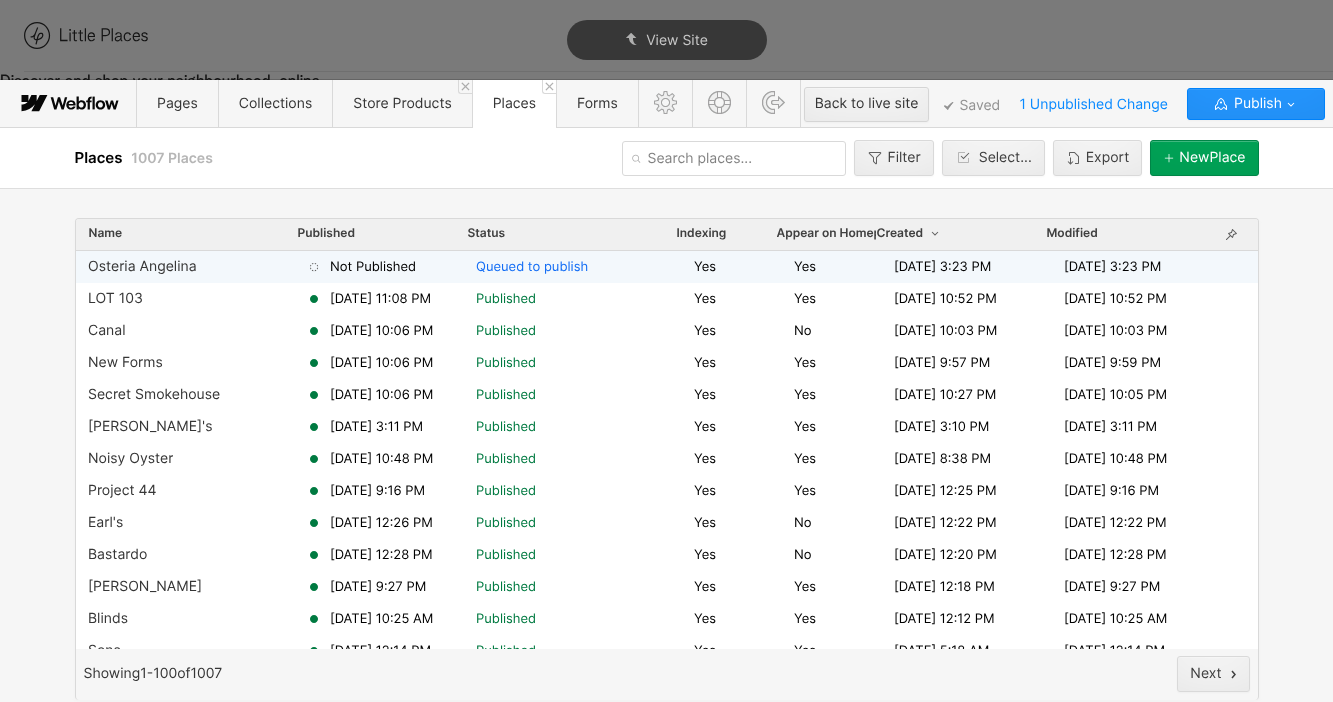 click 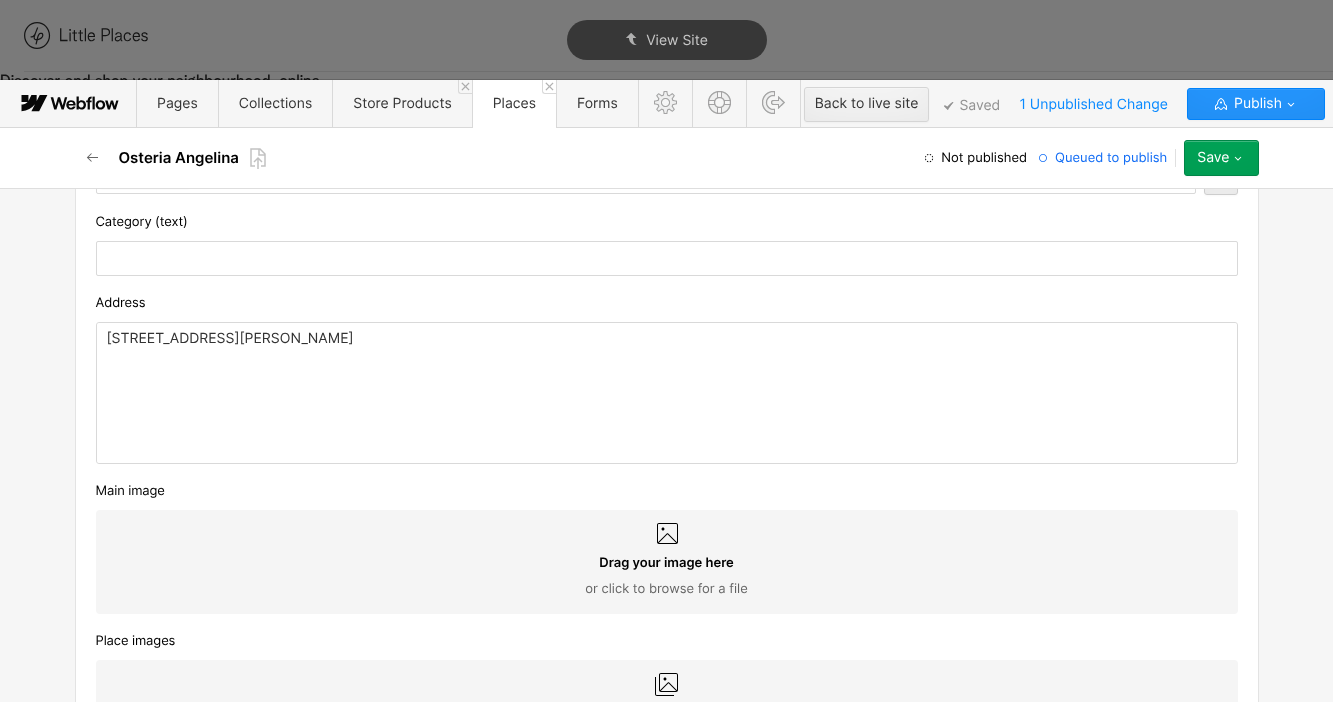scroll, scrollTop: 1018, scrollLeft: 0, axis: vertical 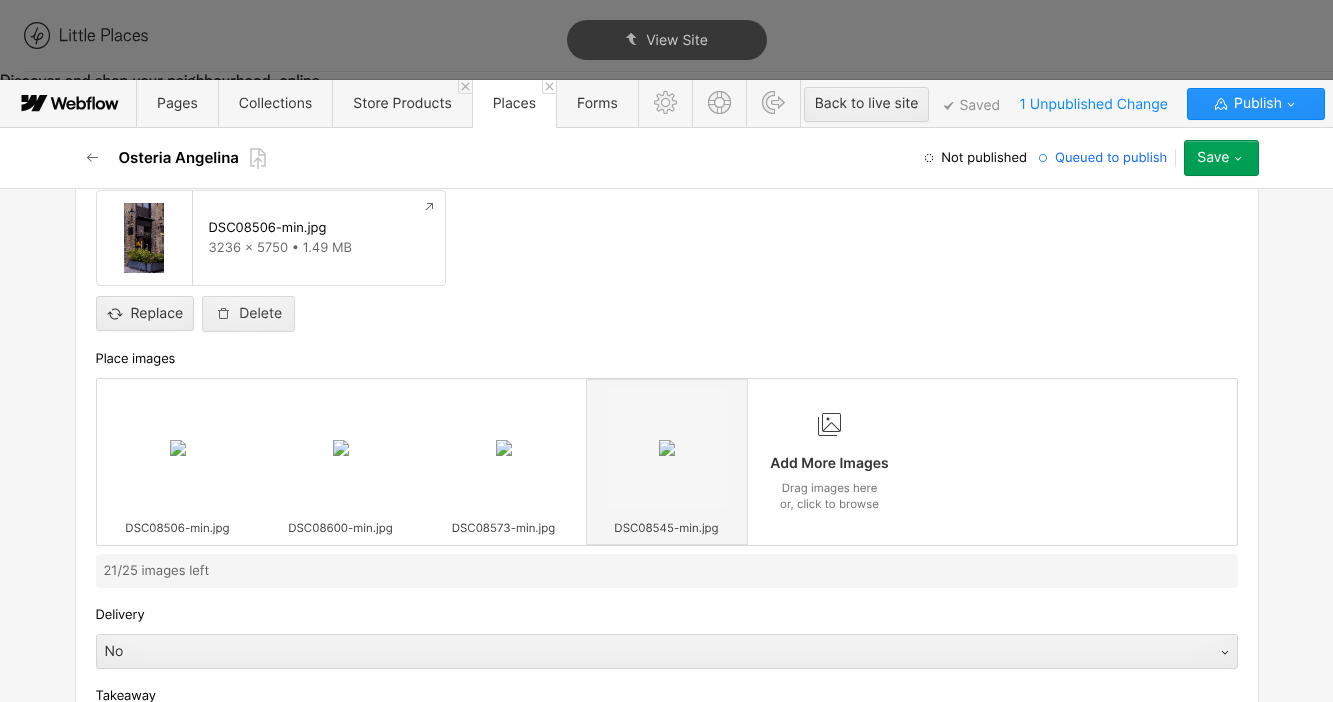 drag, startPoint x: 673, startPoint y: 506, endPoint x: 524, endPoint y: 505, distance: 149.00336 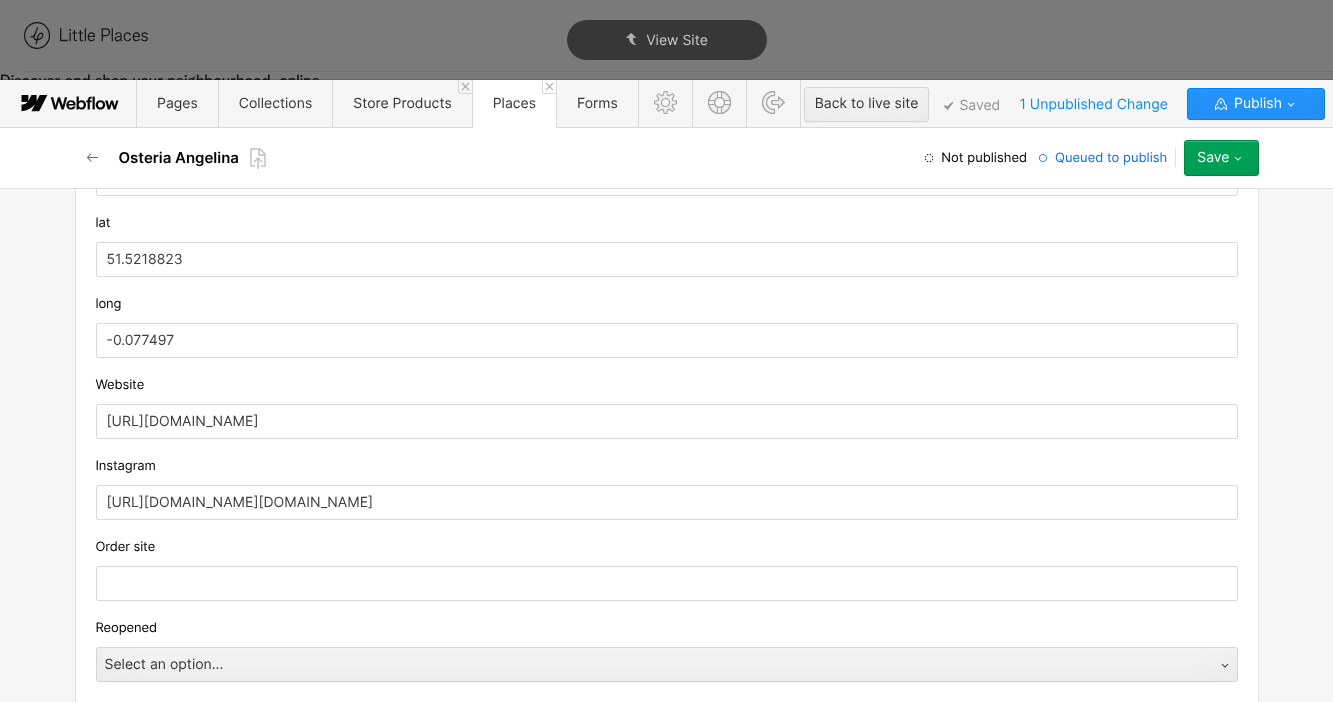 scroll, scrollTop: 2769, scrollLeft: 0, axis: vertical 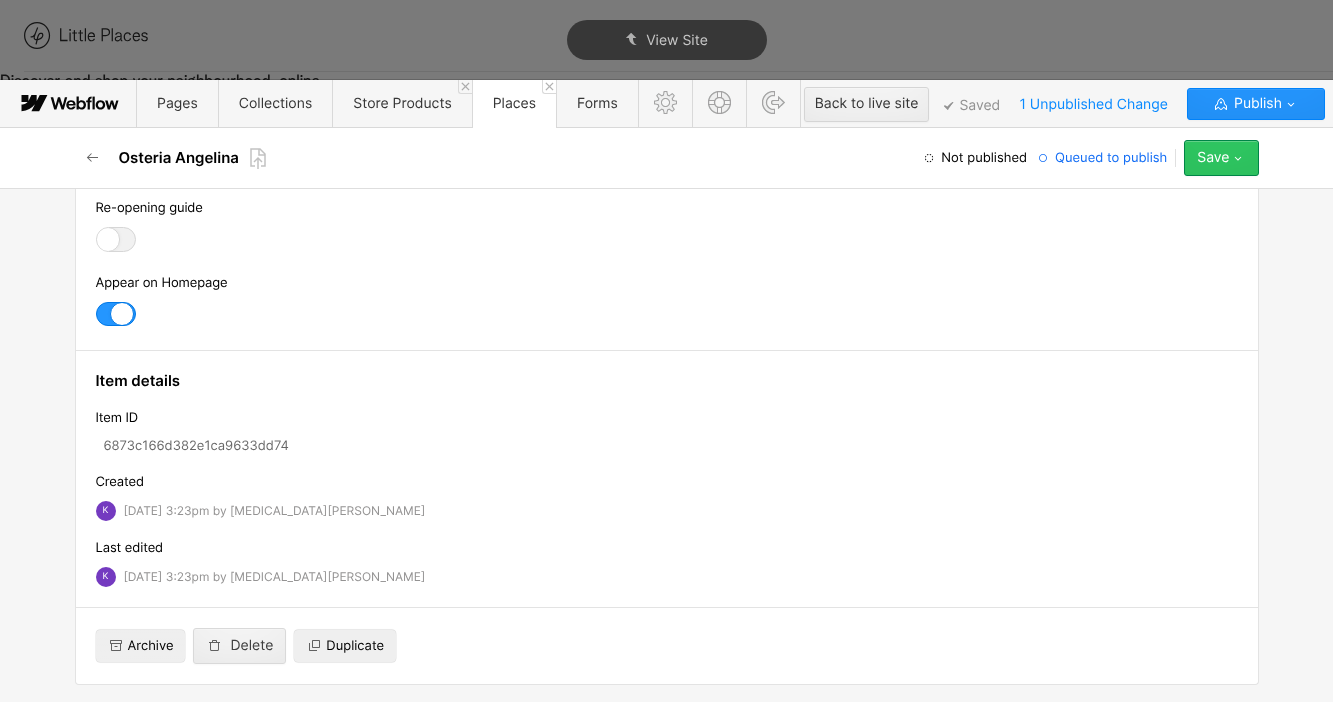 click on "Save" at bounding box center (1221, 158) 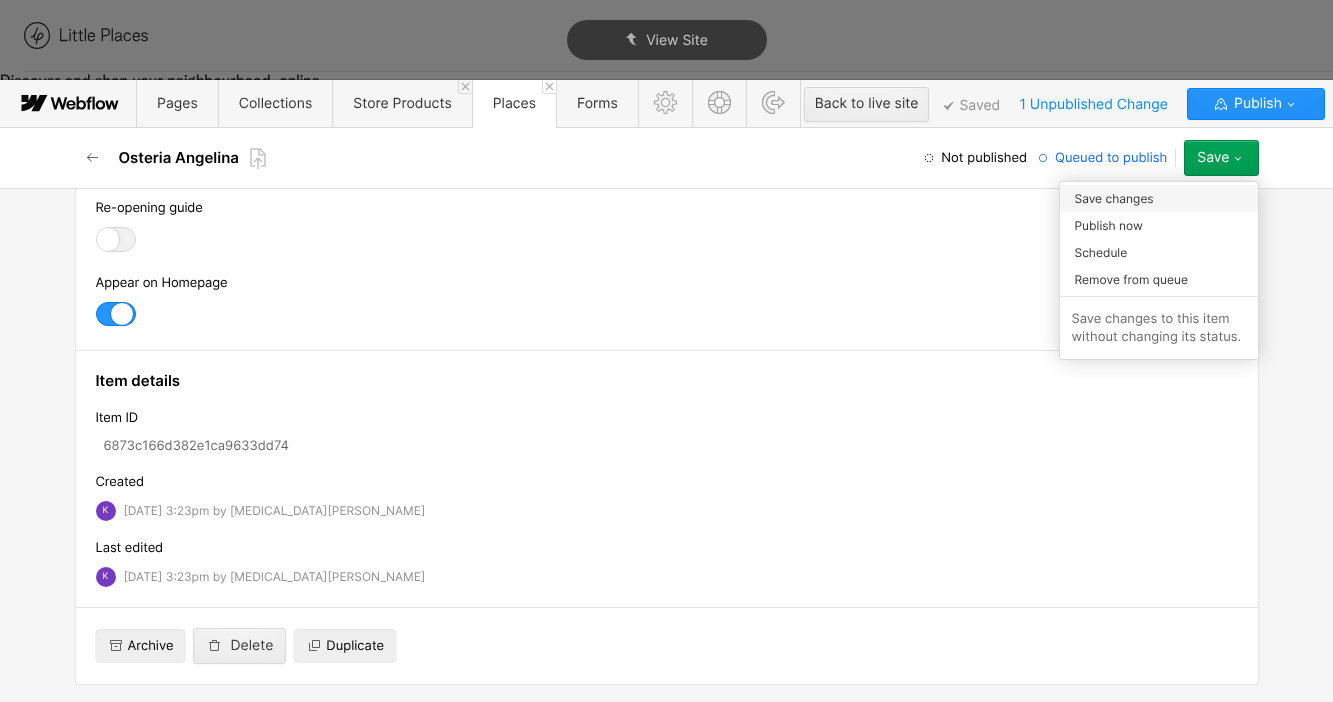 click on "Save changes" at bounding box center [1114, 198] 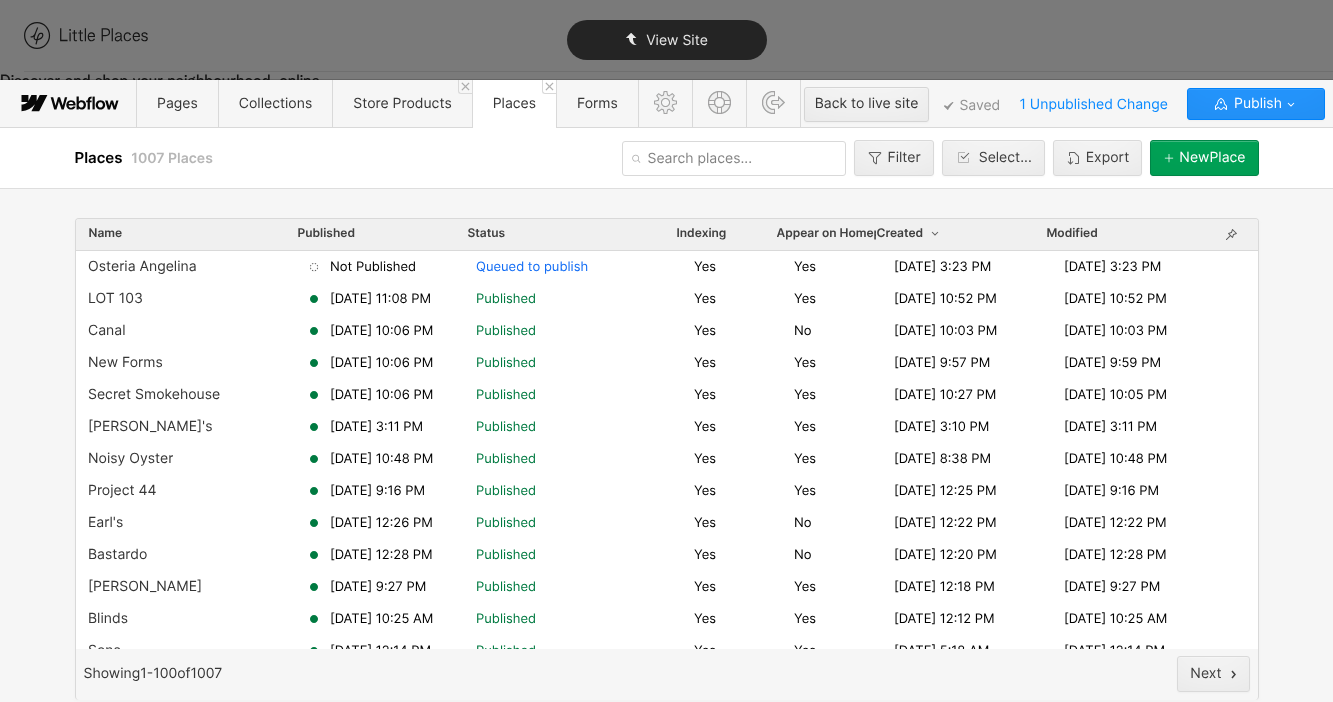 click on "View Site" at bounding box center [667, 40] 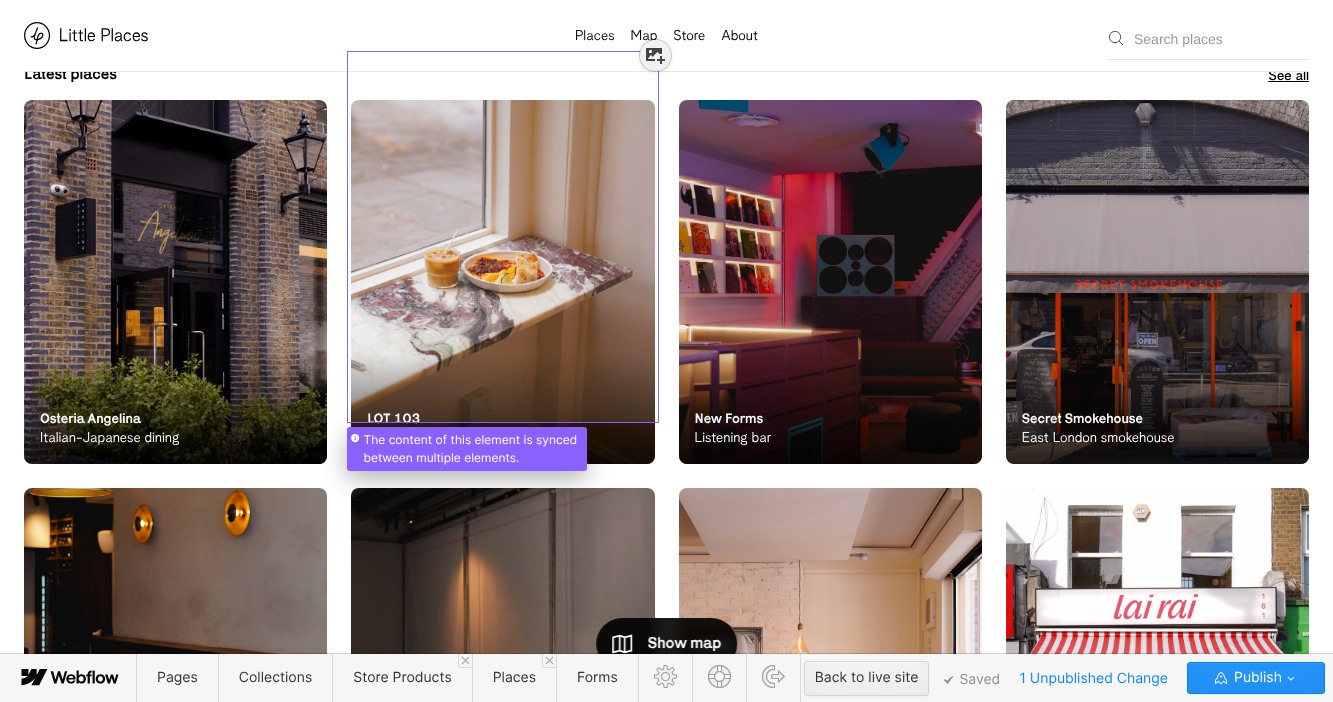 scroll, scrollTop: 1125, scrollLeft: 0, axis: vertical 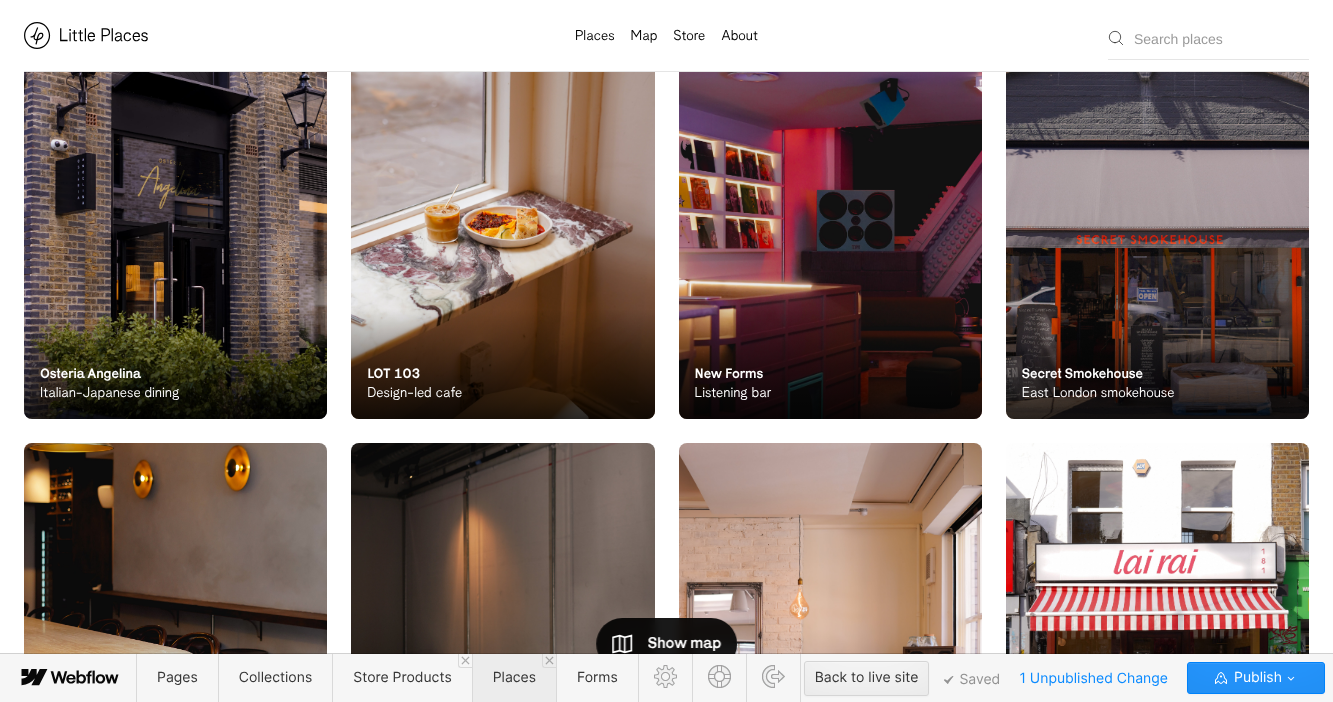 click on "Places" at bounding box center [514, 678] 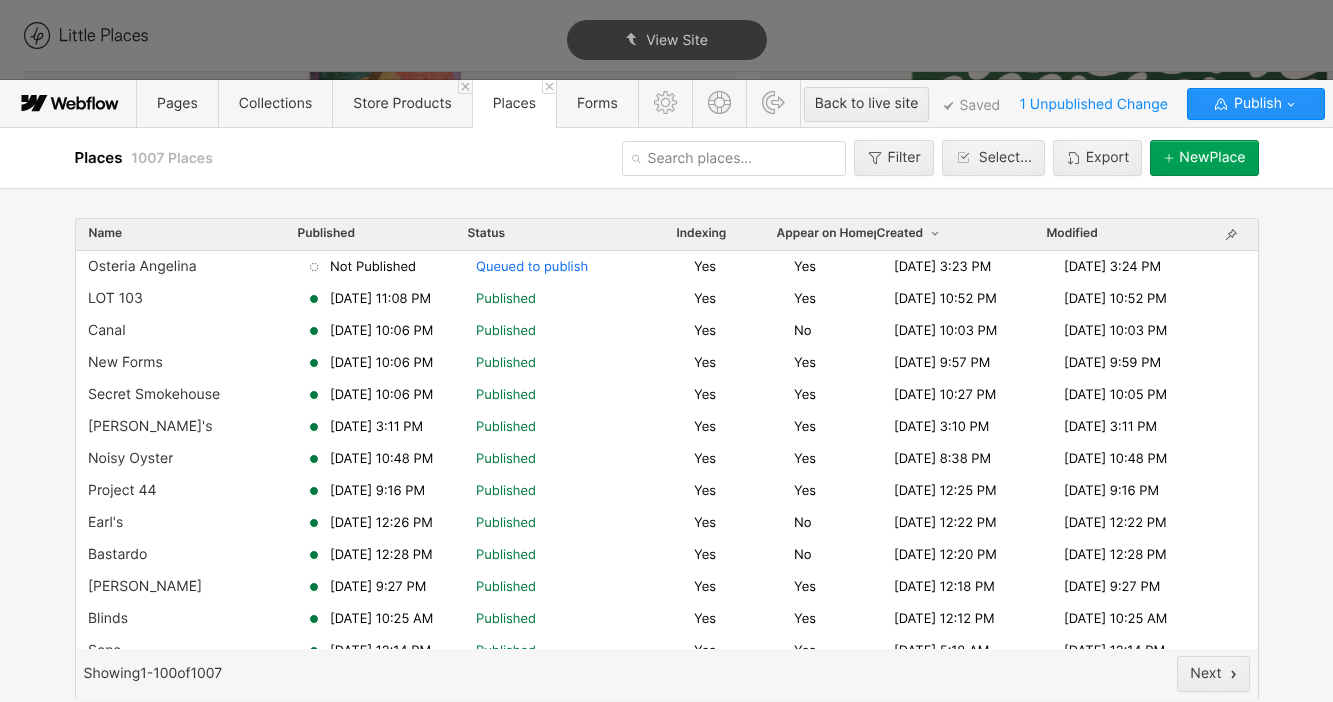 scroll, scrollTop: 0, scrollLeft: 0, axis: both 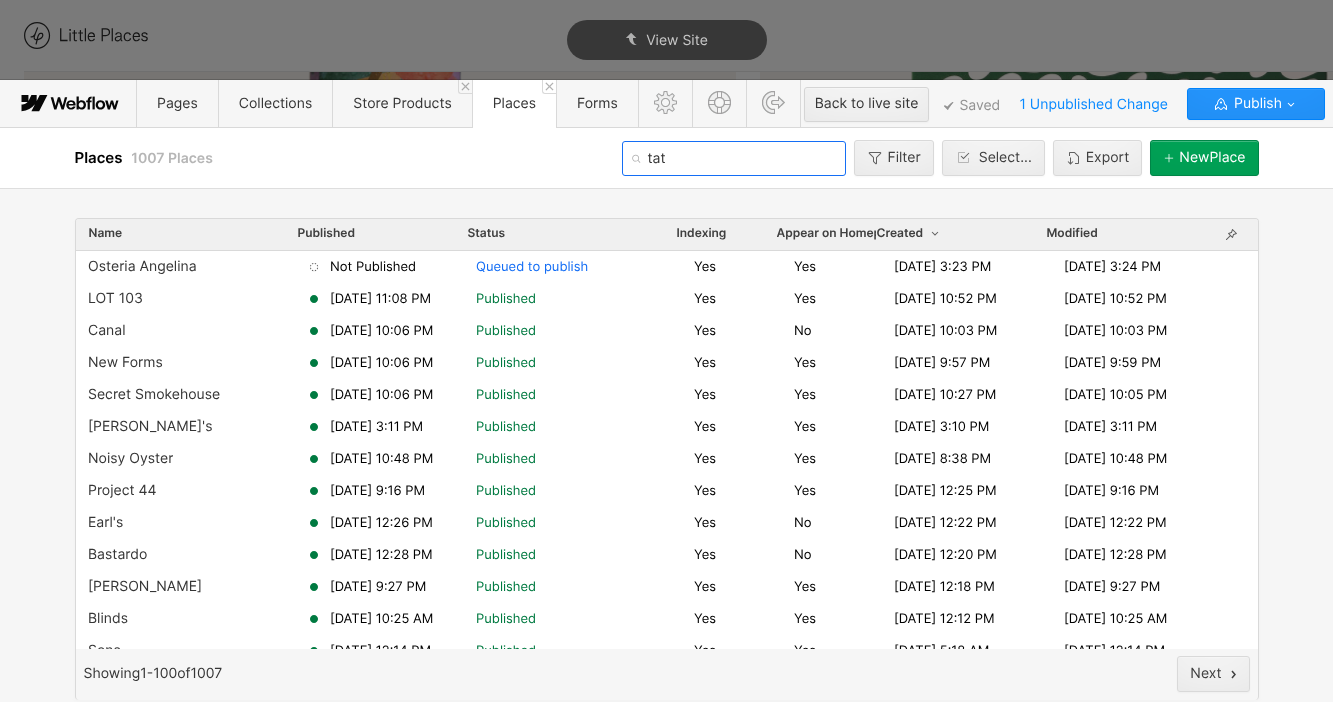 type on "tata" 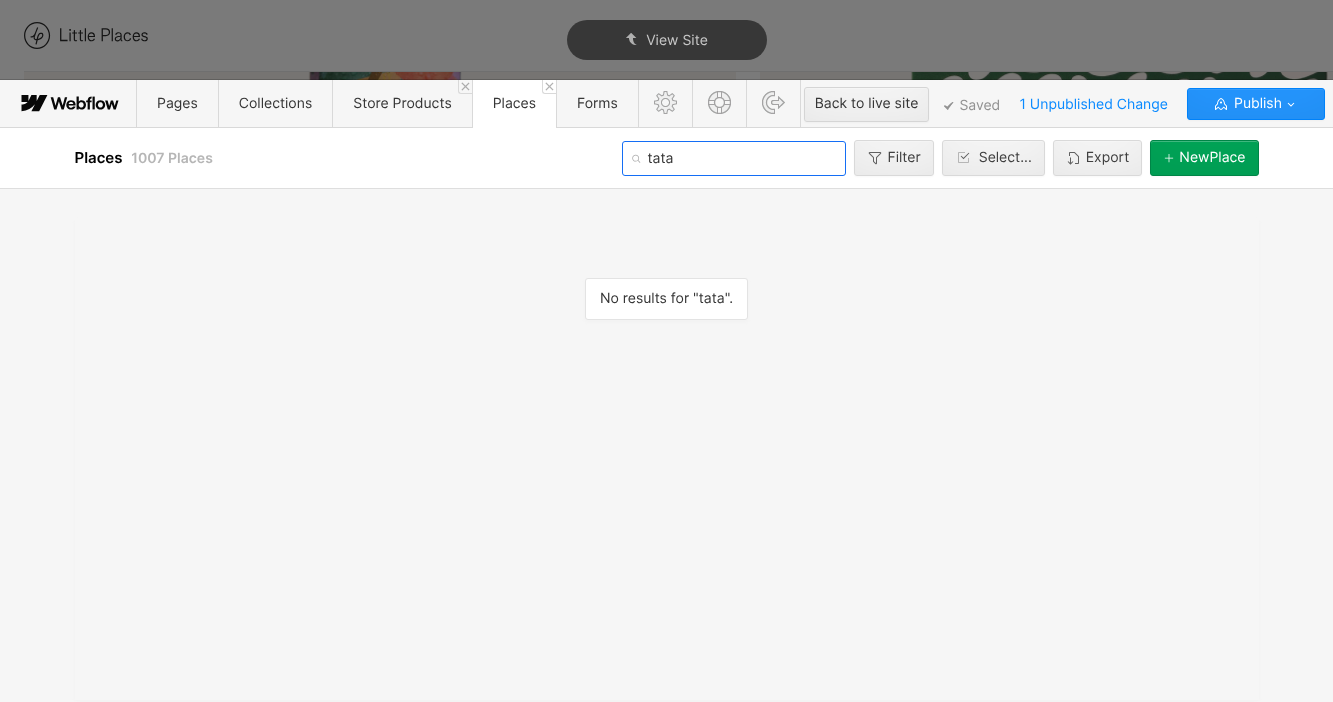 click on "tata" at bounding box center (734, 158) 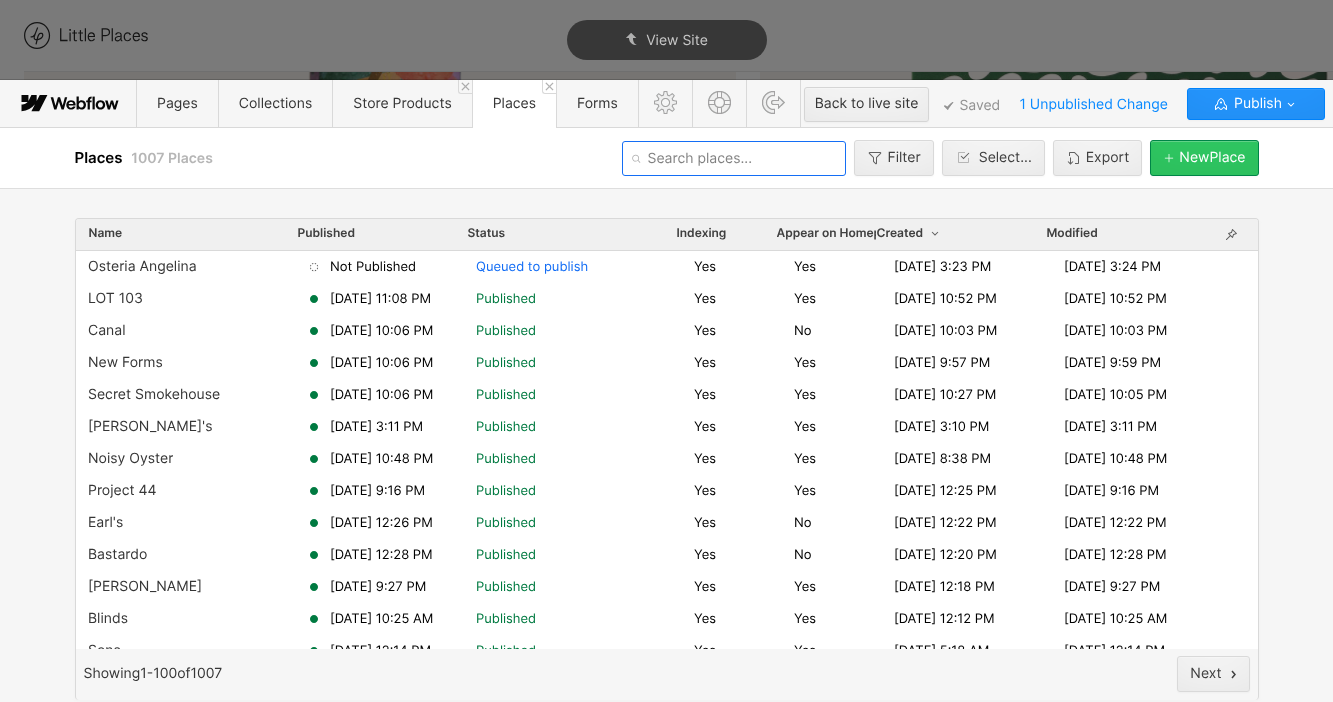 click at bounding box center (1171, 158) 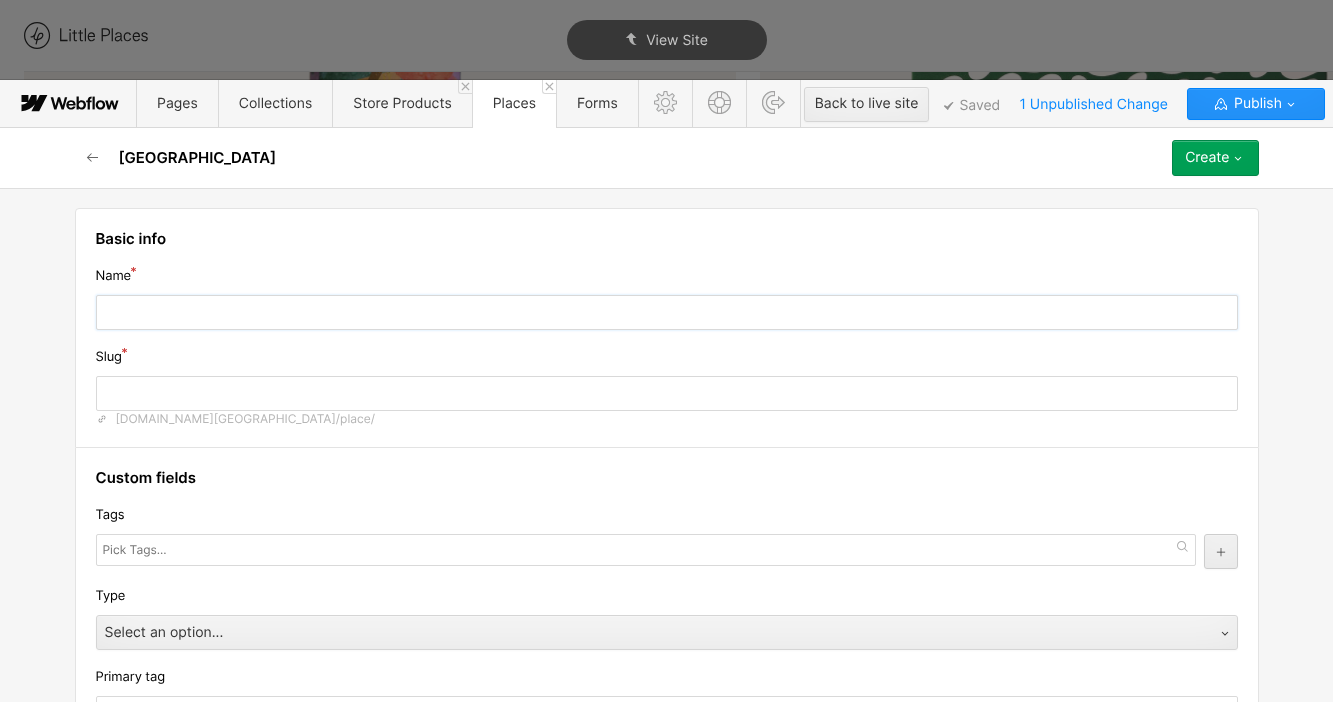 click at bounding box center [667, 312] 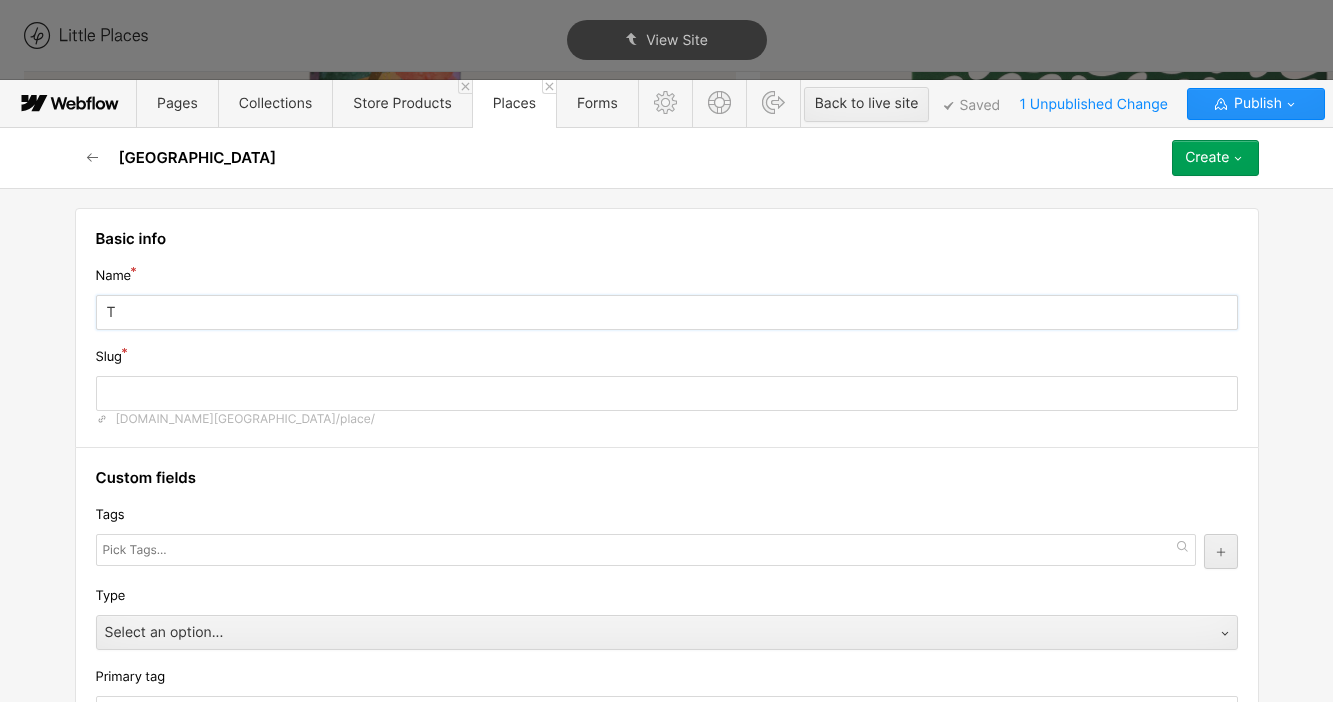 type on "t" 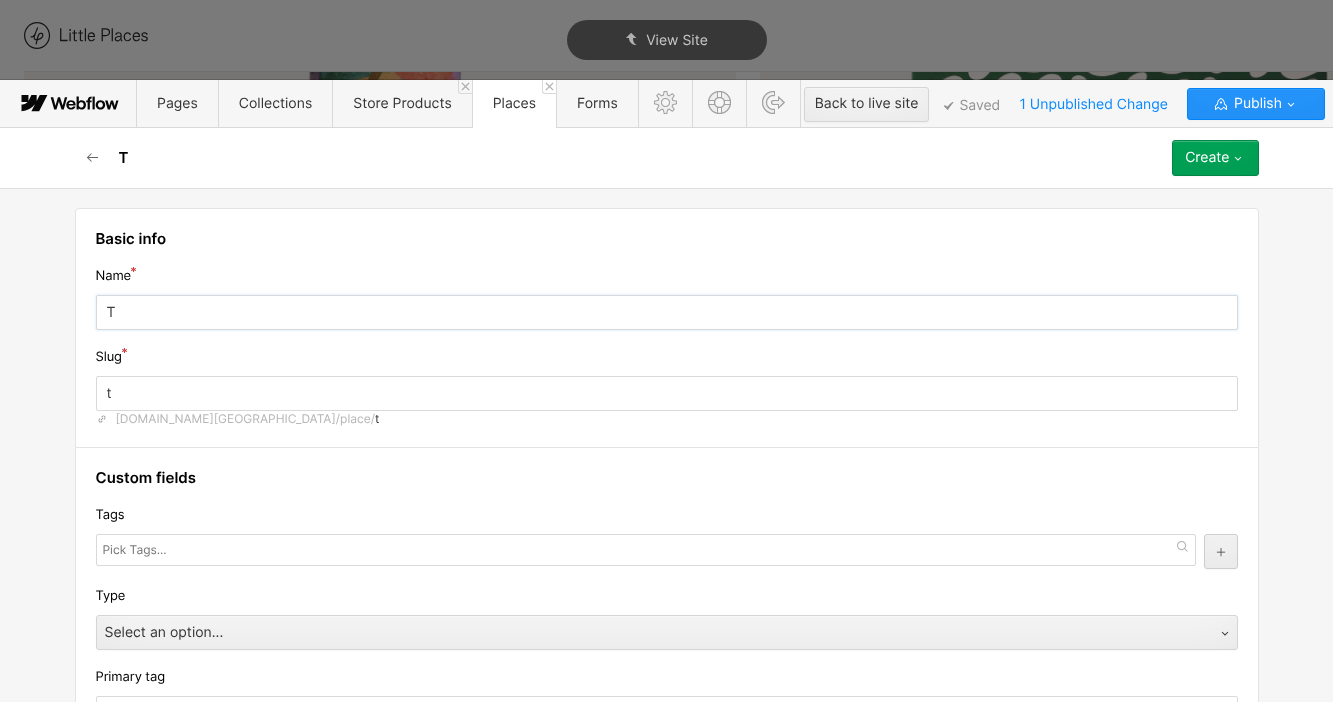 type on "Ta" 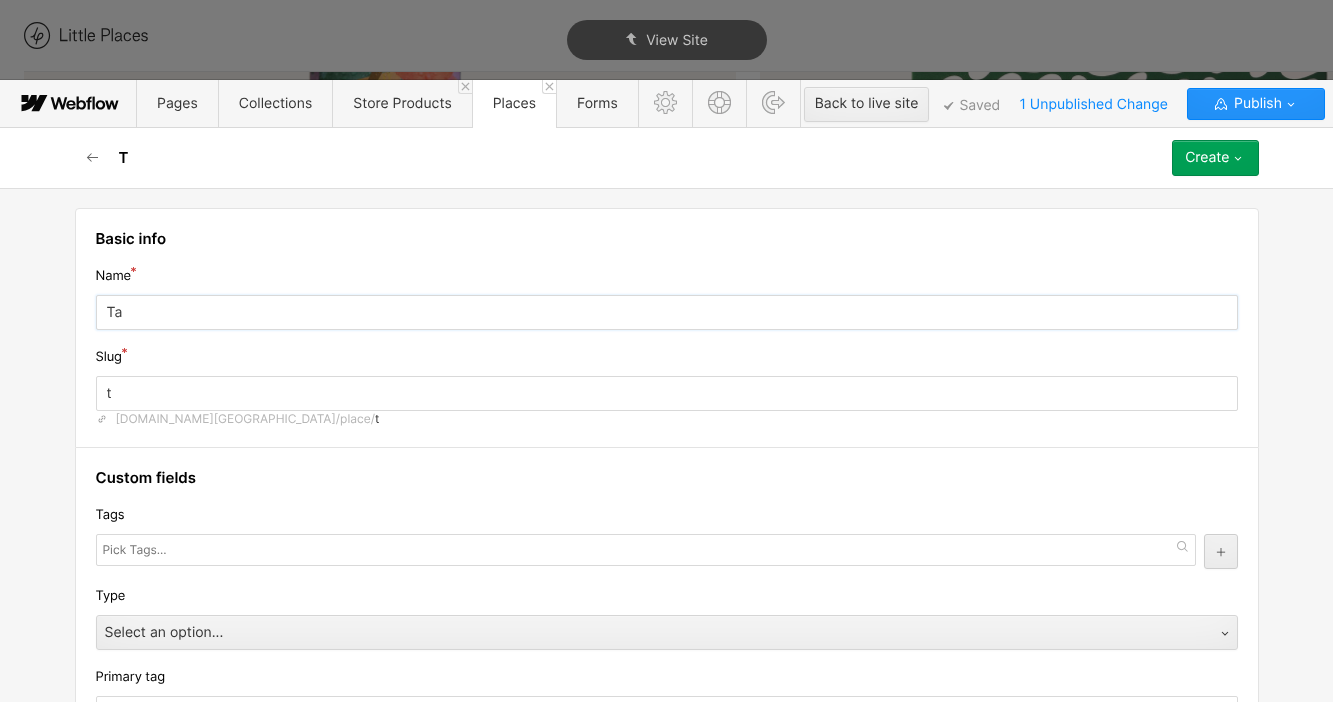 type on "ta" 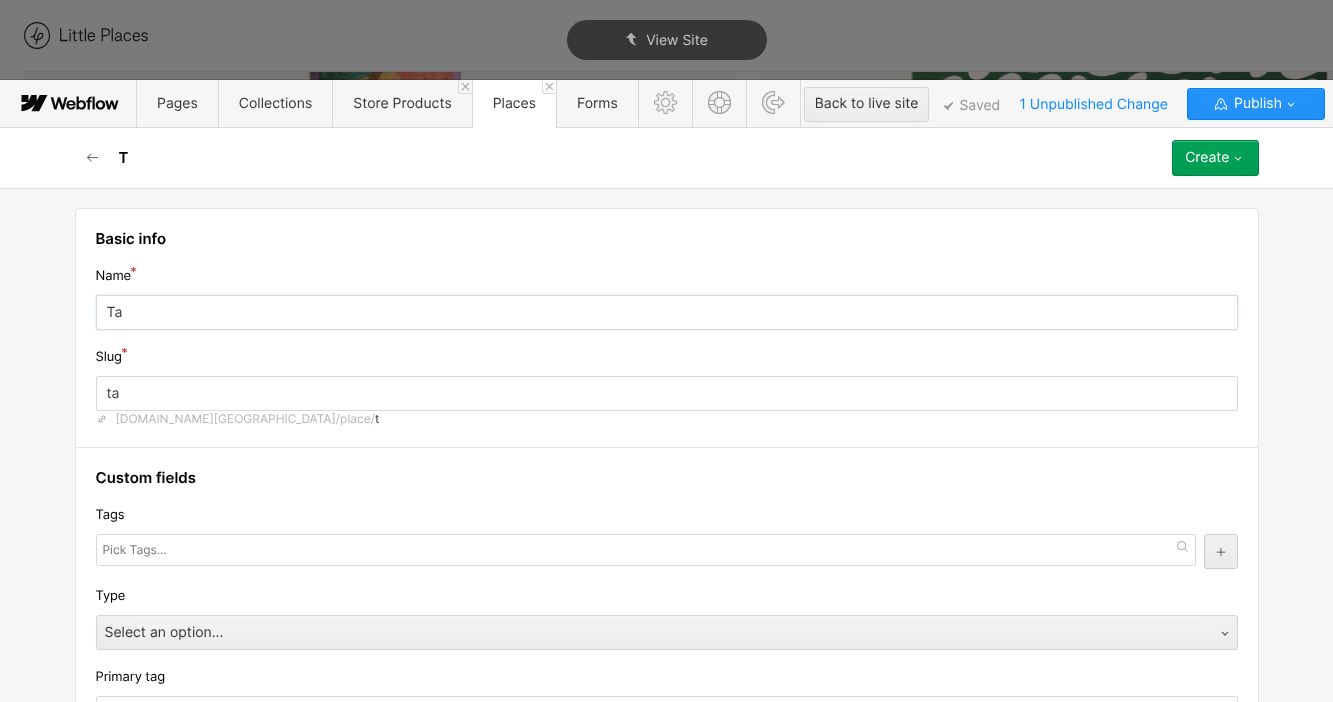 type on "Tat" 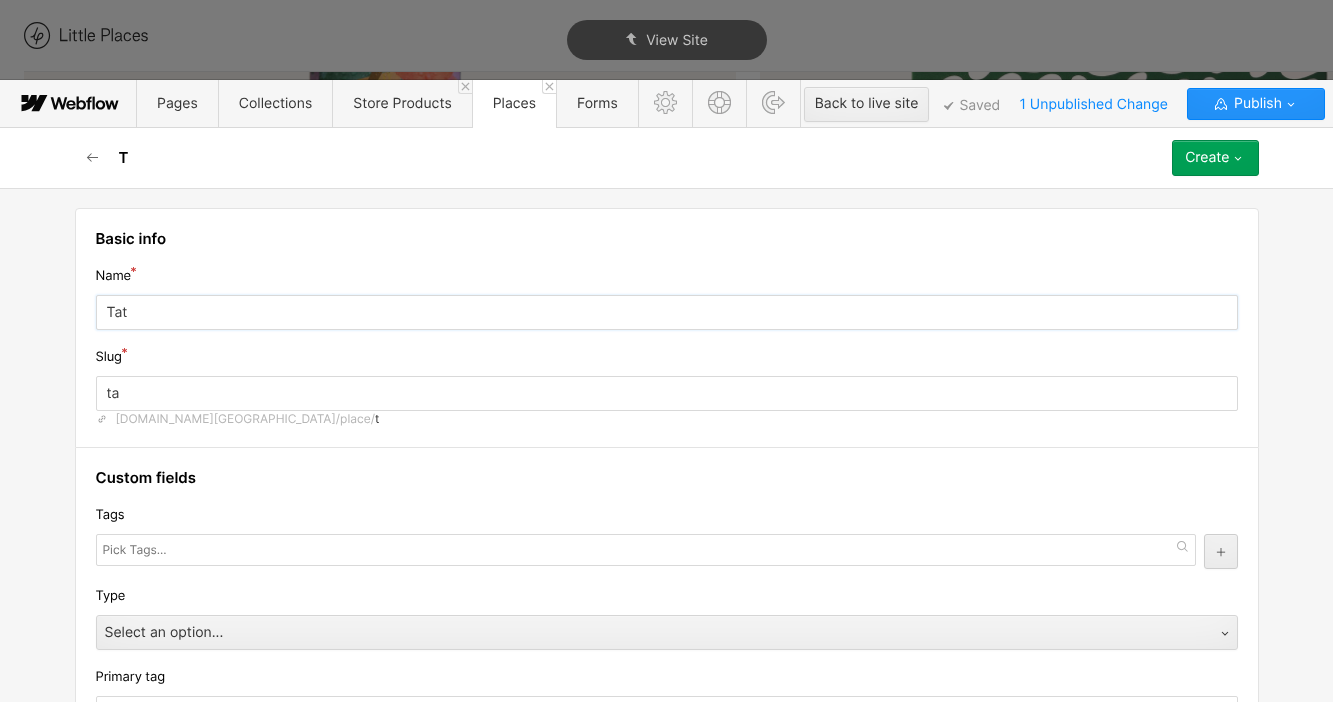 type on "tat" 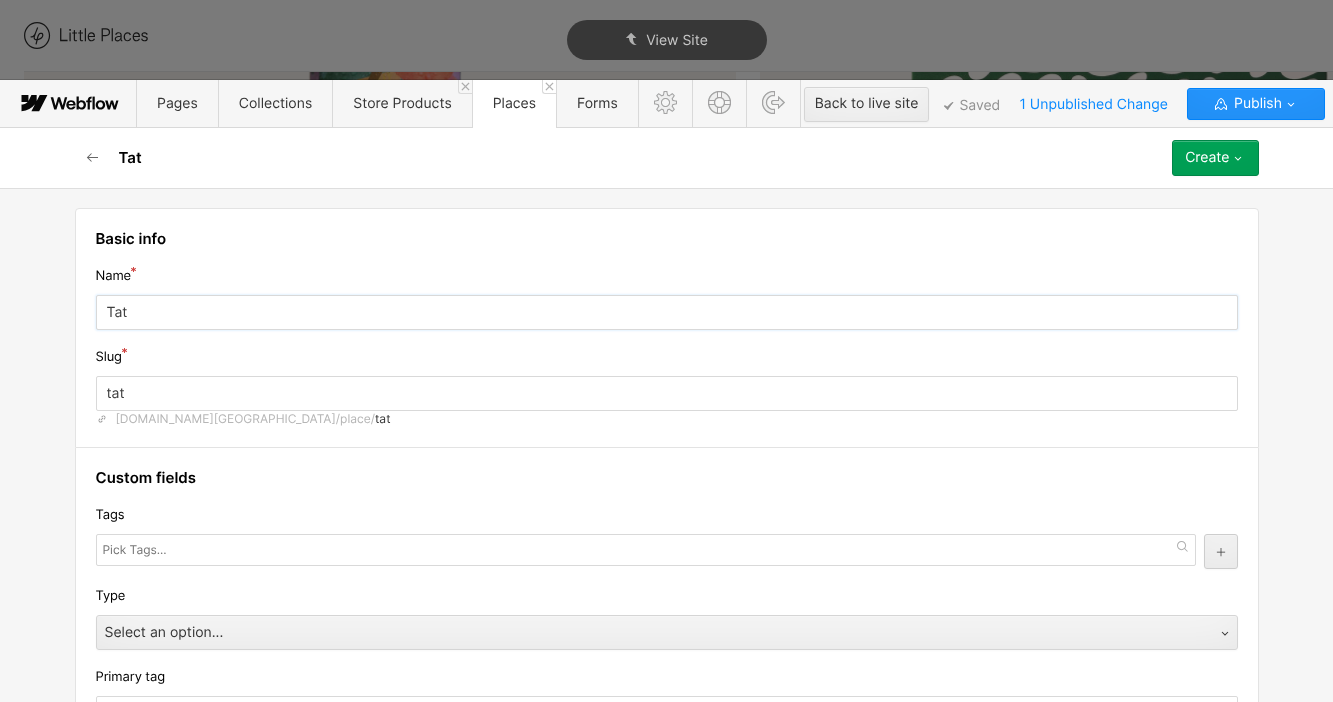 type on "Tata" 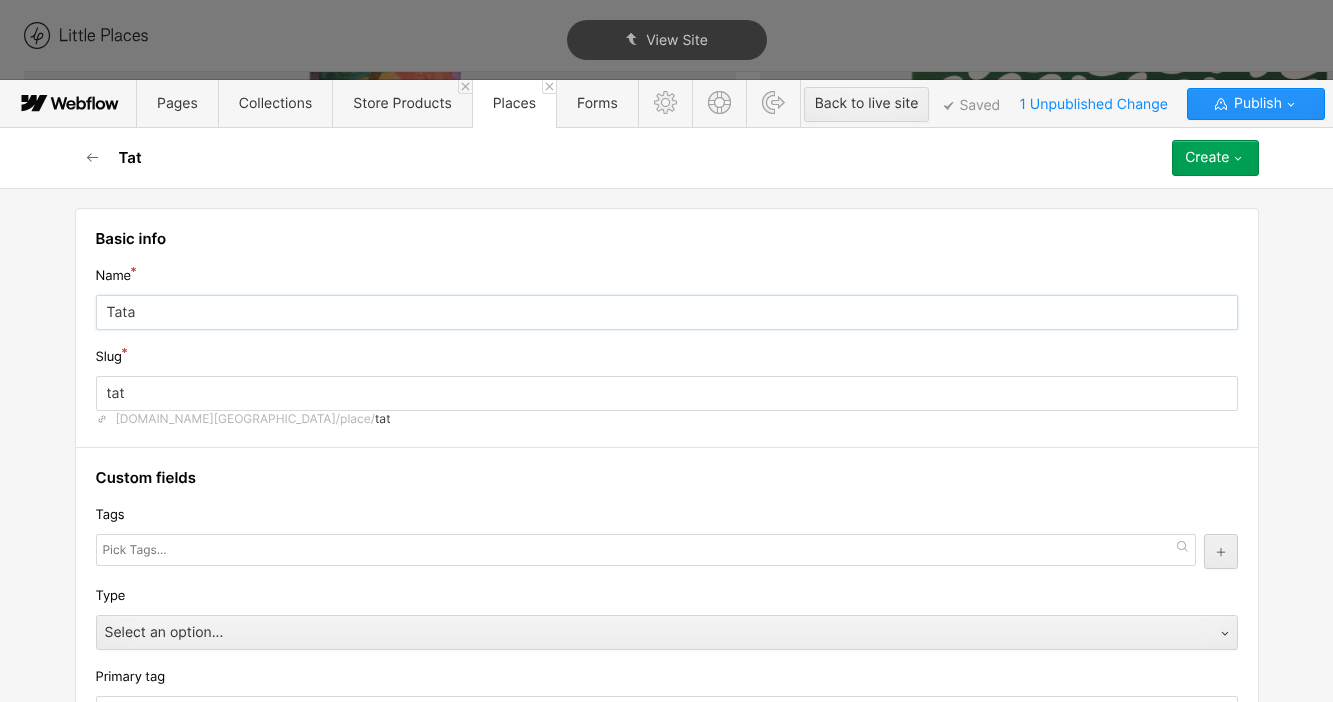 type on "tata" 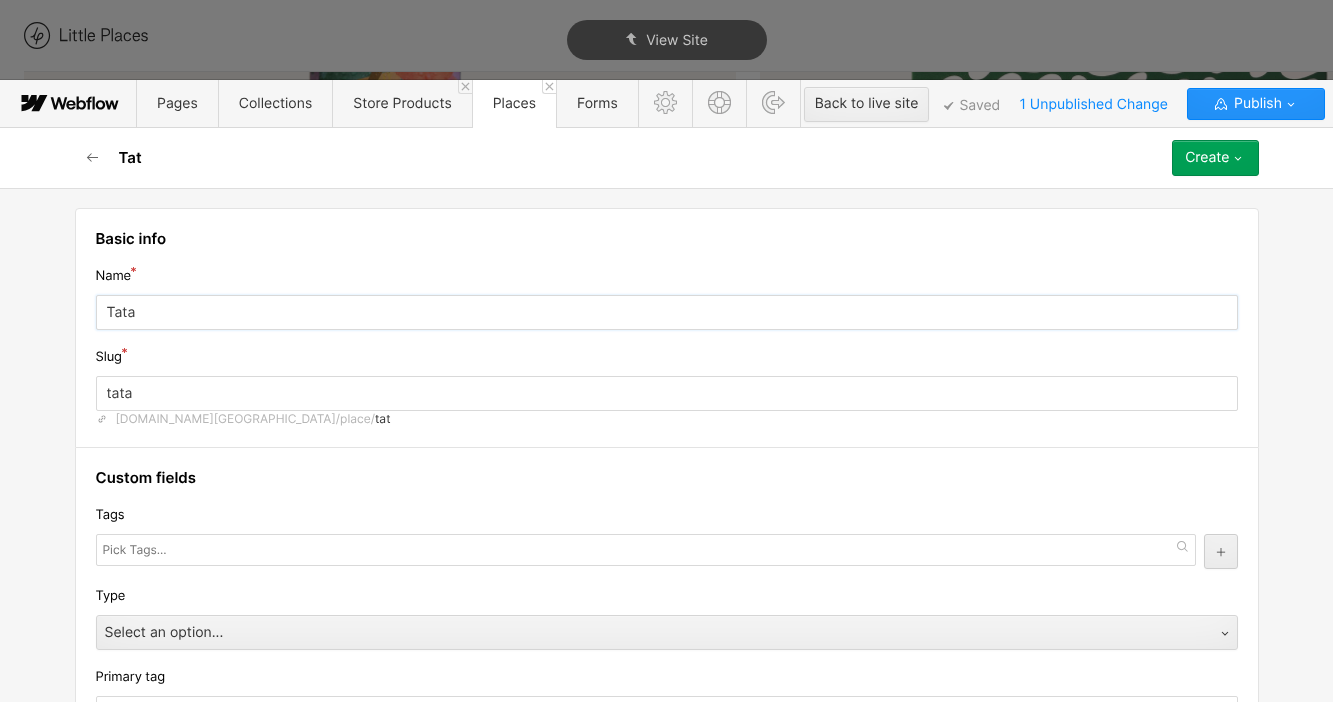 type on "[DEMOGRAPHIC_DATA]" 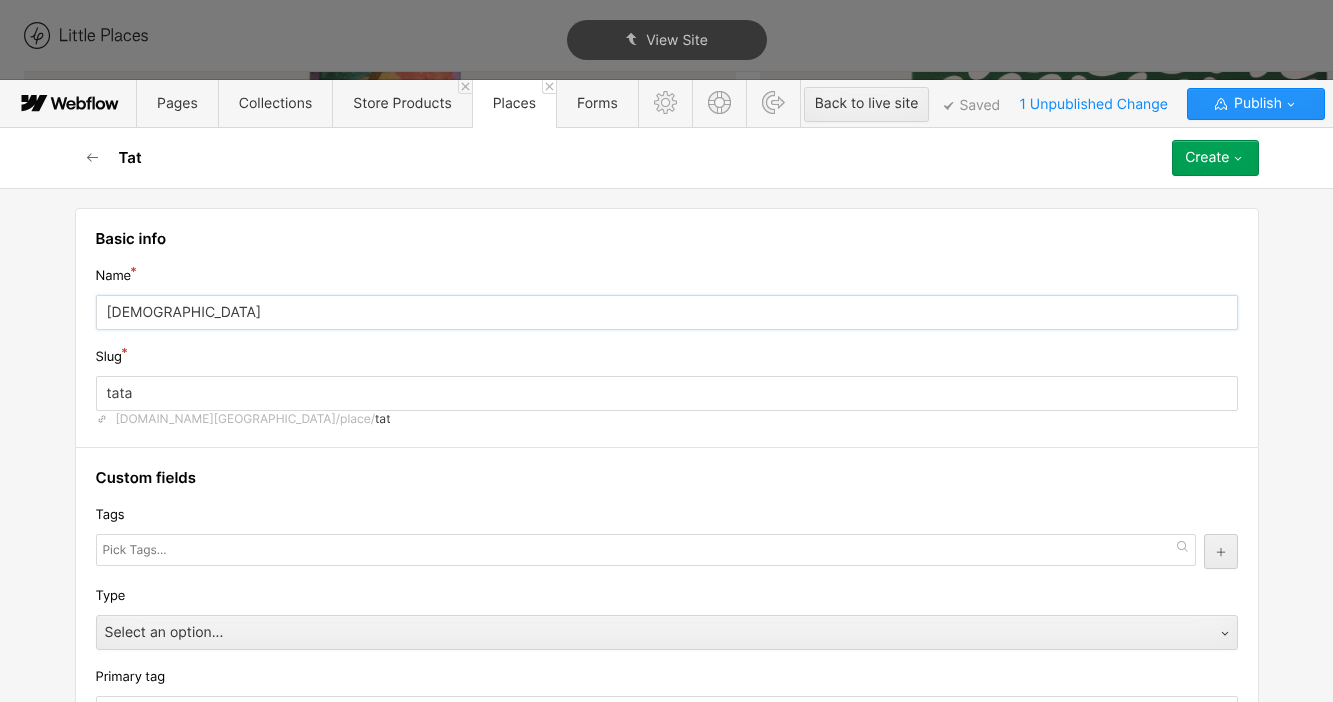 type on "[DEMOGRAPHIC_DATA]" 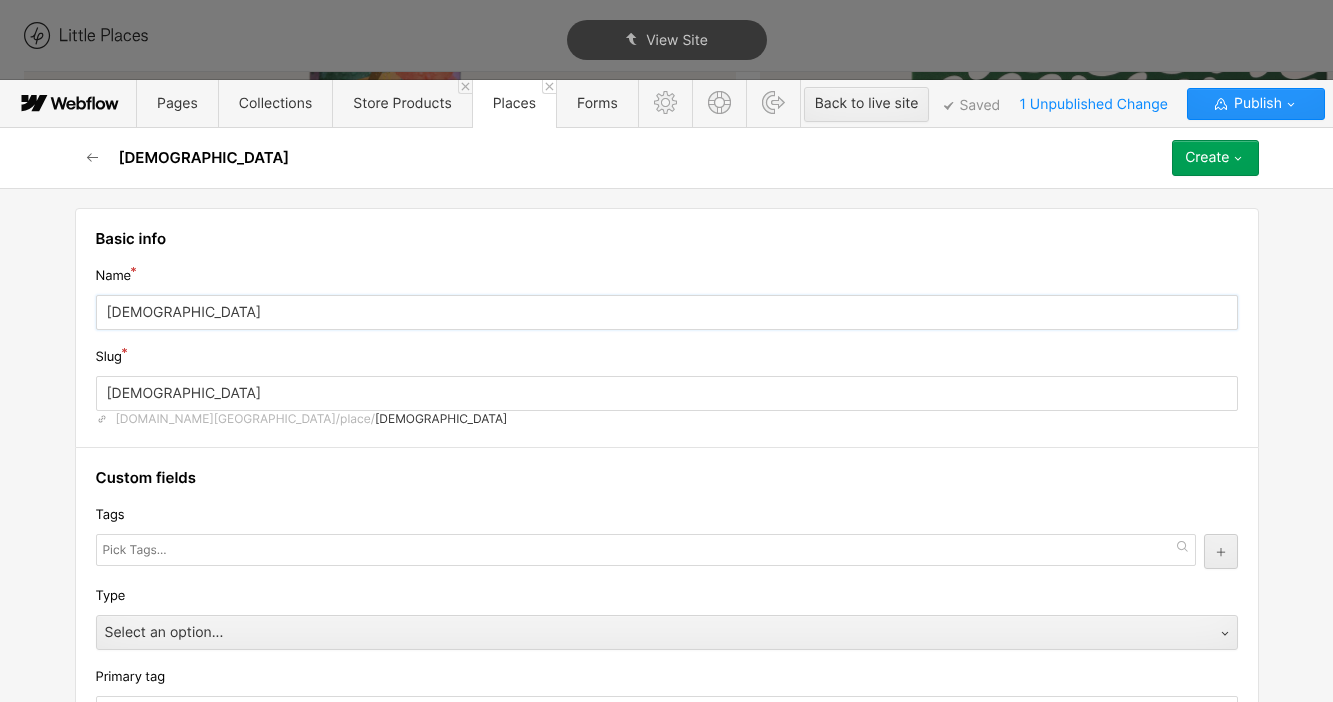 type on "Tatar B" 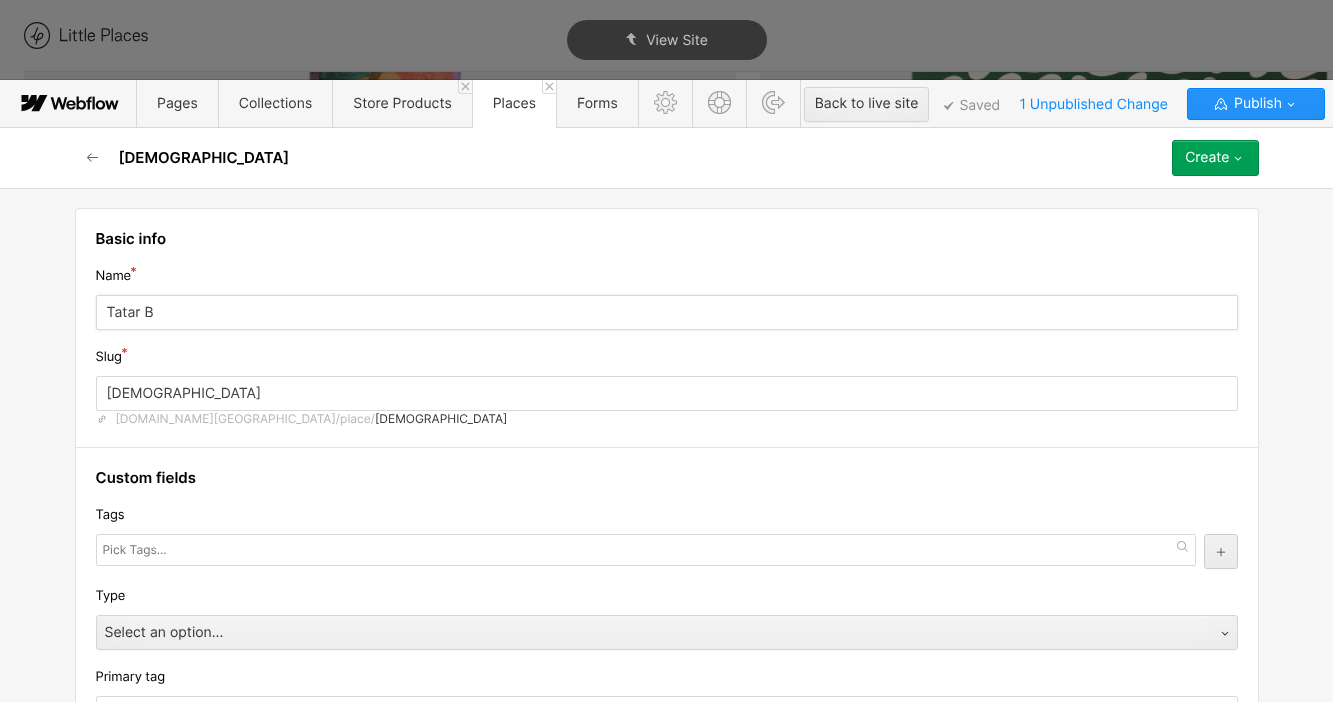 type on "tatar-b" 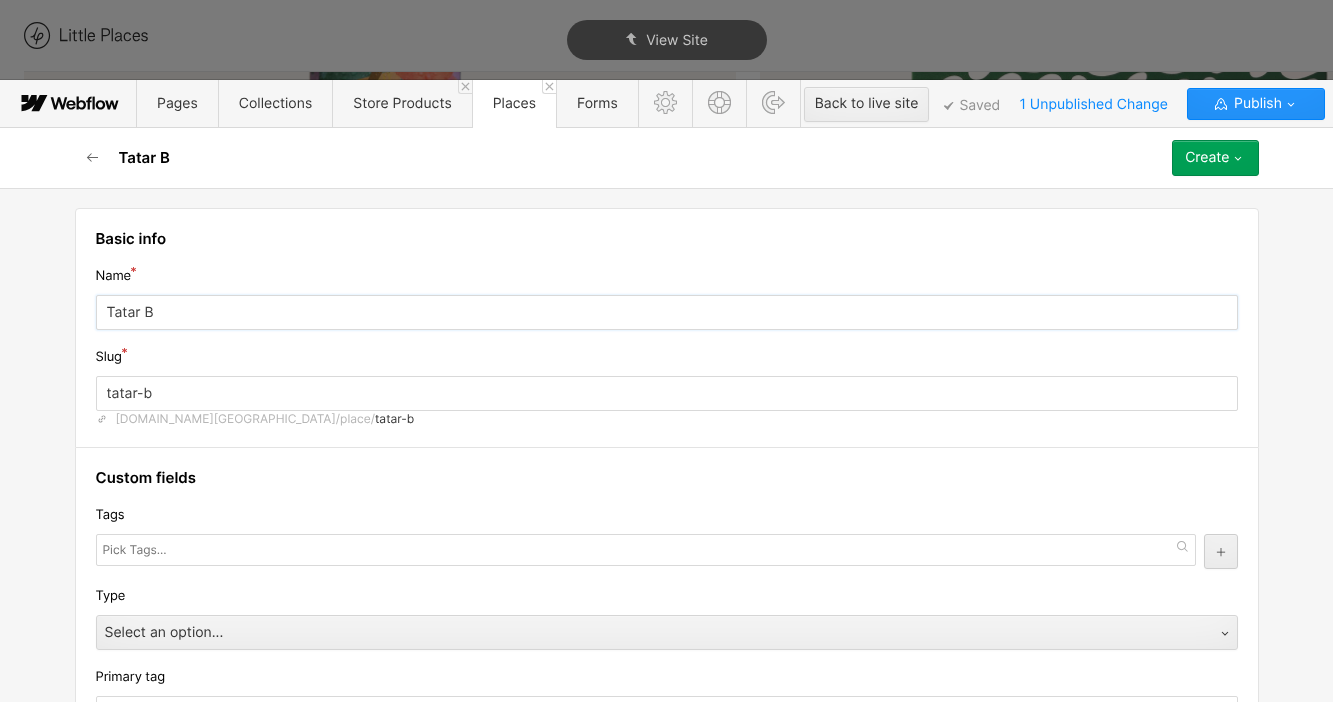 type on "Tatar Bu" 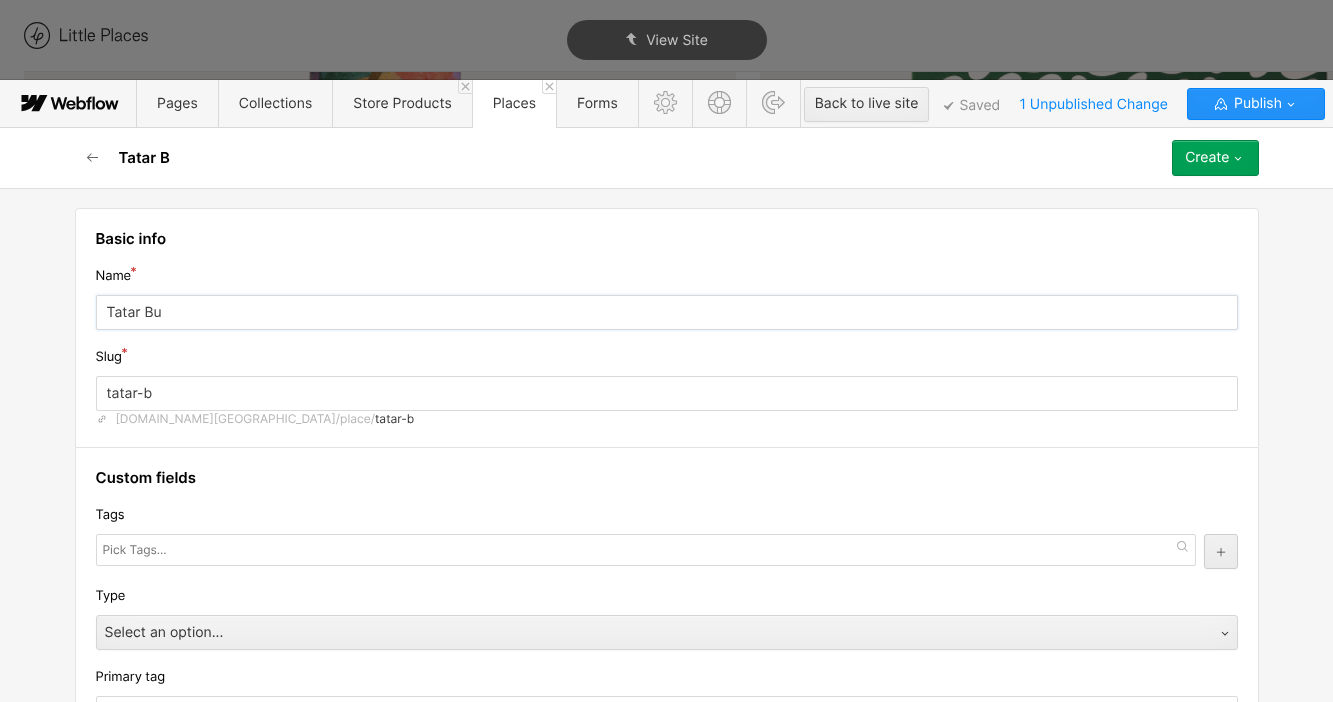 type on "tatar-bu" 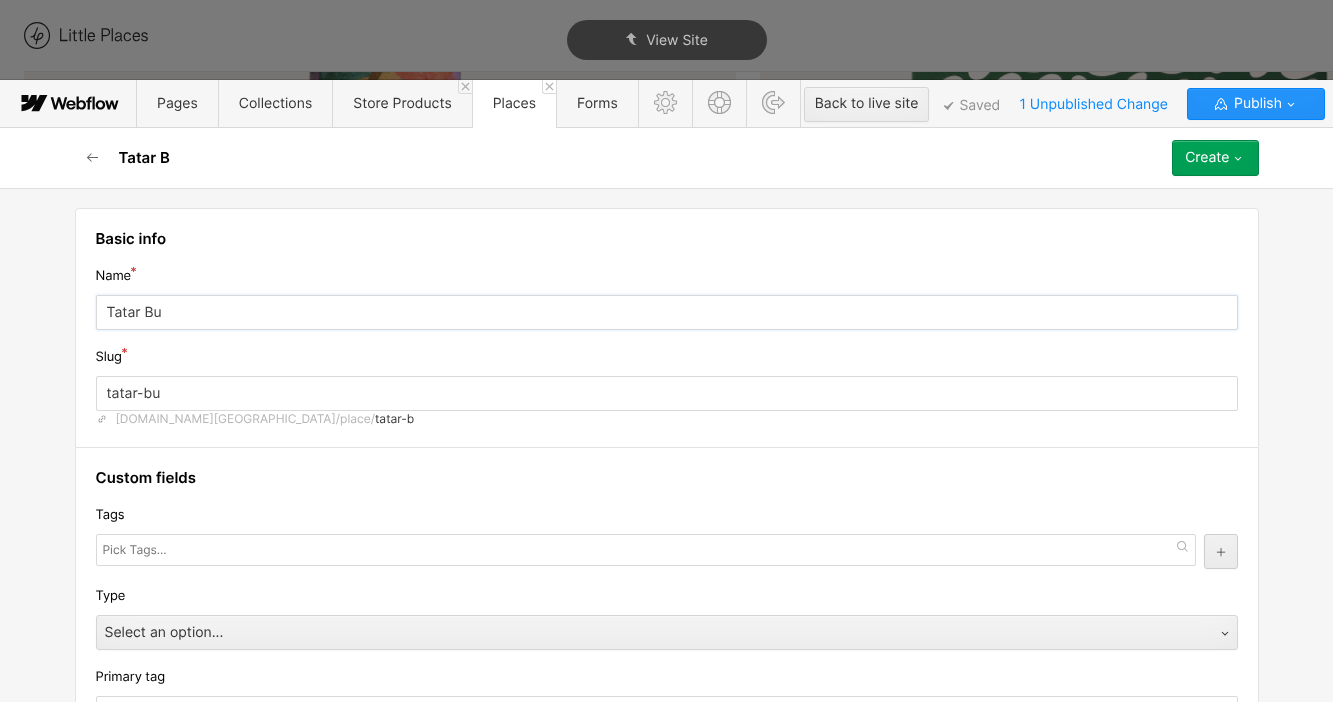 type on "Tatar Bun" 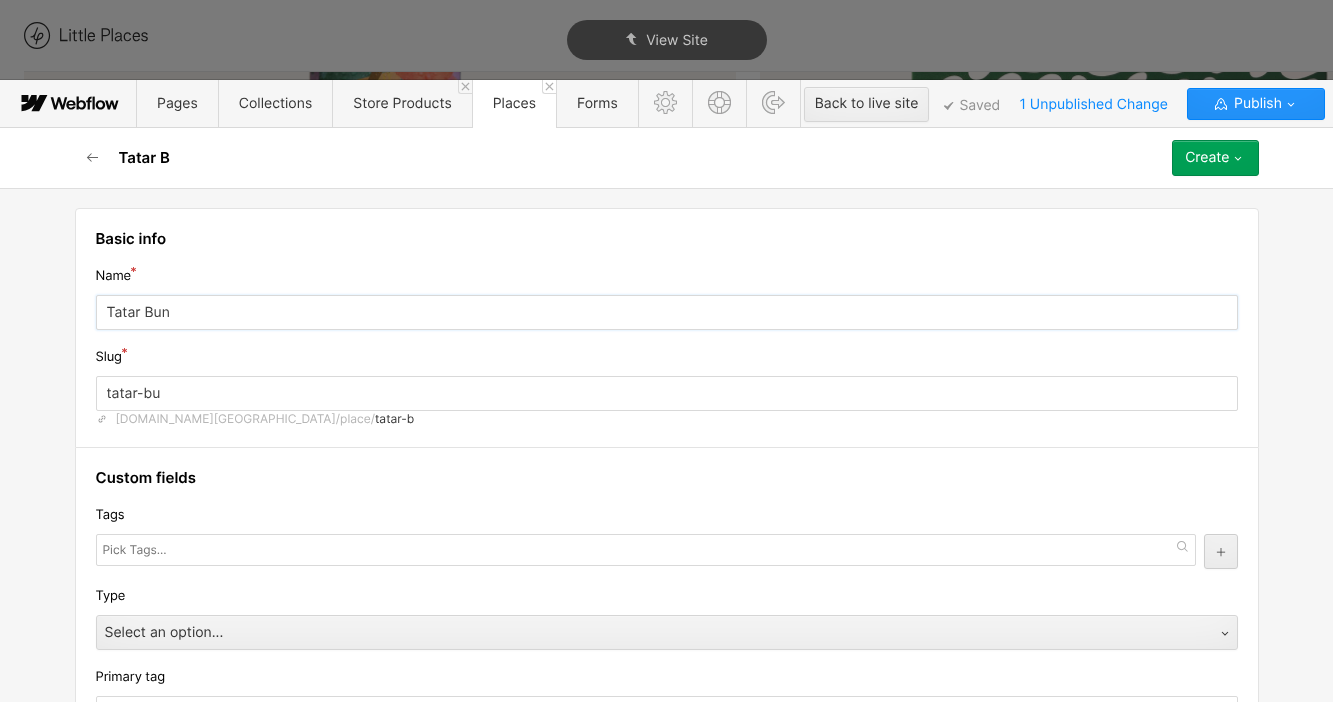 type on "tatar-bun" 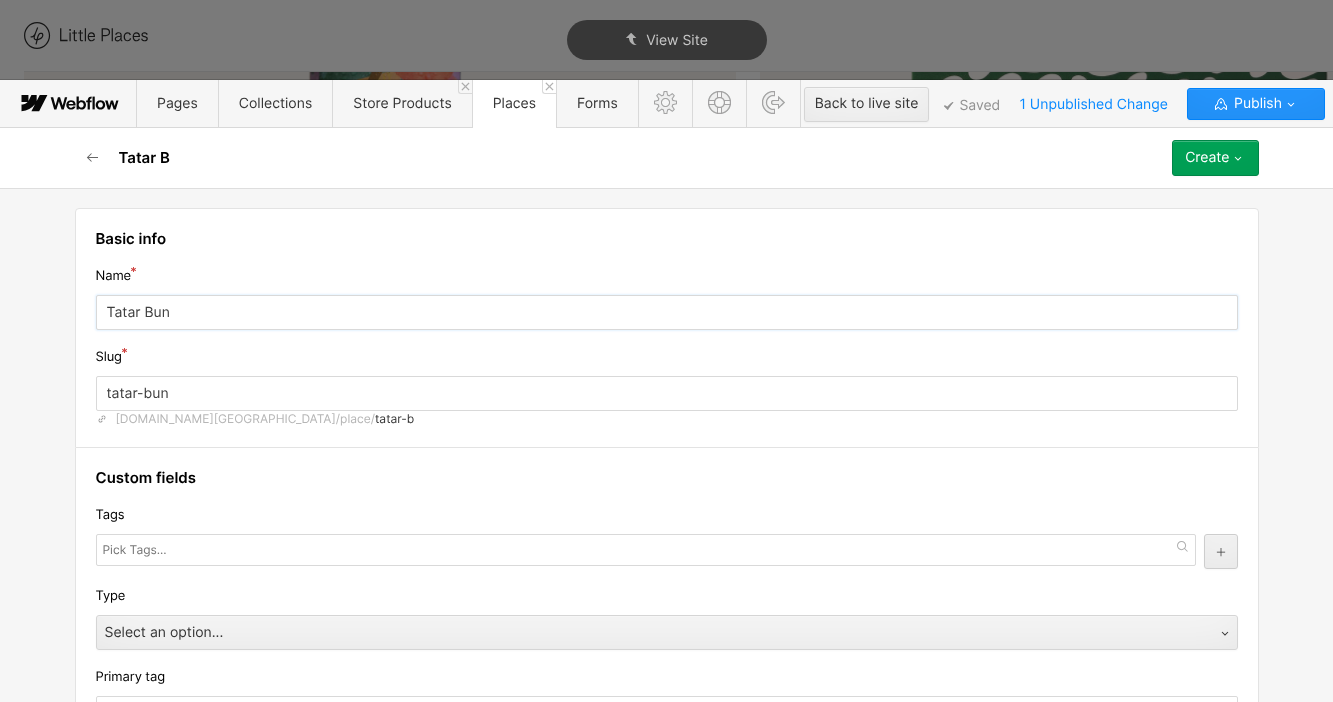 type on "Tatar Buna" 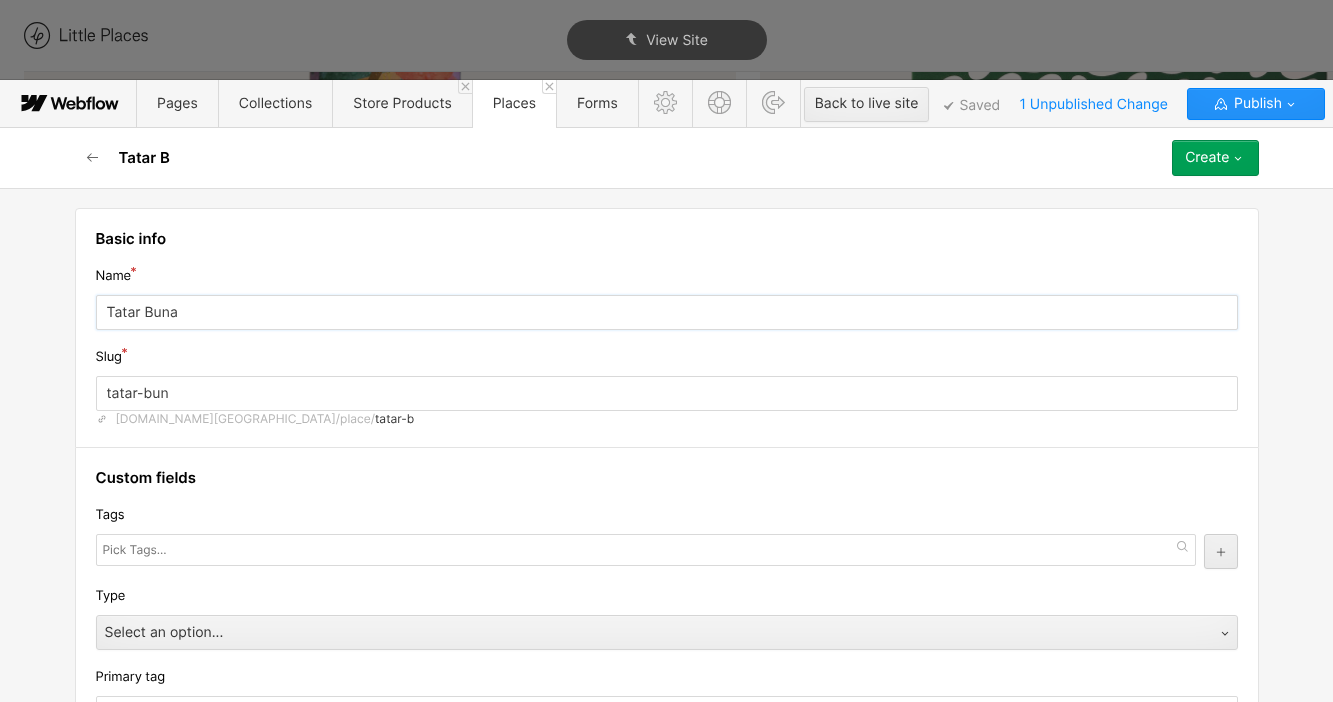type on "tatar-buna" 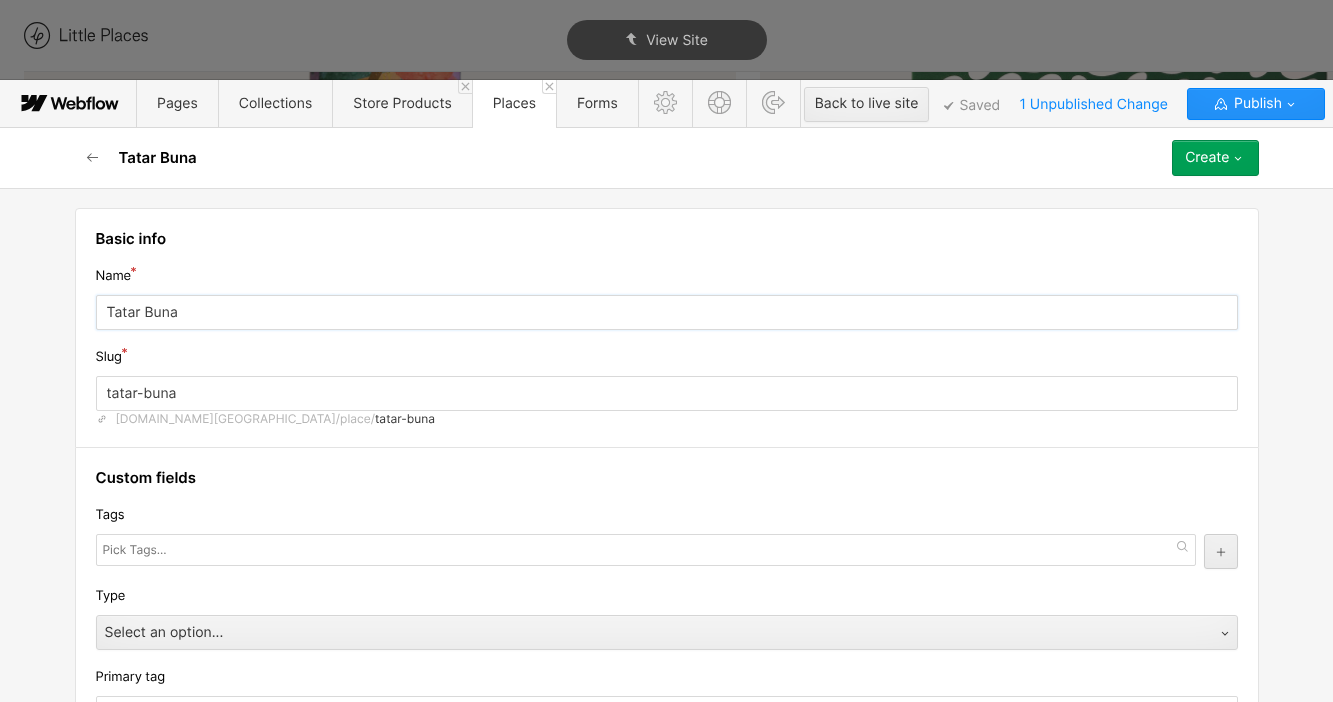 type on "Tatar Bunar" 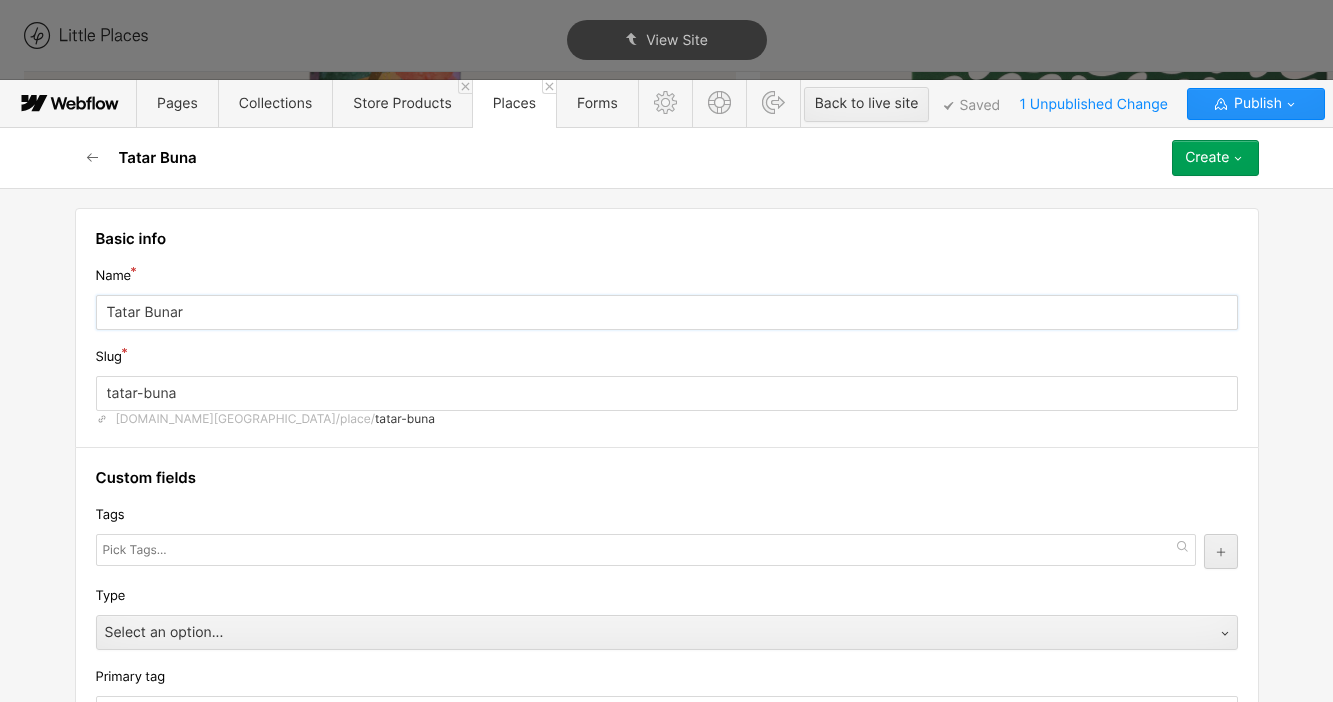 type on "[PERSON_NAME]" 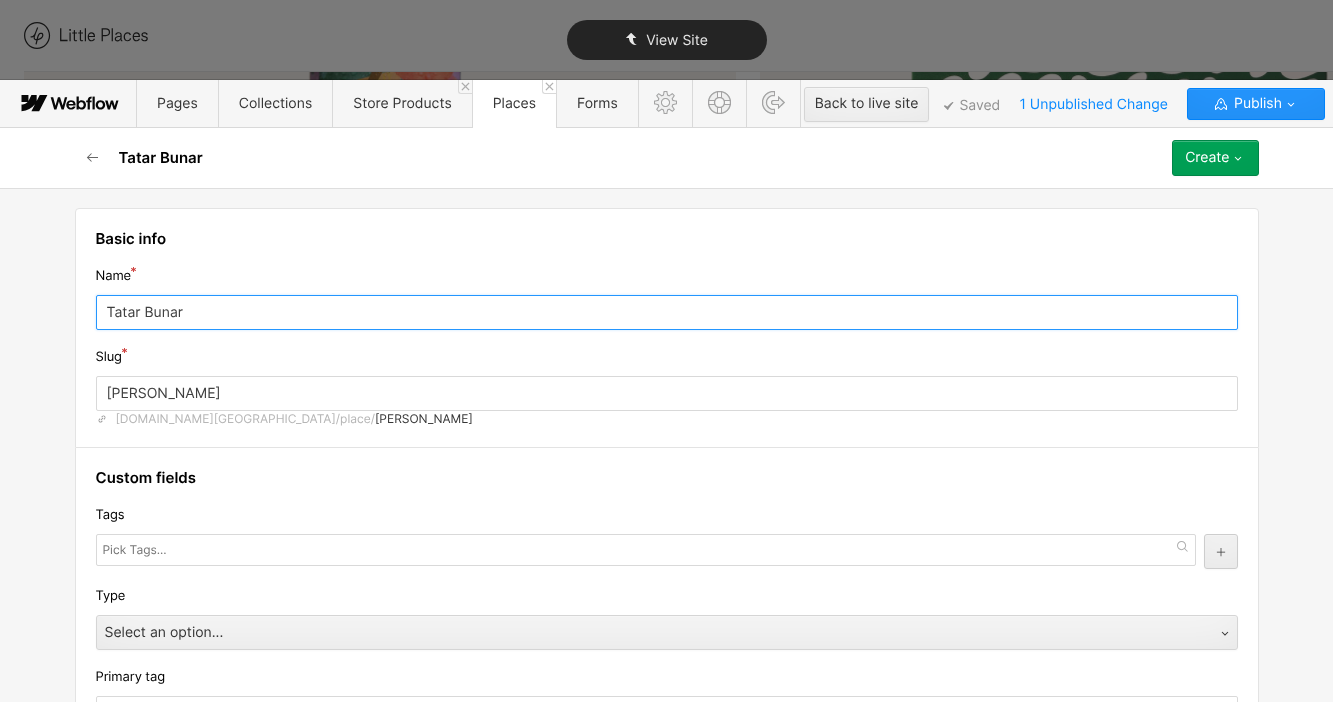 type on "Tatar Bunar" 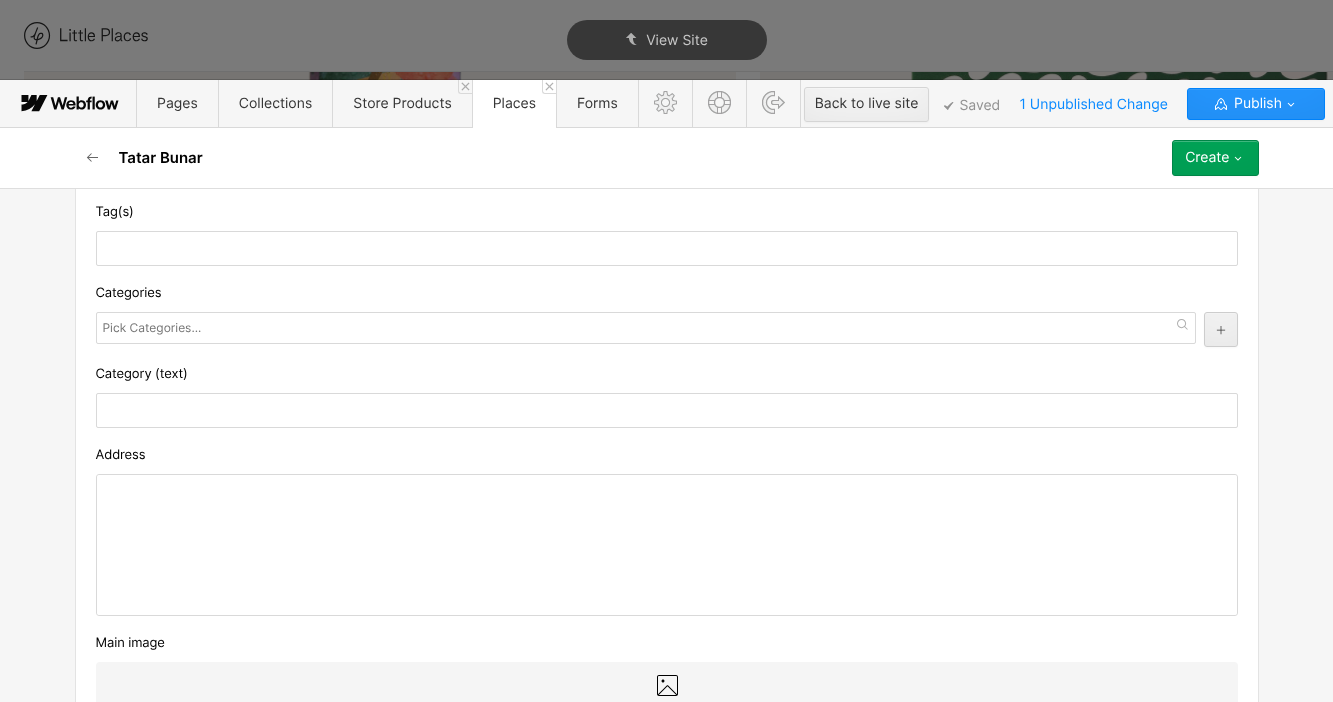 scroll, scrollTop: 578, scrollLeft: 0, axis: vertical 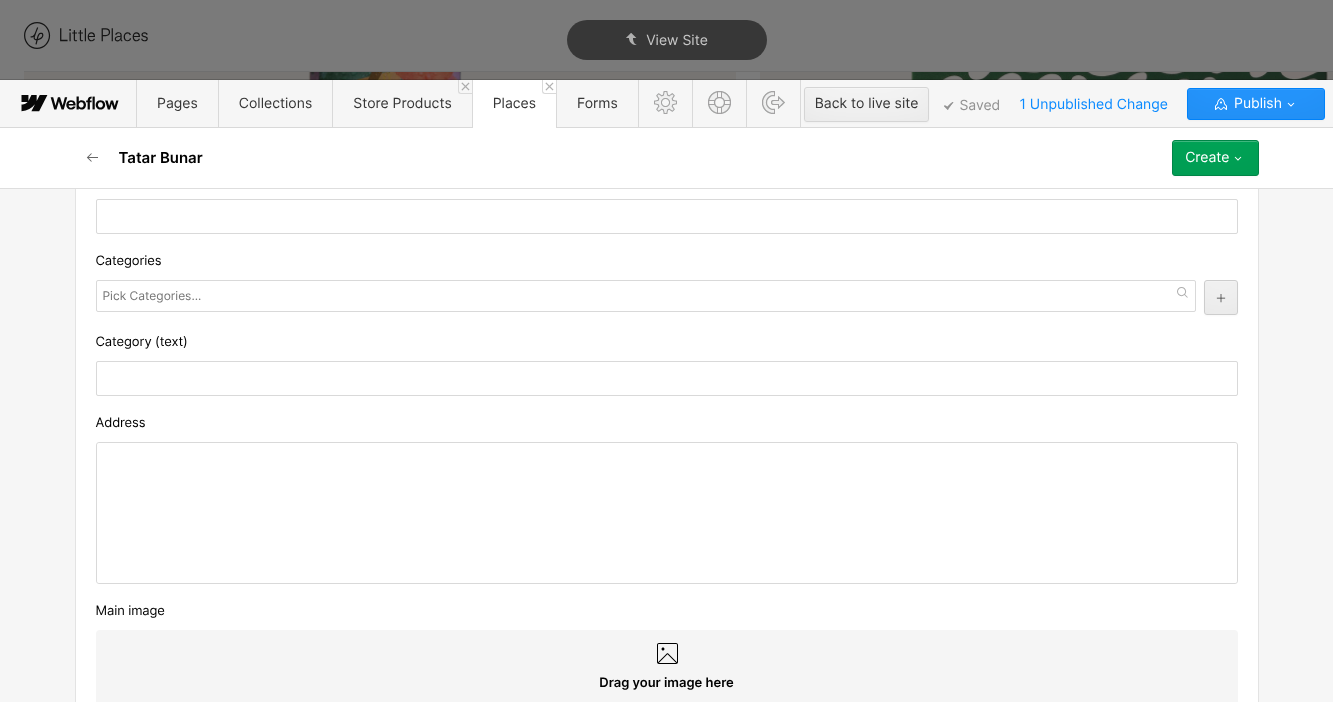 click at bounding box center [667, 513] 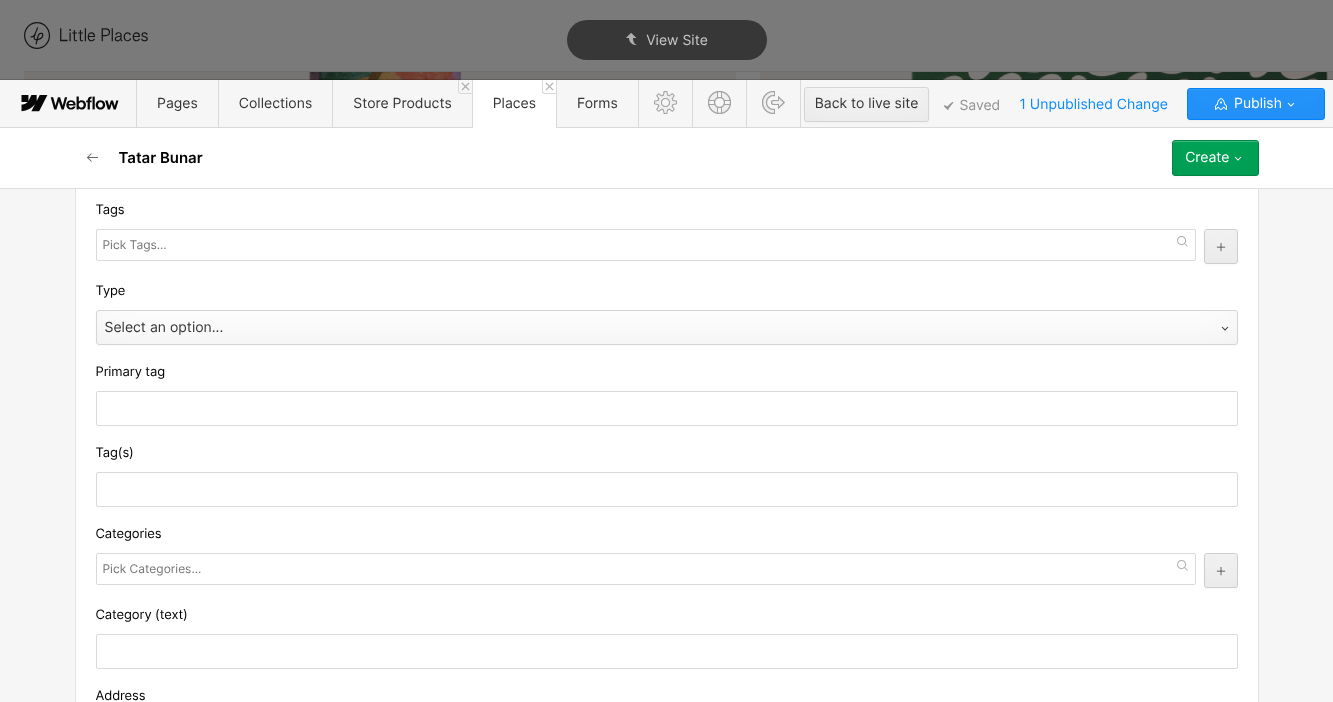 scroll, scrollTop: 293, scrollLeft: 0, axis: vertical 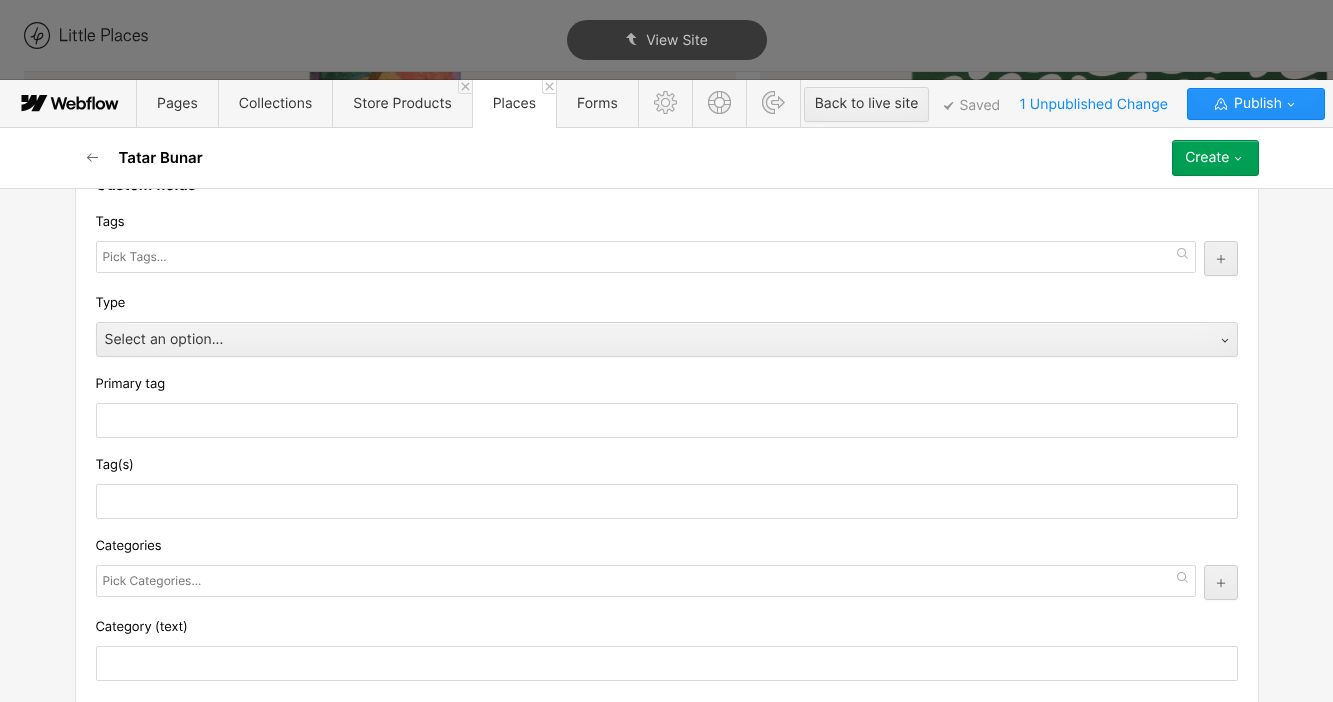 click at bounding box center [646, 257] 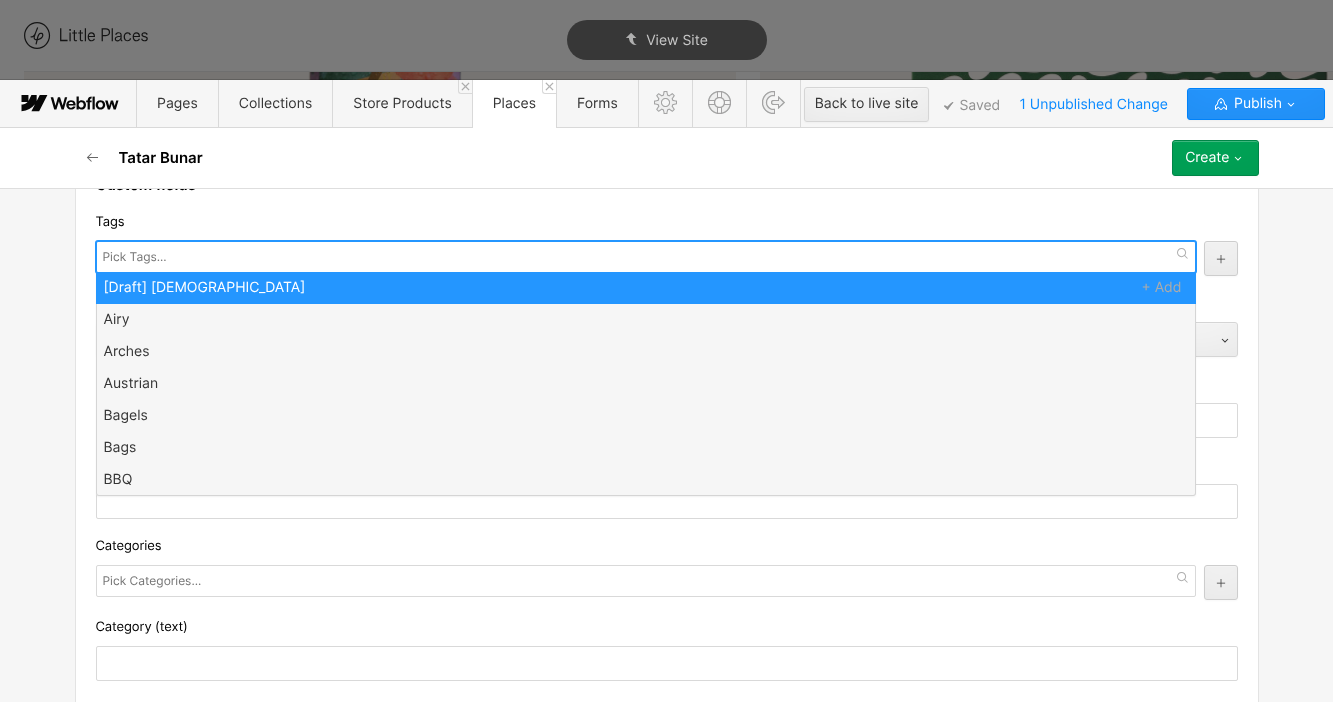 click at bounding box center [137, 257] 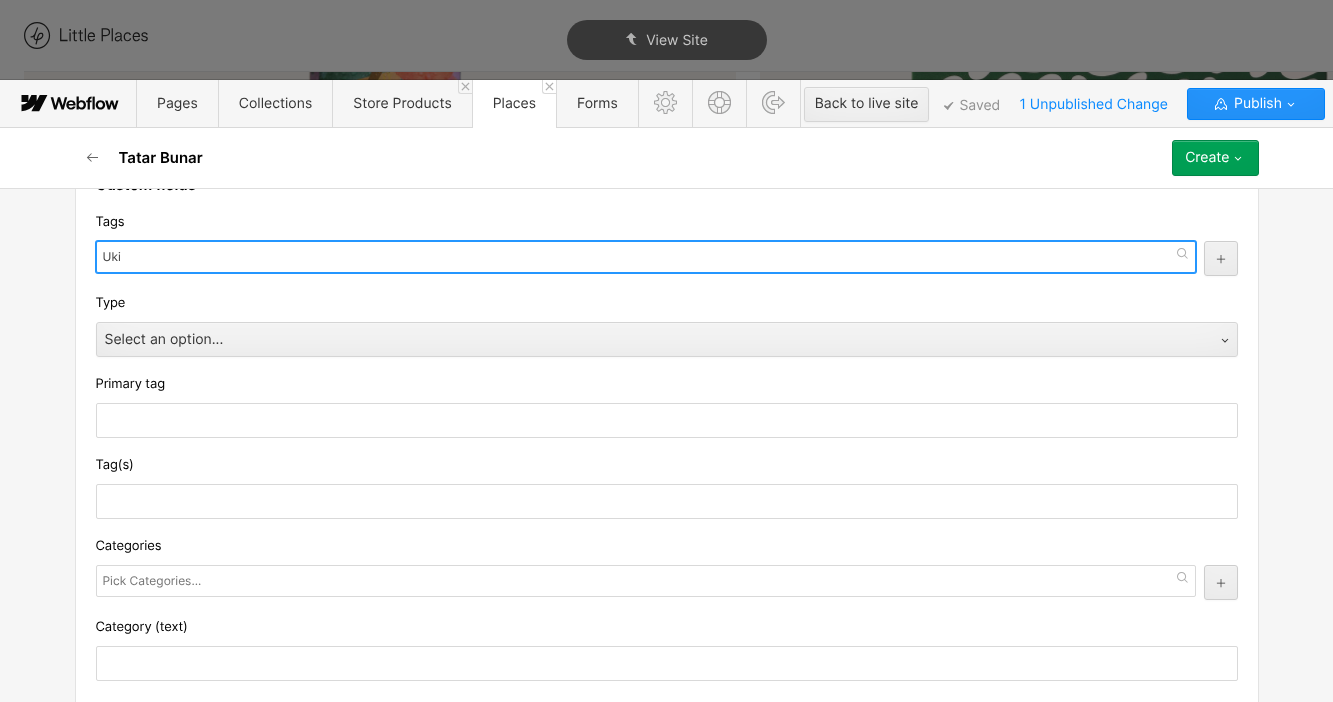 type on "Uk" 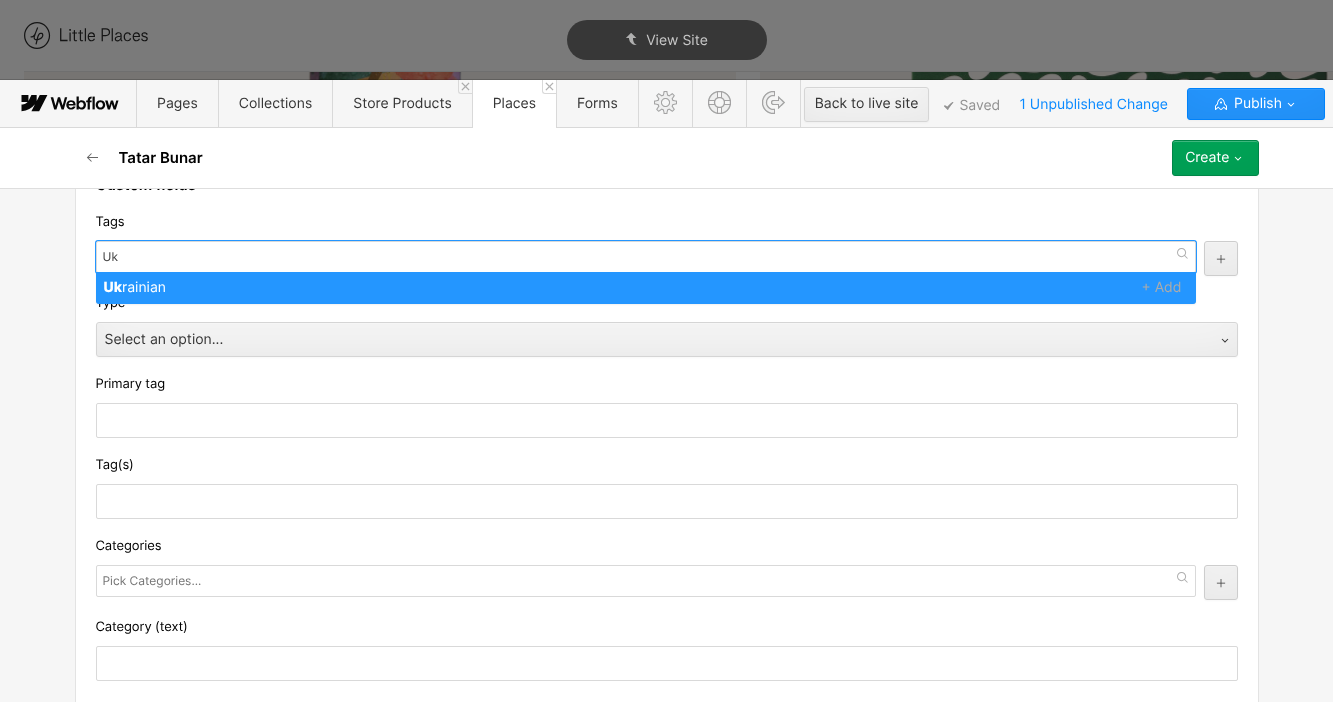 type 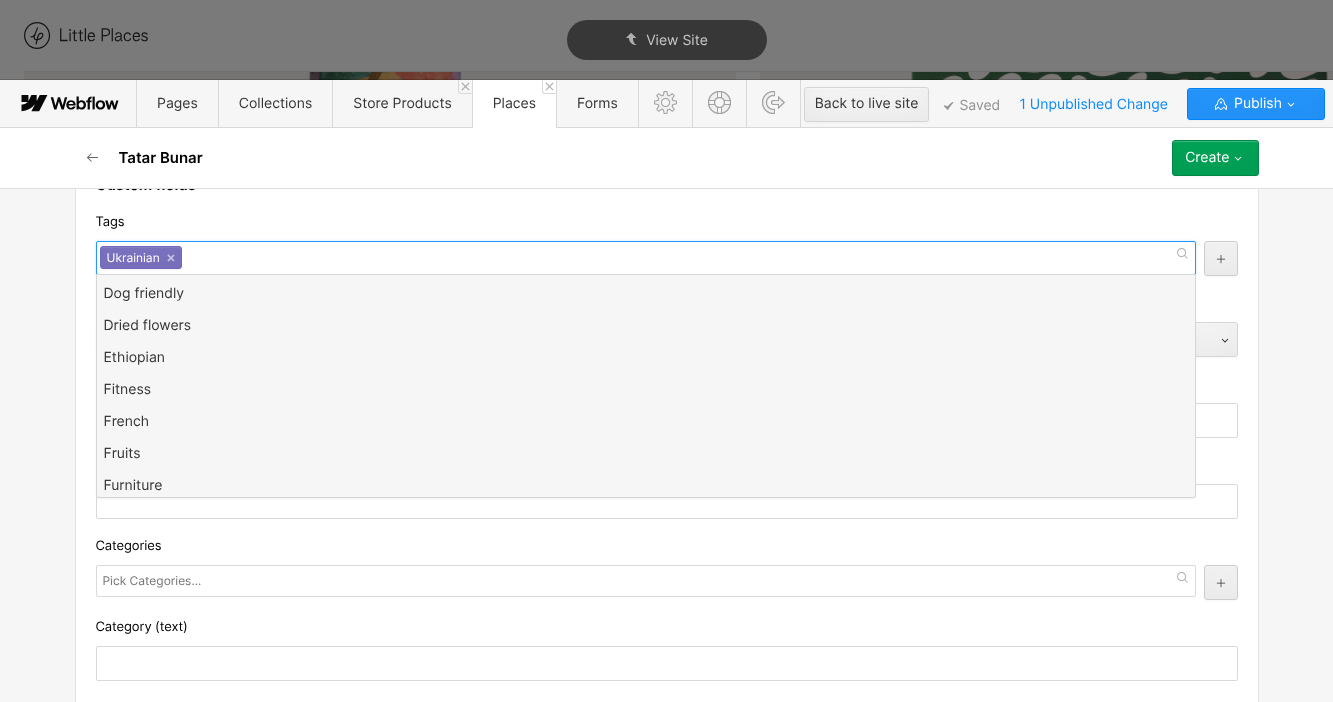 scroll, scrollTop: 1451, scrollLeft: 0, axis: vertical 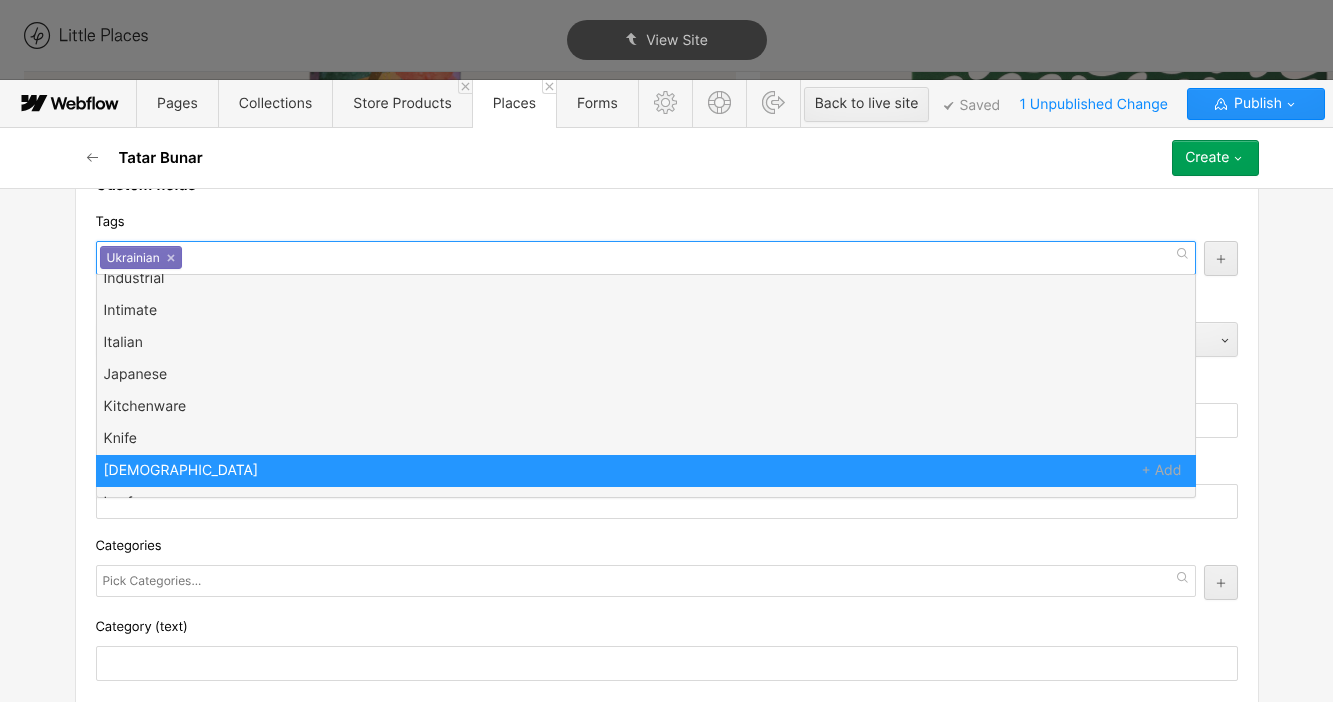 click on "Custom fields Tags Ukrainian Ukrainian × [Draft] British Airy Arches Austrian Bagels Bags BBQ Bike accessories Biscuits Black Owned Business Black-owned Bright Burgers Cacti Cakes Canalside Cap Cards Caribbean Casual CDs Ceviche Cocktails Condiments Contemporary Cosy Cupcakes [PERSON_NAME] Date night Dog friendly Dried flowers Ethiopian Fitness French Fruits Furniture Glasses Gluten free options Granola Hair cut Hand sanitiser Hip Hole-in-the-wall Household Indonesian Industrial Intimate Italian Japanese Kitchenware Knife Korean Leafy Lebanese Macarons Magazines Malaysian Masks Massage Matches Mauritian Meal kit Mediterranean Menswear Mezze Middle Eastern Modern Movies Nepalese Nigerian Open fire cooking Outdoors Palestinian Pasta Paying it forward Plant pots Plants Poke bowl Pop up Puzzles Quirky Ramen Retro Rooftop Rustic Sake Seasonal [PERSON_NAME] Singaporean South African Spirits Sri Lankan Stall Stationery Street food Succulents Sushi Sustainable Sweets Swimwear Tacos Taiwanese Tattoo Tea Thai Turkish Vases Waffles" at bounding box center [667, 1419] 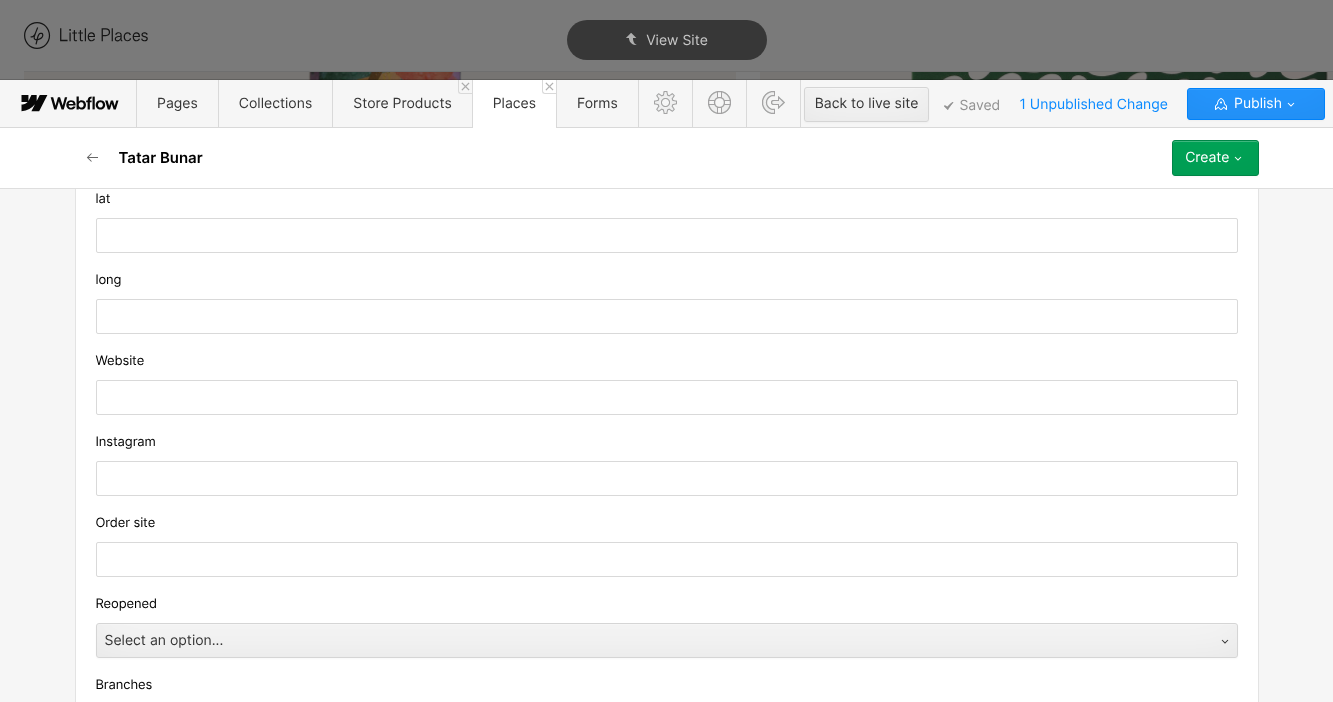scroll, scrollTop: 1913, scrollLeft: 0, axis: vertical 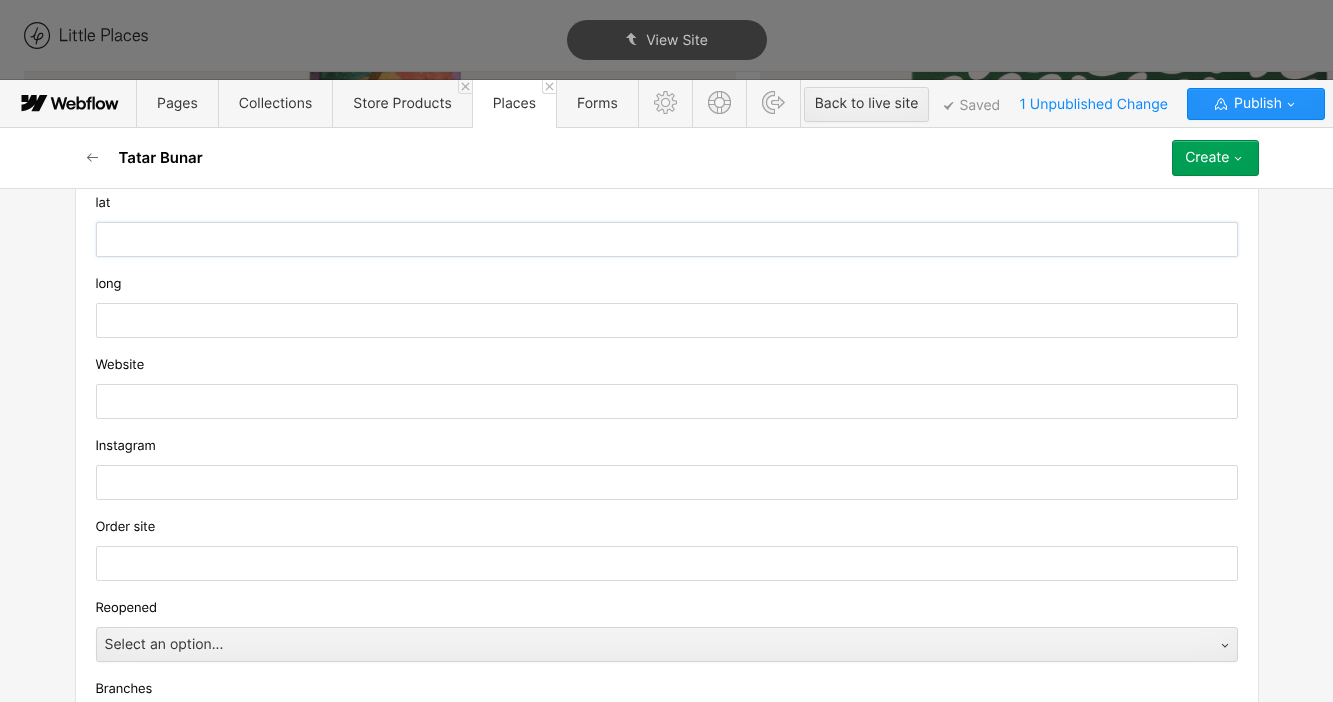 click at bounding box center [667, 239] 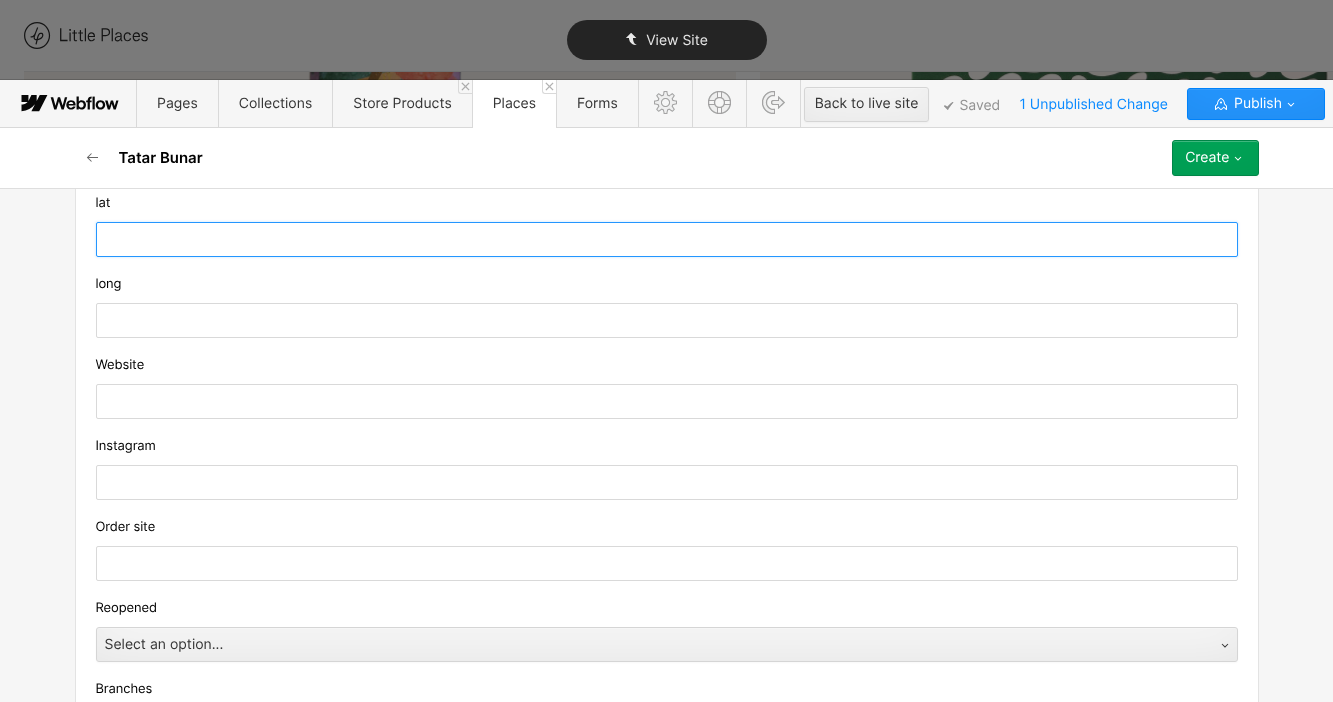 paste on "51.5268939" 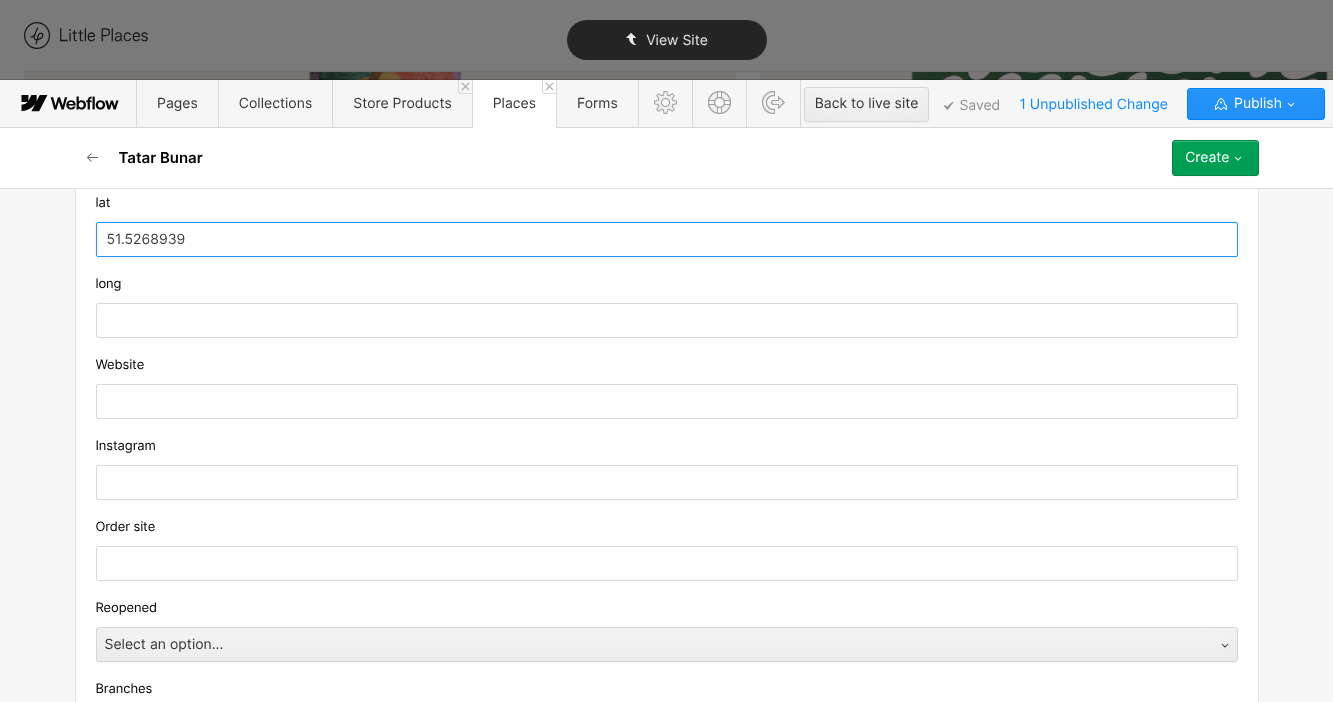 type on "51.5268939" 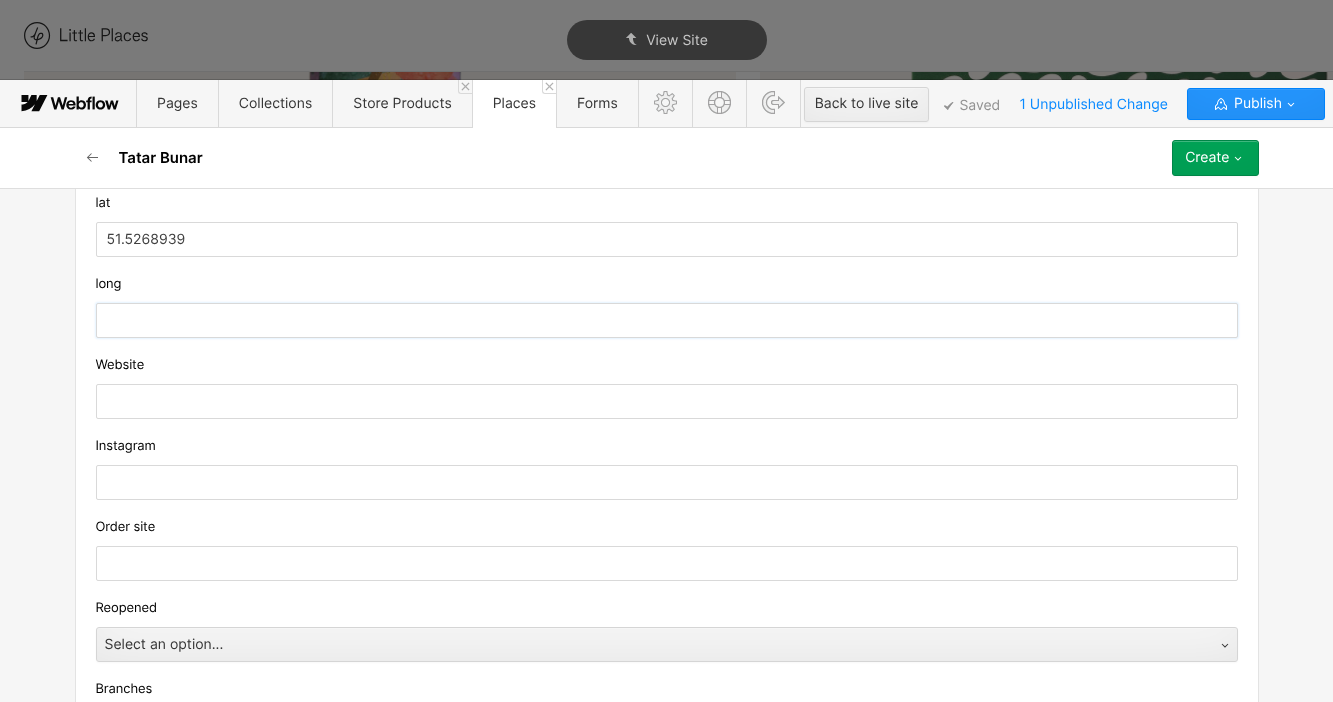click at bounding box center (667, 320) 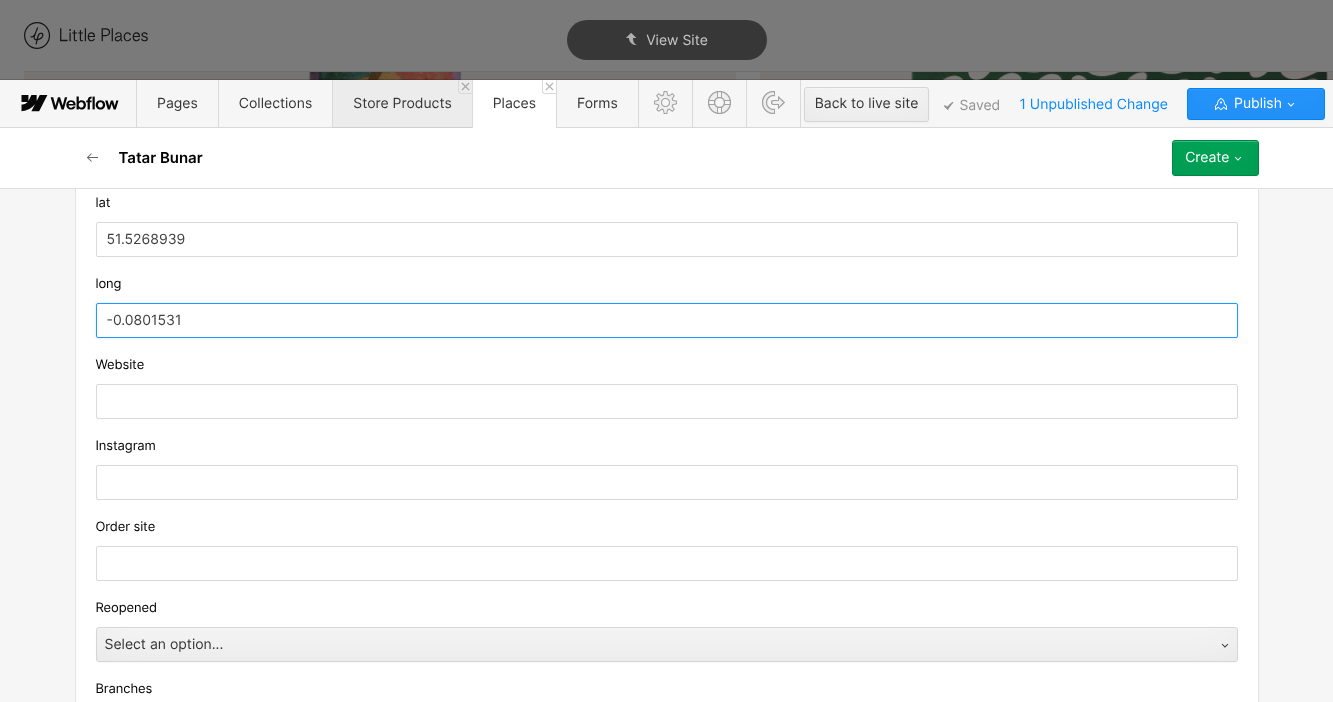 type on "-0.0801531" 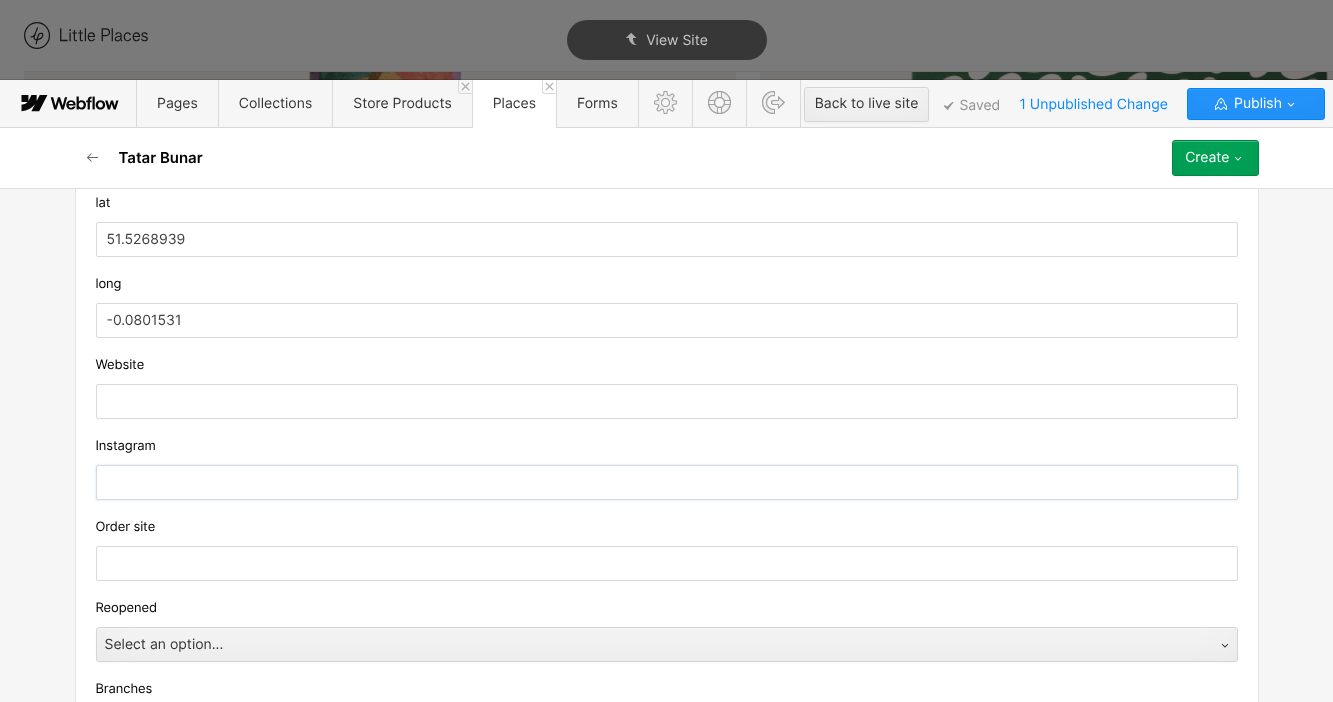 click at bounding box center (667, 482) 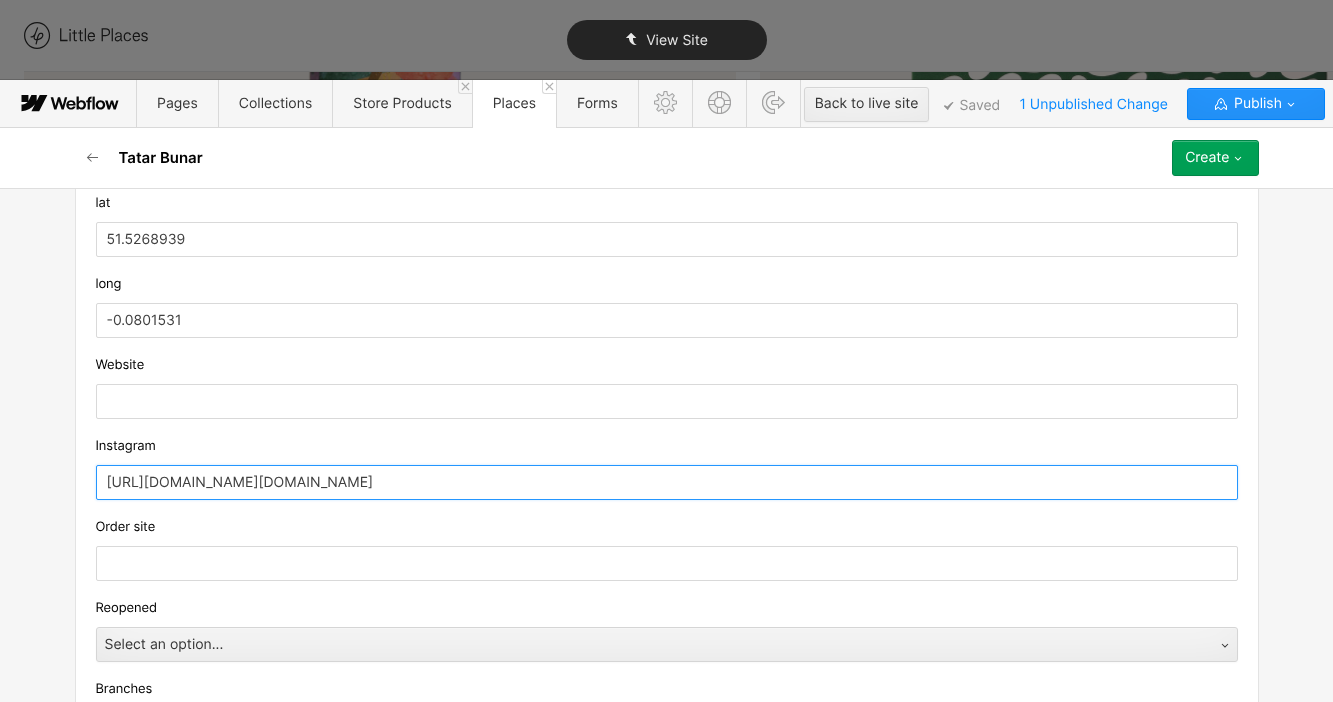 type on "[URL][DOMAIN_NAME][DOMAIN_NAME]" 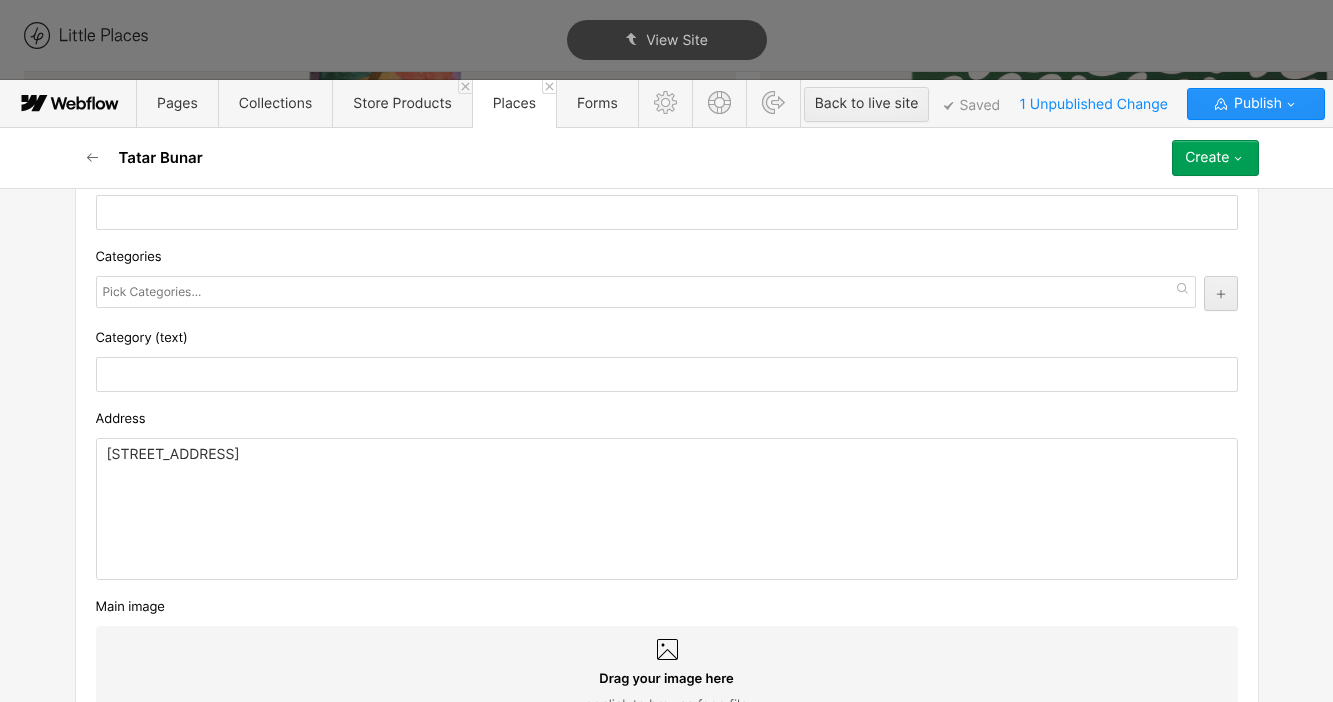 scroll, scrollTop: 0, scrollLeft: 0, axis: both 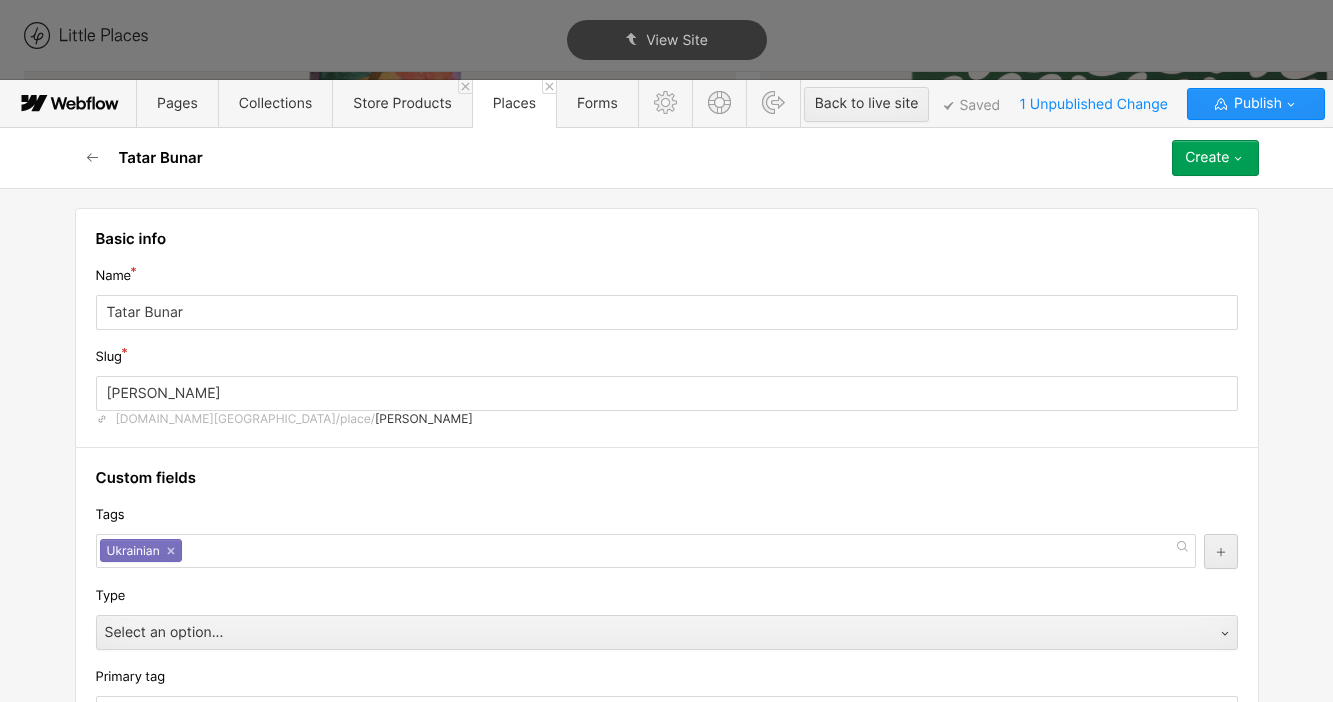 click on "Ukrainian ×" at bounding box center (646, 551) 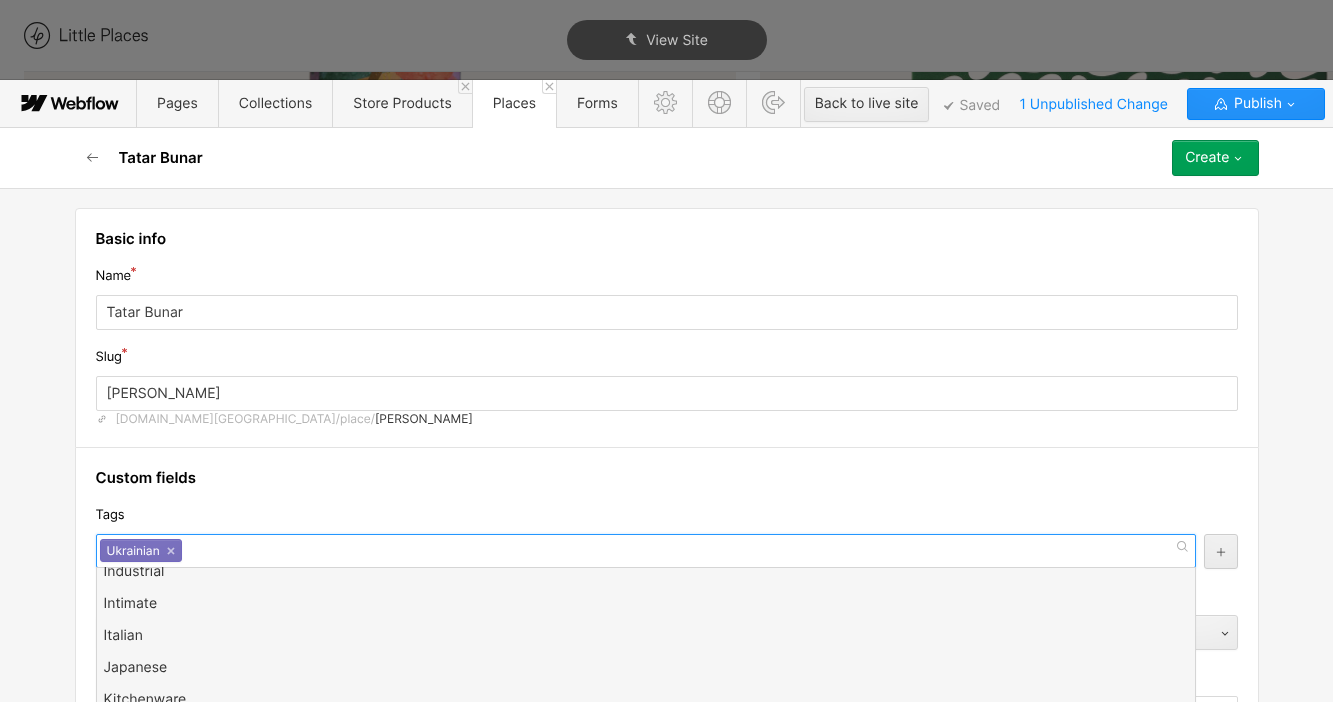 scroll, scrollTop: 1, scrollLeft: 0, axis: vertical 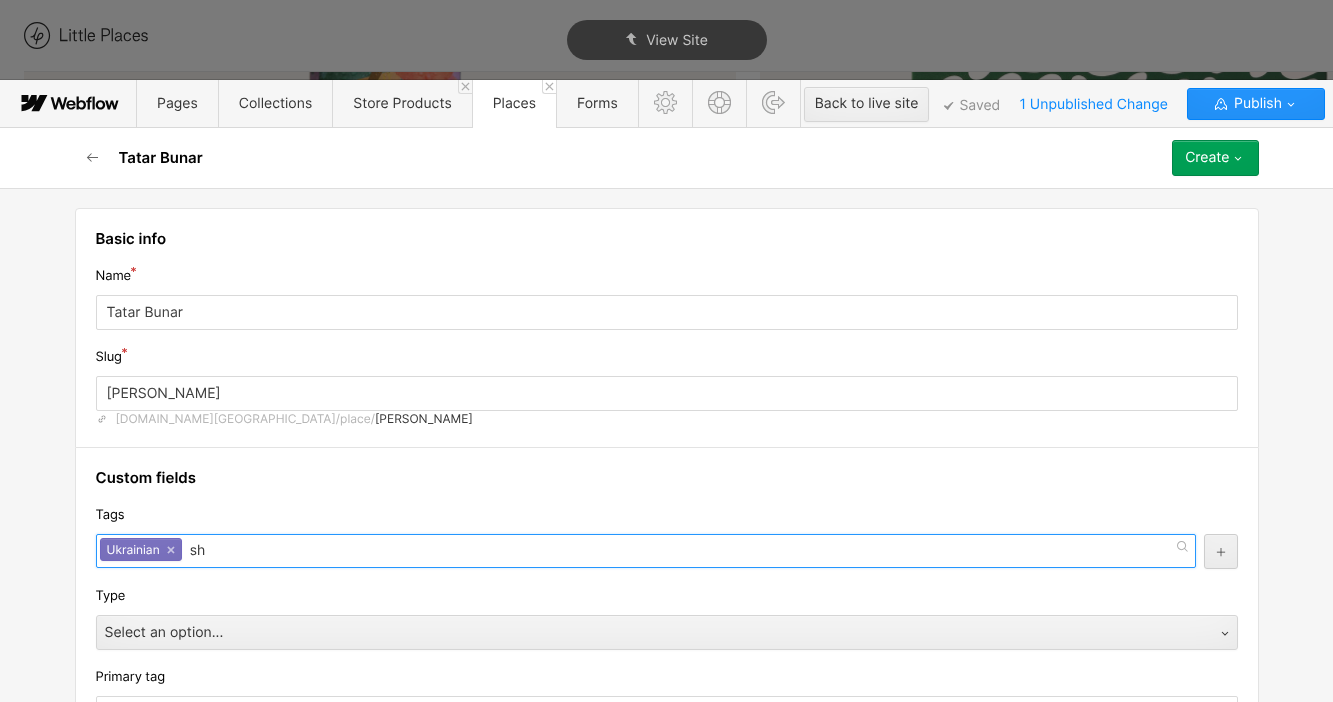 type on "s" 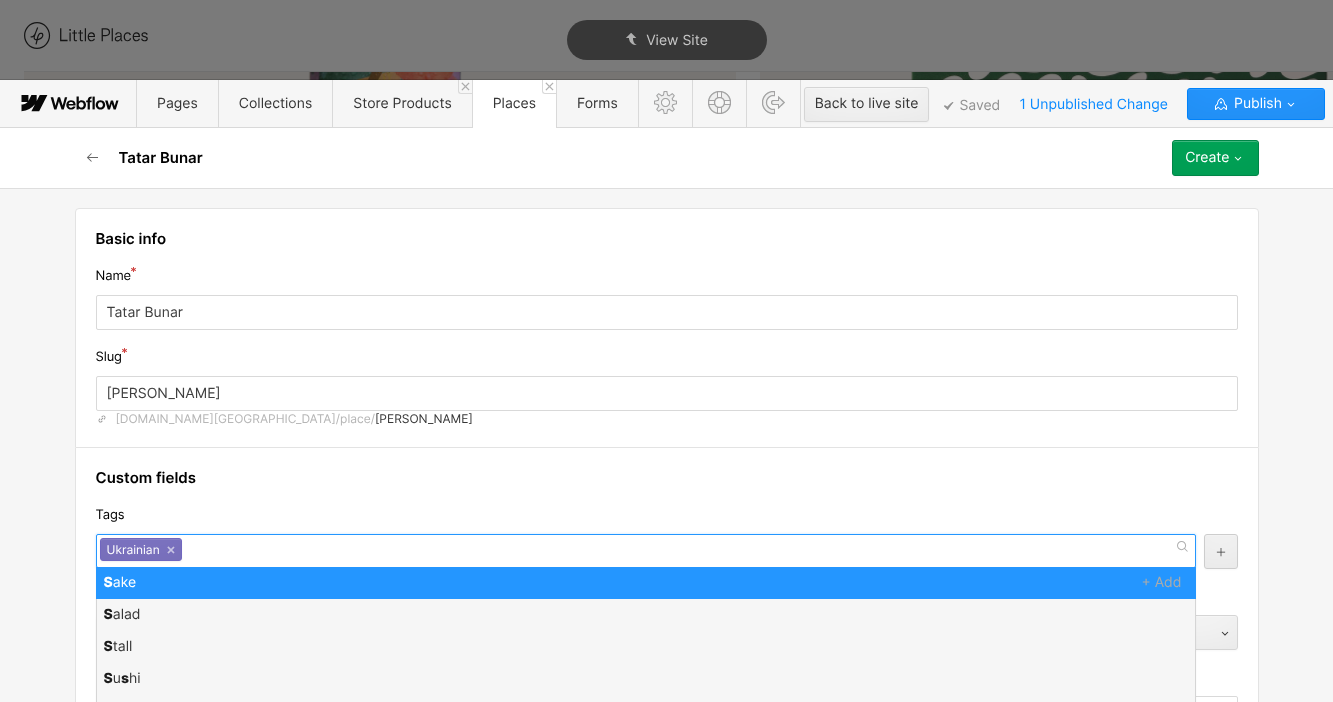type on "m" 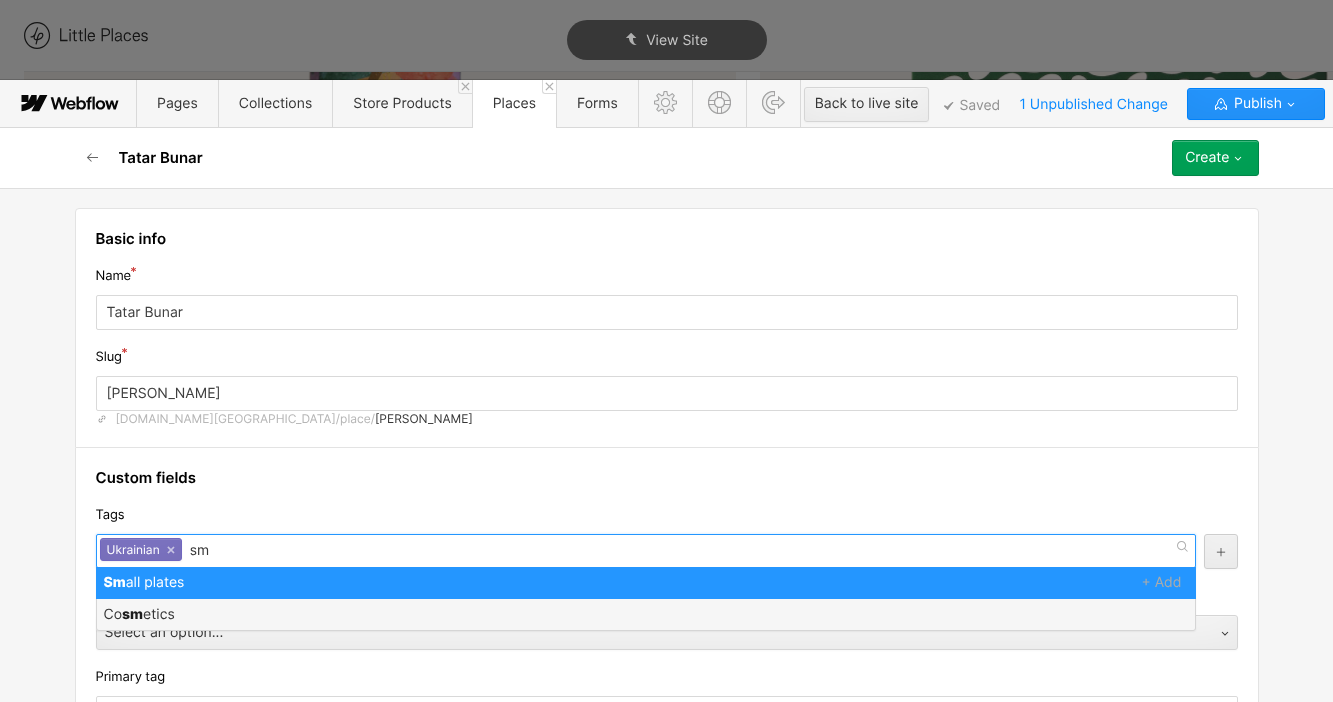 scroll, scrollTop: 0, scrollLeft: 0, axis: both 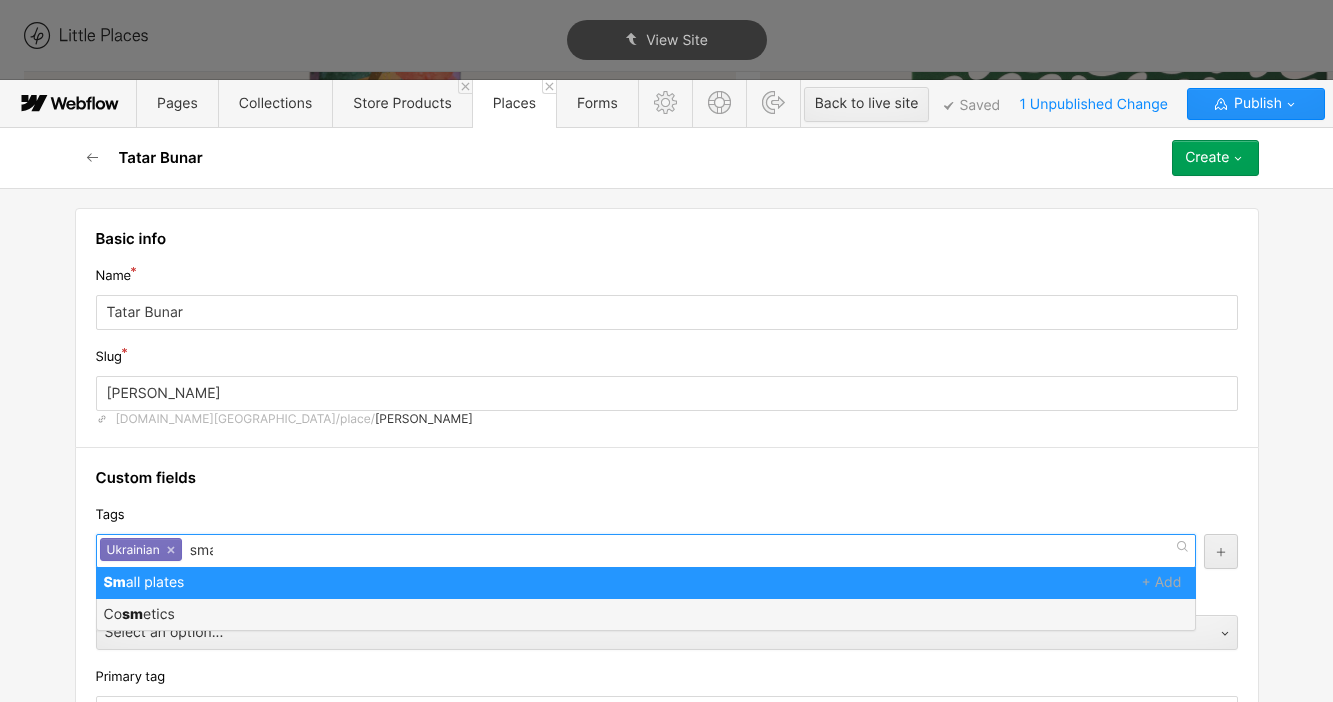 type on "smal" 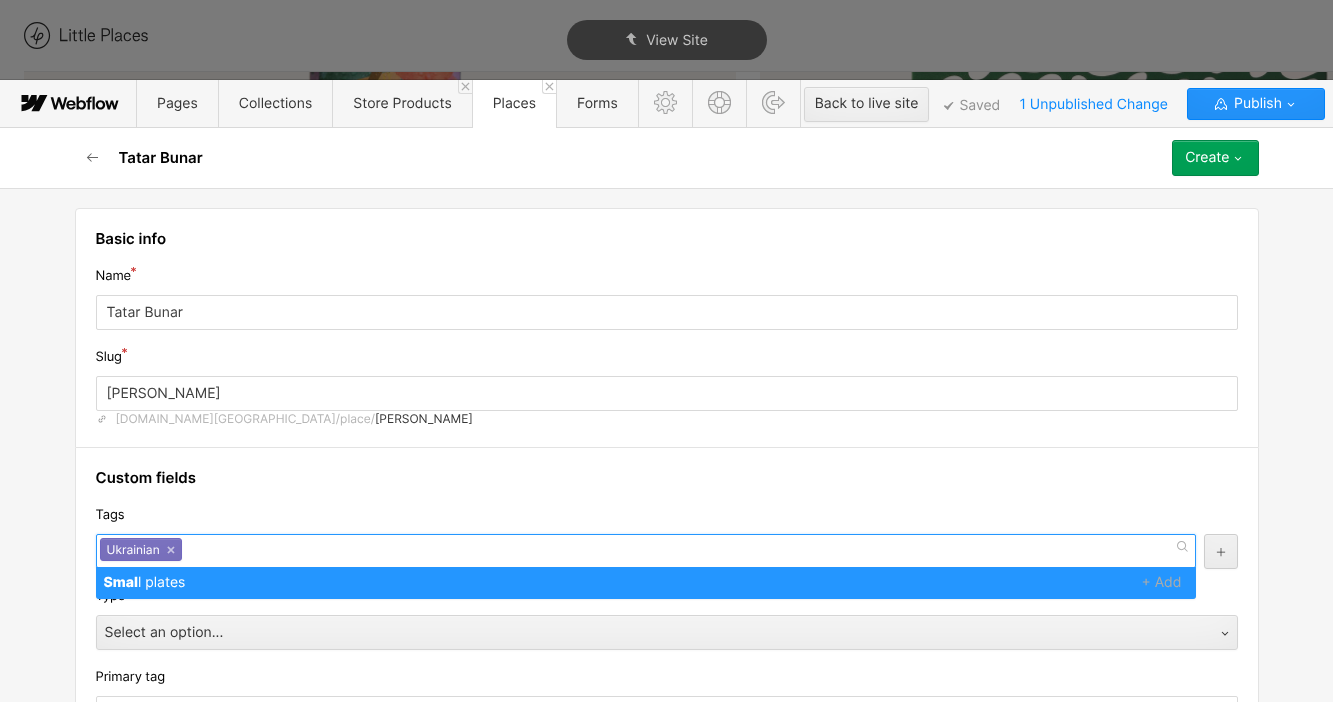 scroll, scrollTop: 0, scrollLeft: 0, axis: both 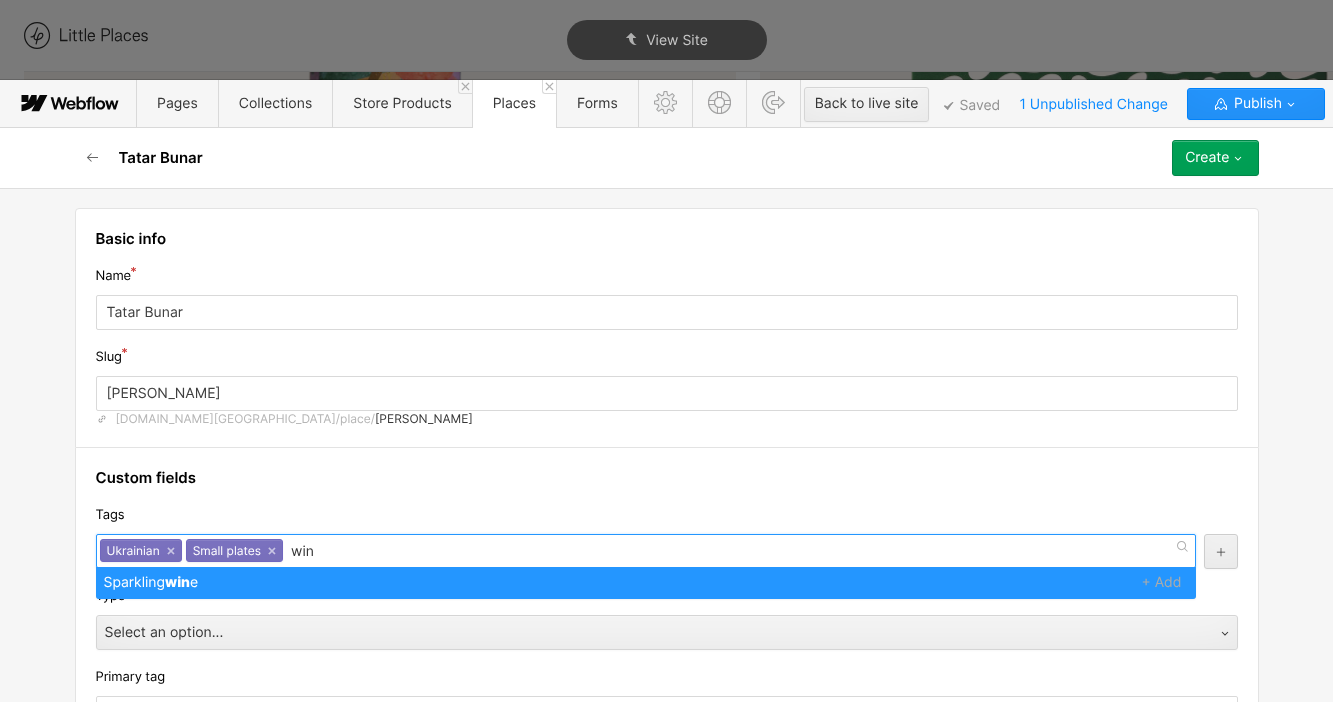 type on "wine" 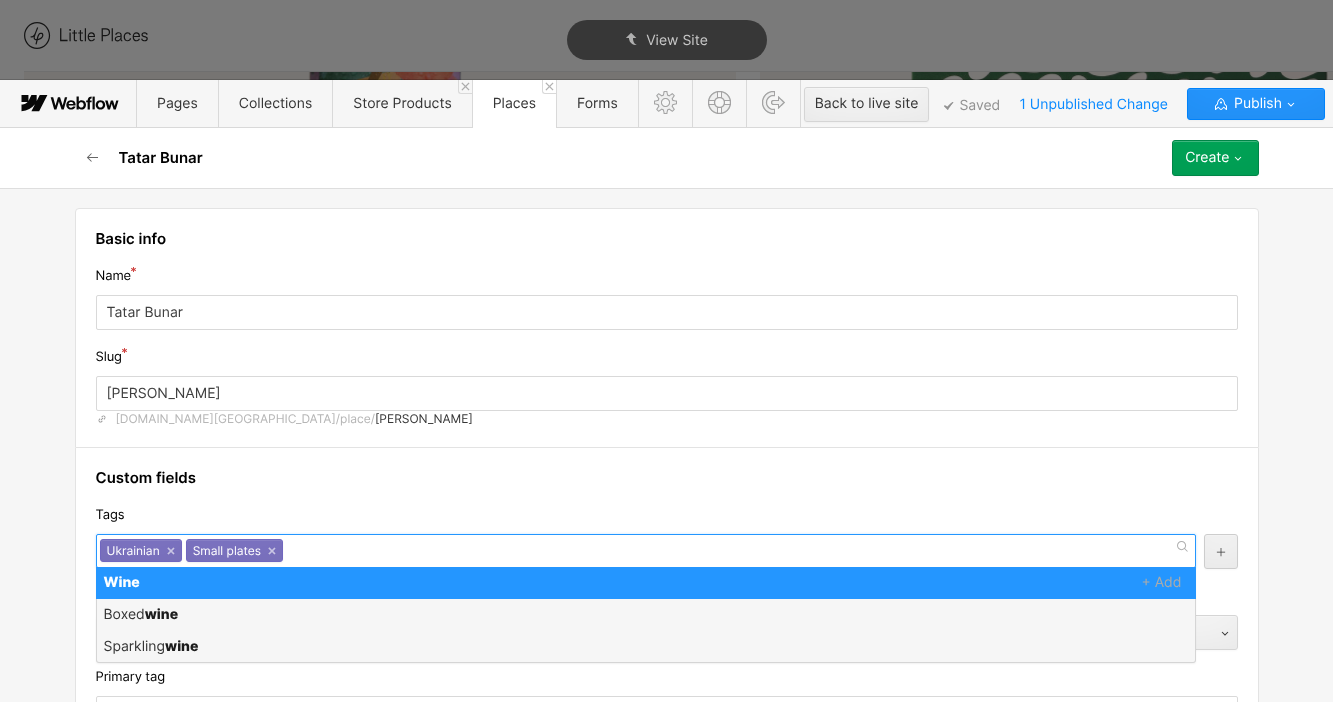 scroll, scrollTop: 0, scrollLeft: 0, axis: both 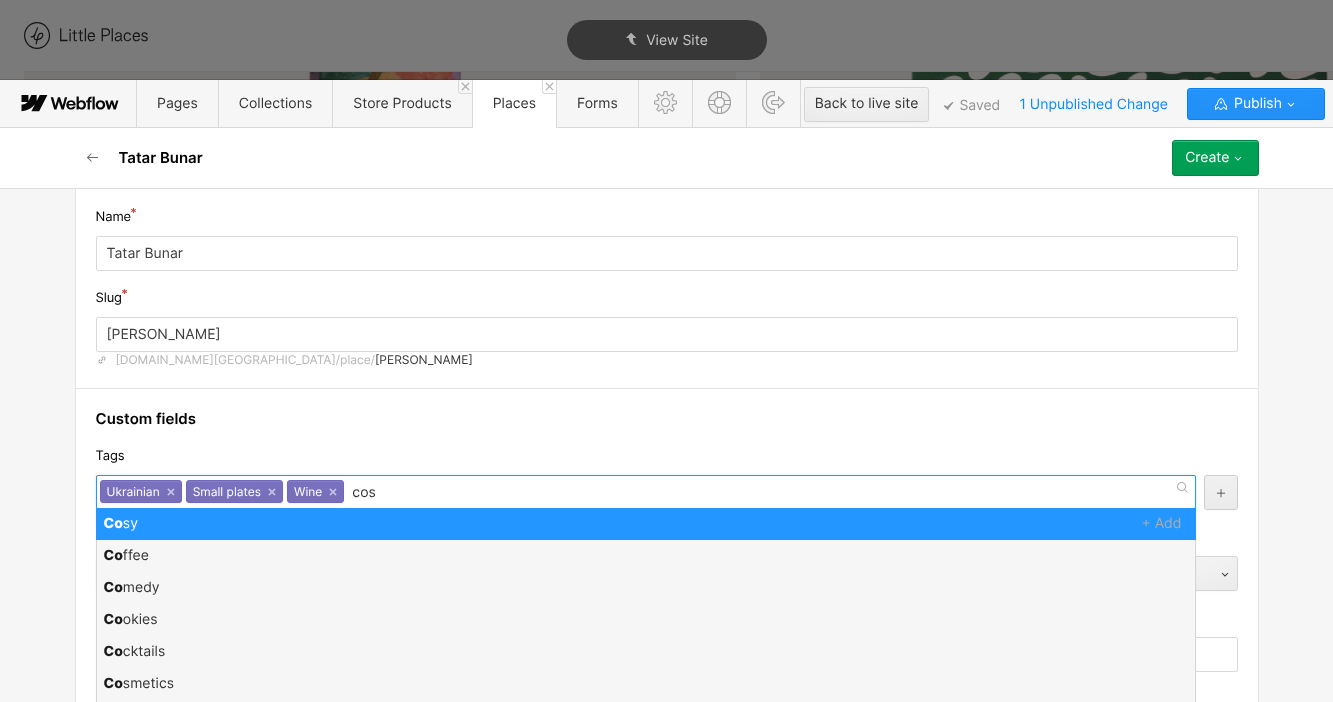 type on "cosy" 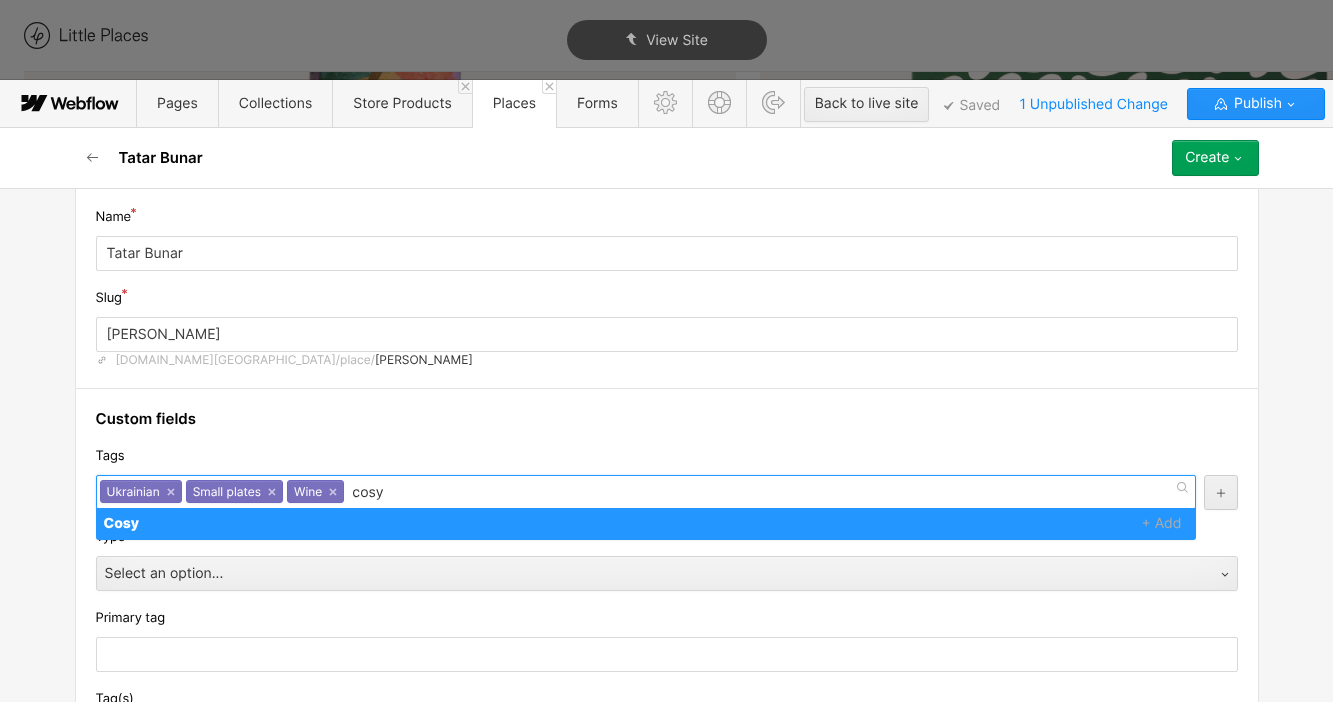 type 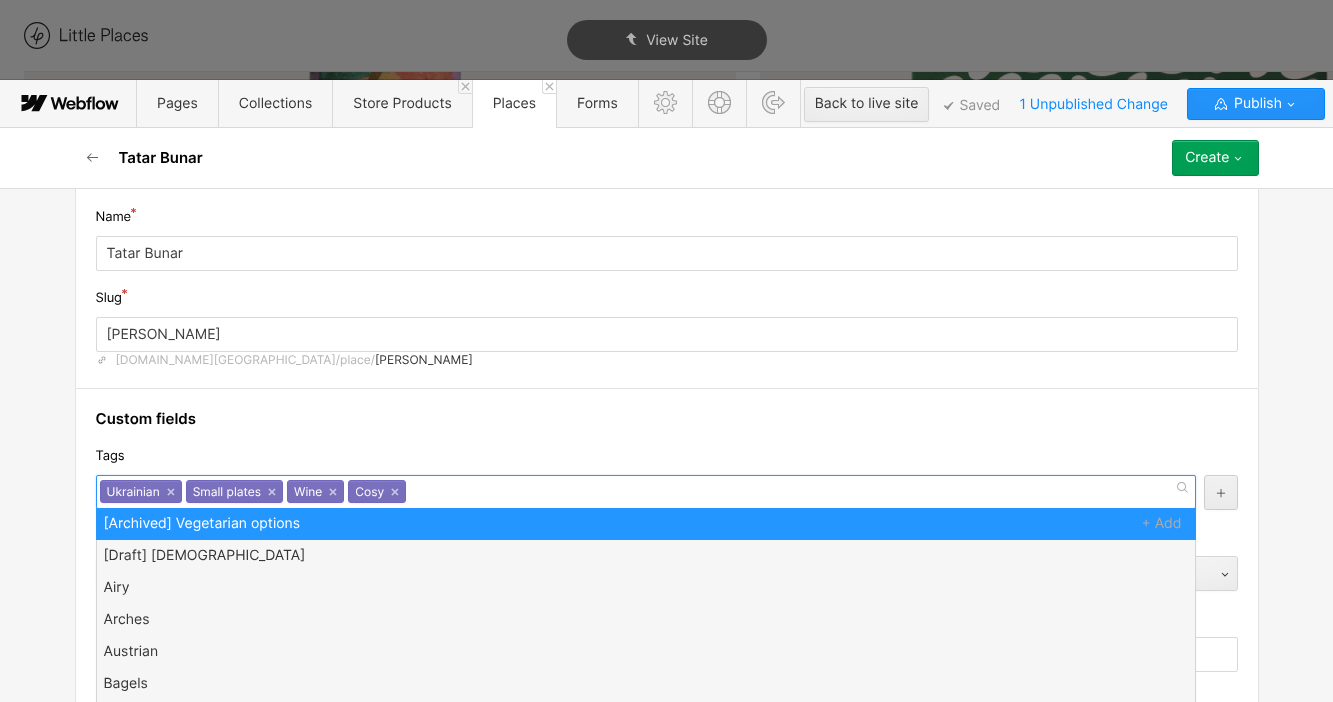 click on "Custom fields Tags Ukrainian Small plates Wine Cosy Ukrainian × Small plates × Wine × Cosy × [Archived] Vegetarian options [Draft] British Airy Arches Austrian Bagels Bags BBQ Bicycle repairs Bicycles Bike accessories Biscuits Black Owned Business Black-owned Books Boxed wine Bright Brownies Burgers Cacti Cakes Canalside Candles Cap Cards Caribbean Casual CDs Ceramics Ceviche Chinese Chocolate Cocktails Coffee Comedy Condiments Contemporary Cookies Cosmetics Cupcakes [PERSON_NAME] Date night Dog friendly Dried flowers Dumplings Electric bicycles Ethiopian Exercise Fish Fitness French Fruits Furniture Gifts Glasses Gluten free options Granola Hair cut Hand sanitiser Helmets Hip Hole-in-the-wall Homeware Household Ice cream Indonesian Industrial Intimate Italian Japanese Kimchi Kitchenware Knife Kombucha Korean Leafy Lebanese Live music Mac & cheese Macarons Magazines Malaysian Masks Massage Matches Mauritian Meal kit Meals Mediterranean Menswear Mexican Mezze Middle Eastern Minimal Modern Movies Nepalese NHS Pasta" at bounding box center [667, 1653] 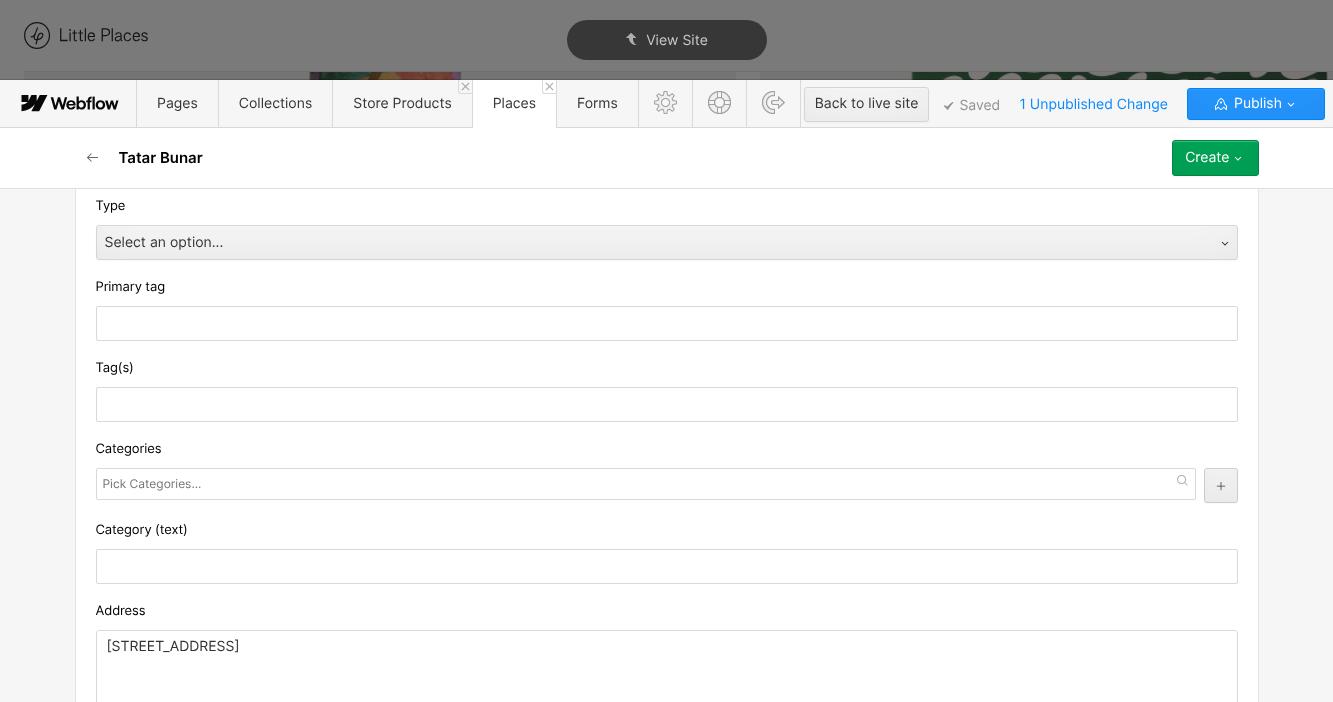 scroll, scrollTop: 391, scrollLeft: 0, axis: vertical 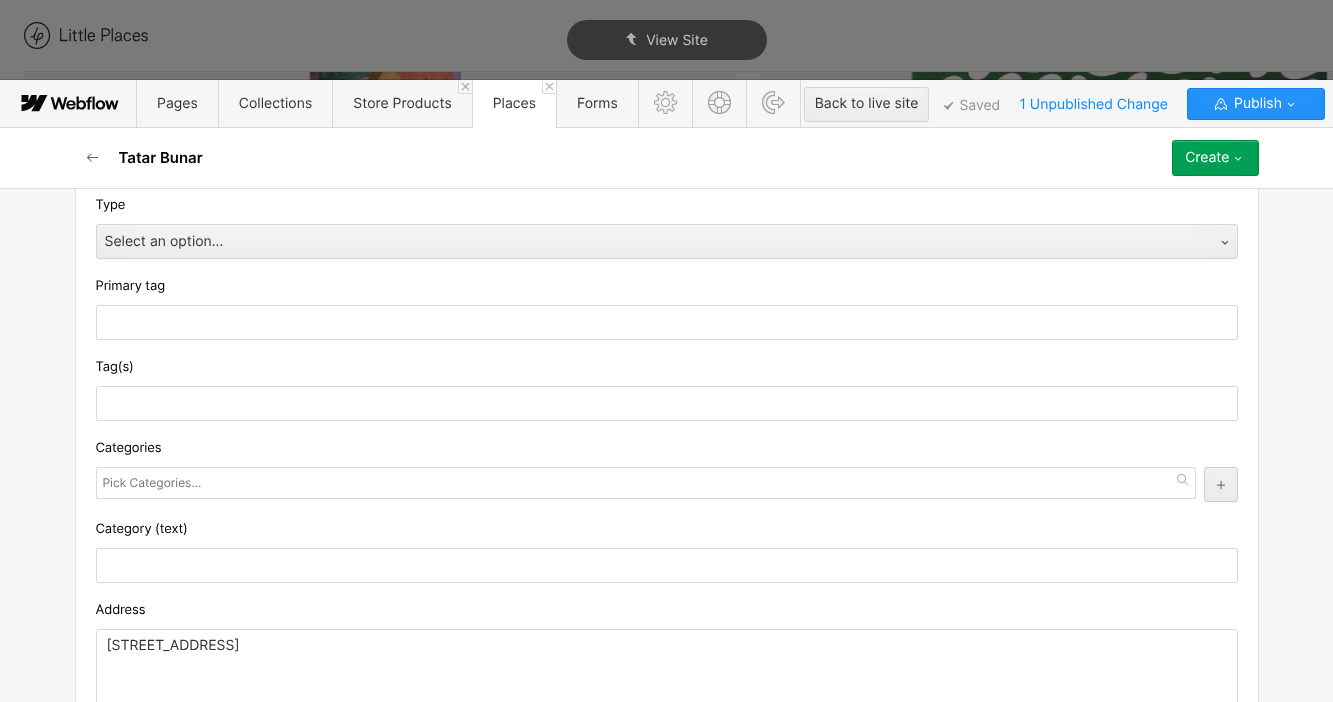 click on "Custom fields Tags Ukrainian Small plates Wine Cosy Ukrainian × Small plates × Wine × Cosy × [Archived] Vegetarian options [Draft] British Airy Arches Austrian Bagels Bags BBQ Bicycle repairs Bicycles Bike accessories Biscuits Black Owned Business Black-owned Books Boxed wine Bright Brownies Burgers Cacti Cakes Canalside Candles Cap Cards Caribbean Casual CDs Ceramics Ceviche Chinese Chocolate Cocktails Coffee Comedy Condiments Contemporary Cookies Cosmetics Cupcakes [PERSON_NAME] Date night Dog friendly Dried flowers Dumplings Electric bicycles Ethiopian Exercise Fish Fitness French Fruits Furniture Gifts Glasses Gluten free options Granola Hair cut Hand sanitiser Helmets Hip Hole-in-the-wall Homeware Household Ice cream Indonesian Industrial Intimate Italian Japanese Kimchi Kitchenware Knife Kombucha Korean Leafy Lebanese Live music Mac & cheese Macarons Magazines Malaysian Masks Massage Matches Mauritian Meal kit Meals Mediterranean Menswear Mexican Mezze Middle Eastern Minimal Modern Movies Nepalese NHS Pasta" at bounding box center (667, 1321) 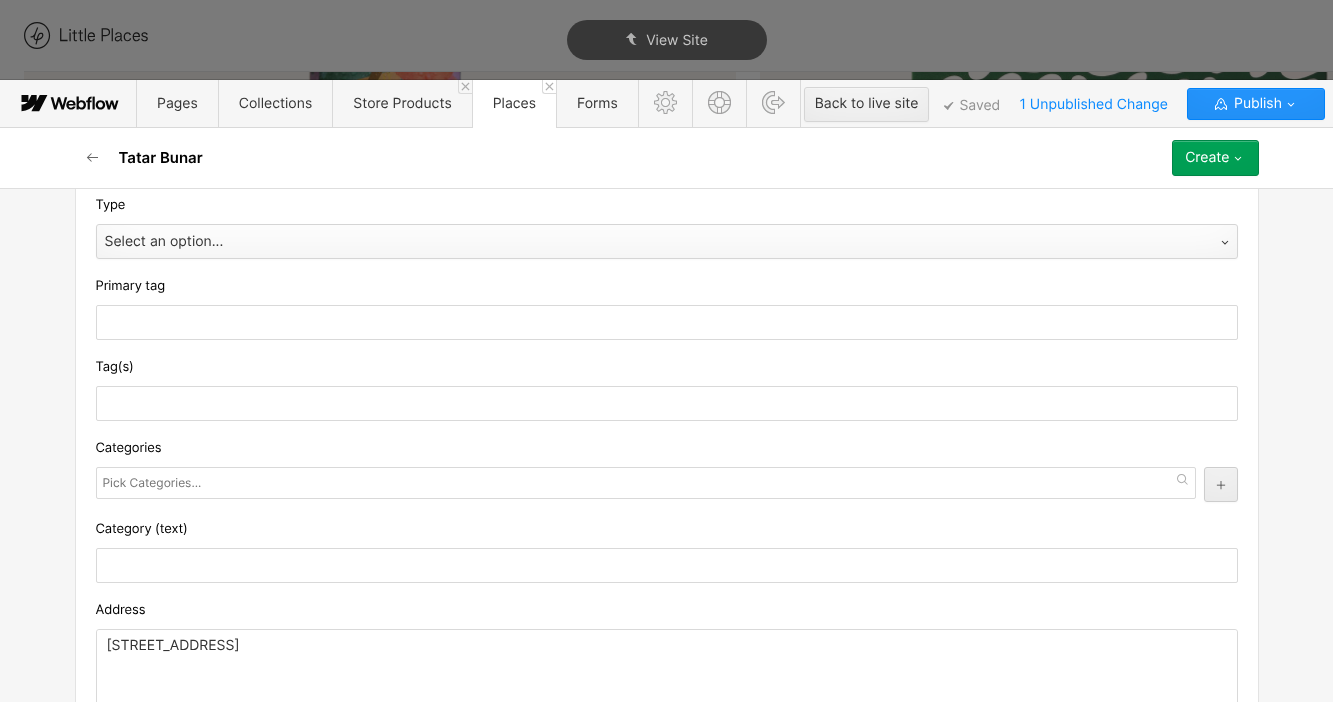 click on "Select an option..." at bounding box center (647, 242) 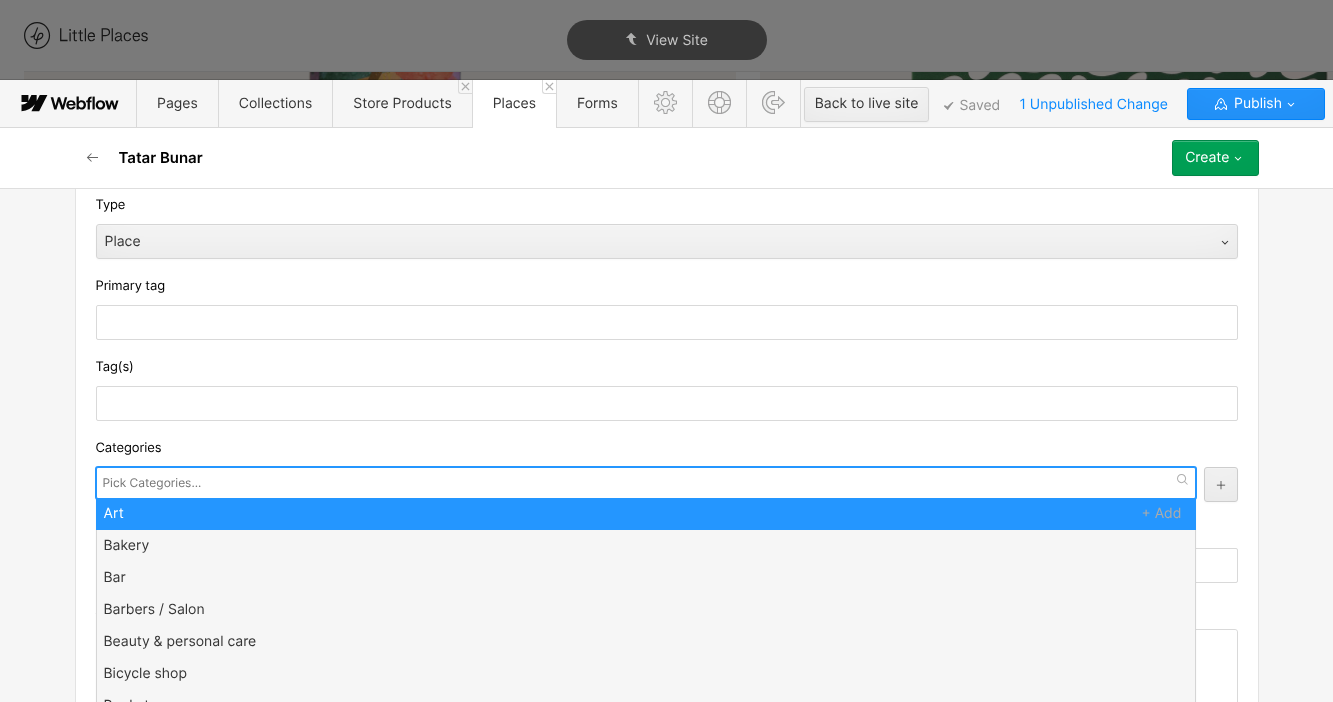 click at bounding box center (154, 483) 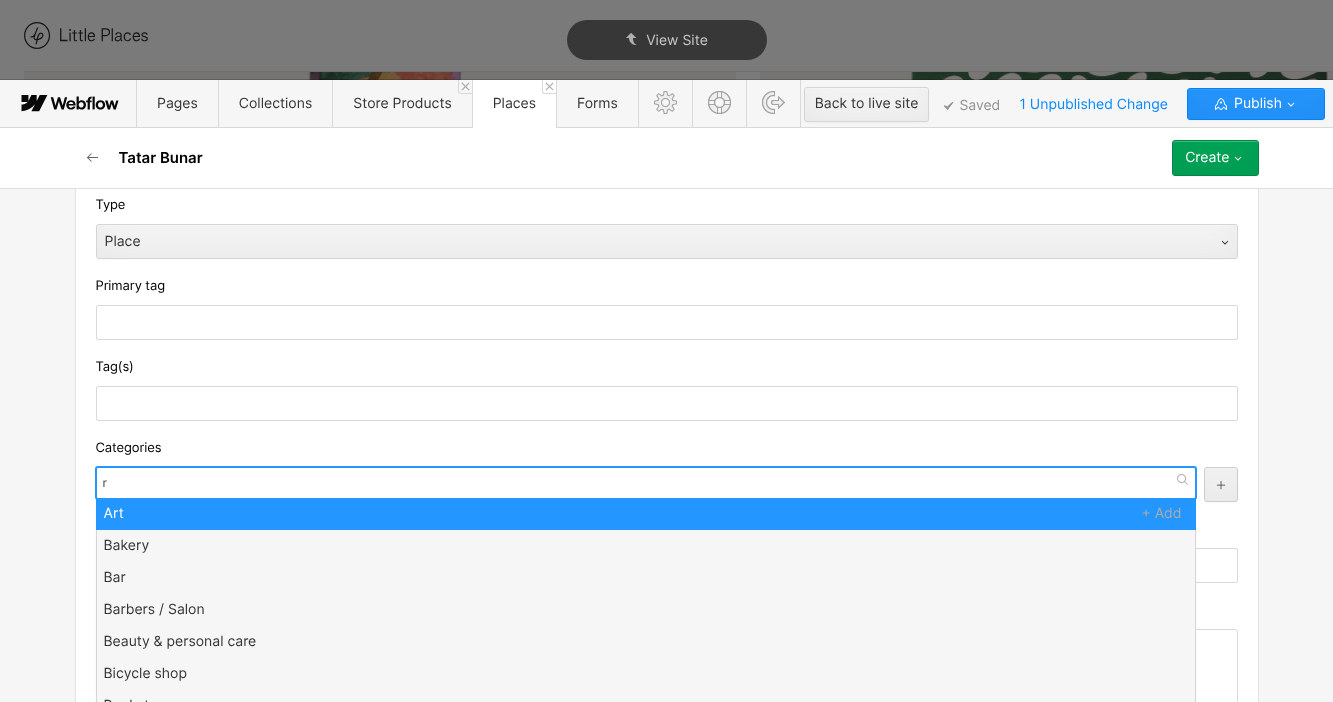type on "re" 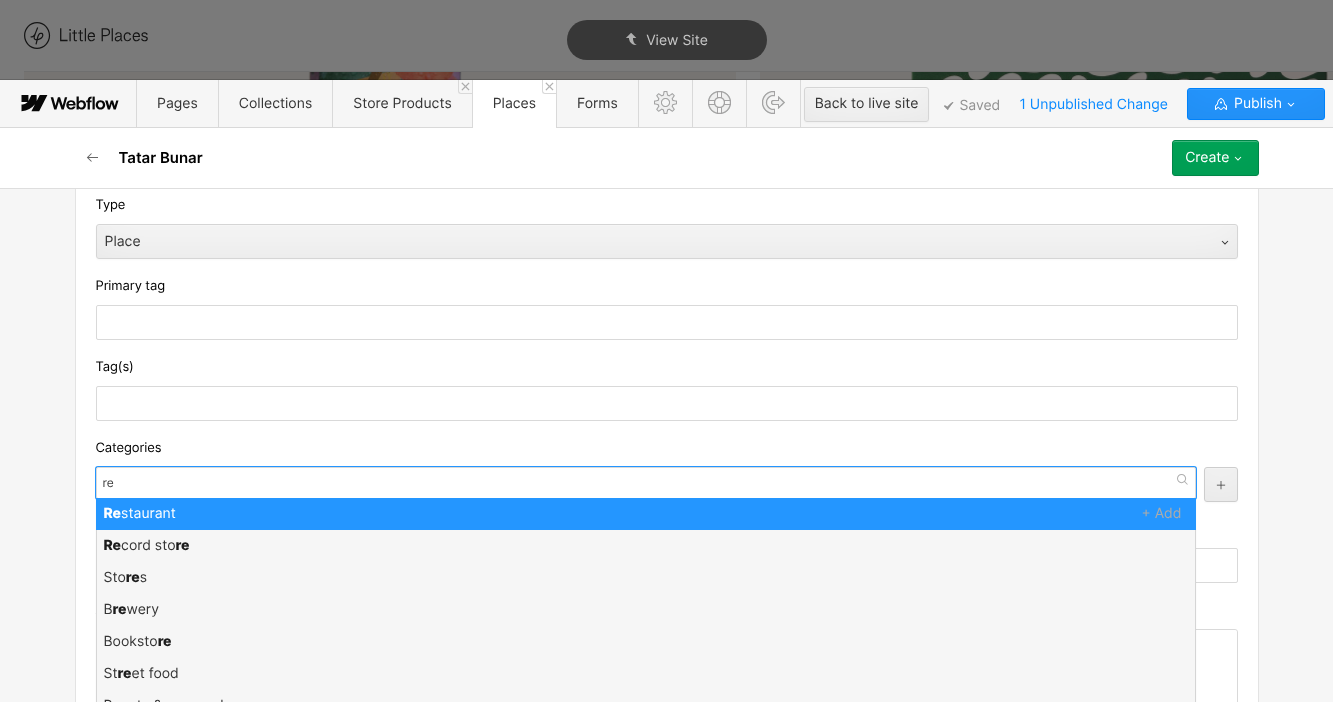 type 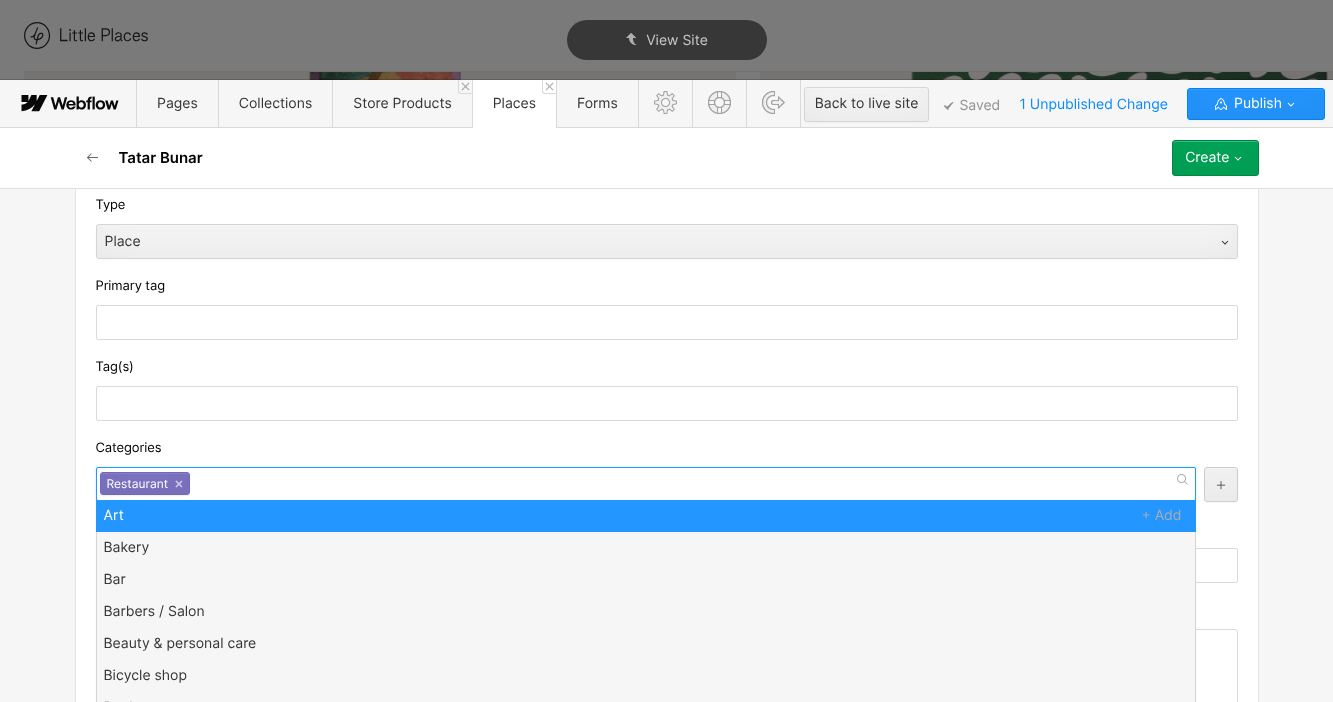 scroll, scrollTop: 0, scrollLeft: 0, axis: both 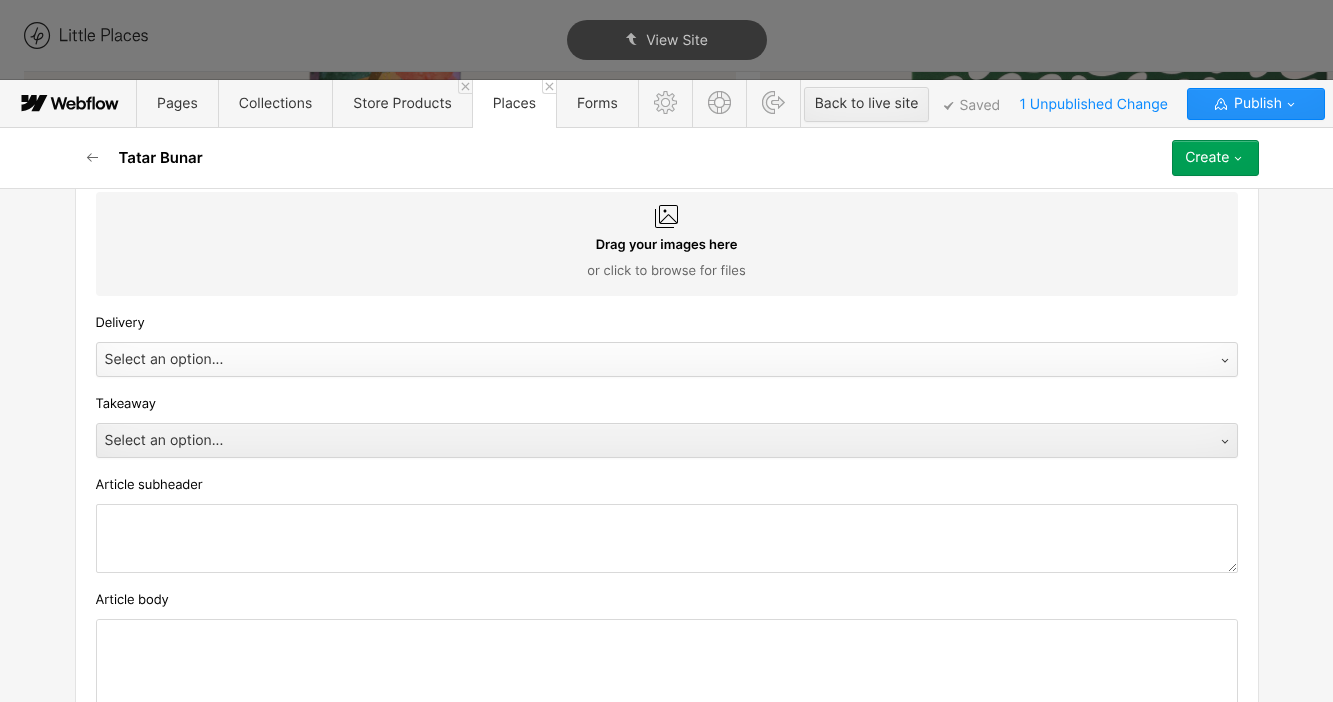 click on "Select an option..." at bounding box center (647, 360) 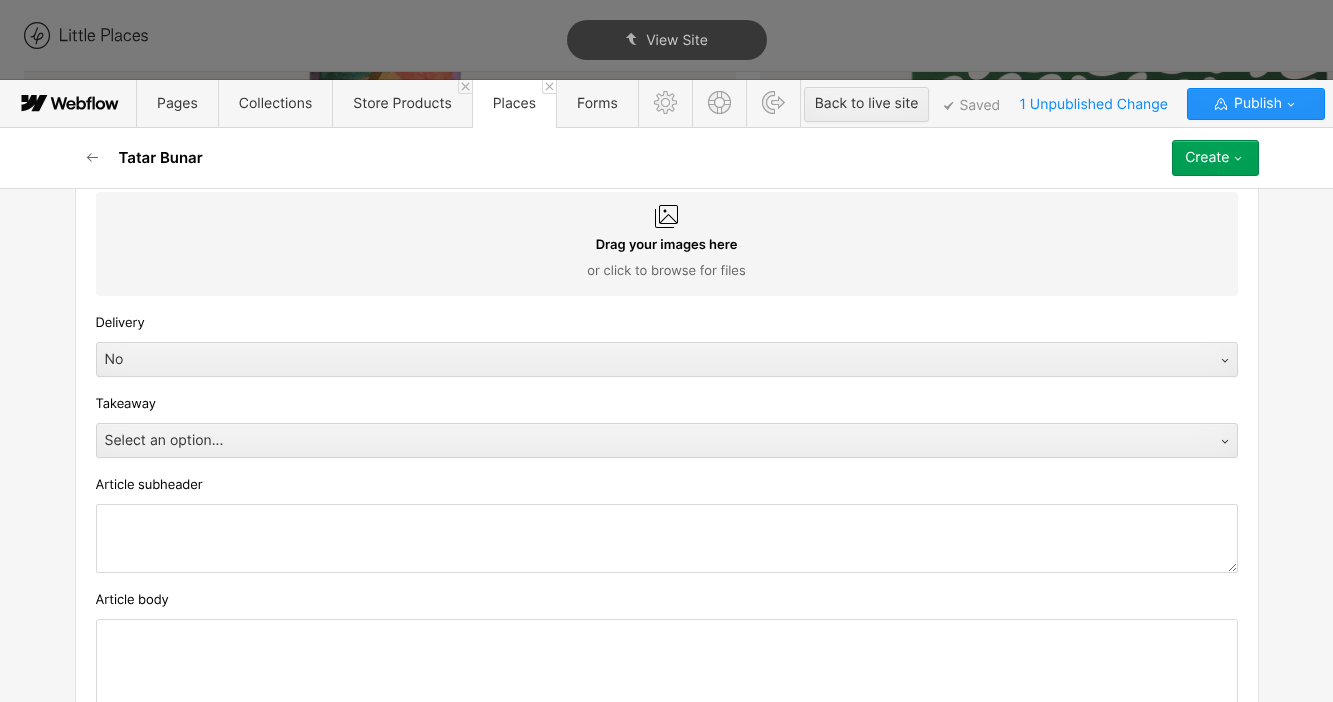 click on "Select an option..." at bounding box center (647, 441) 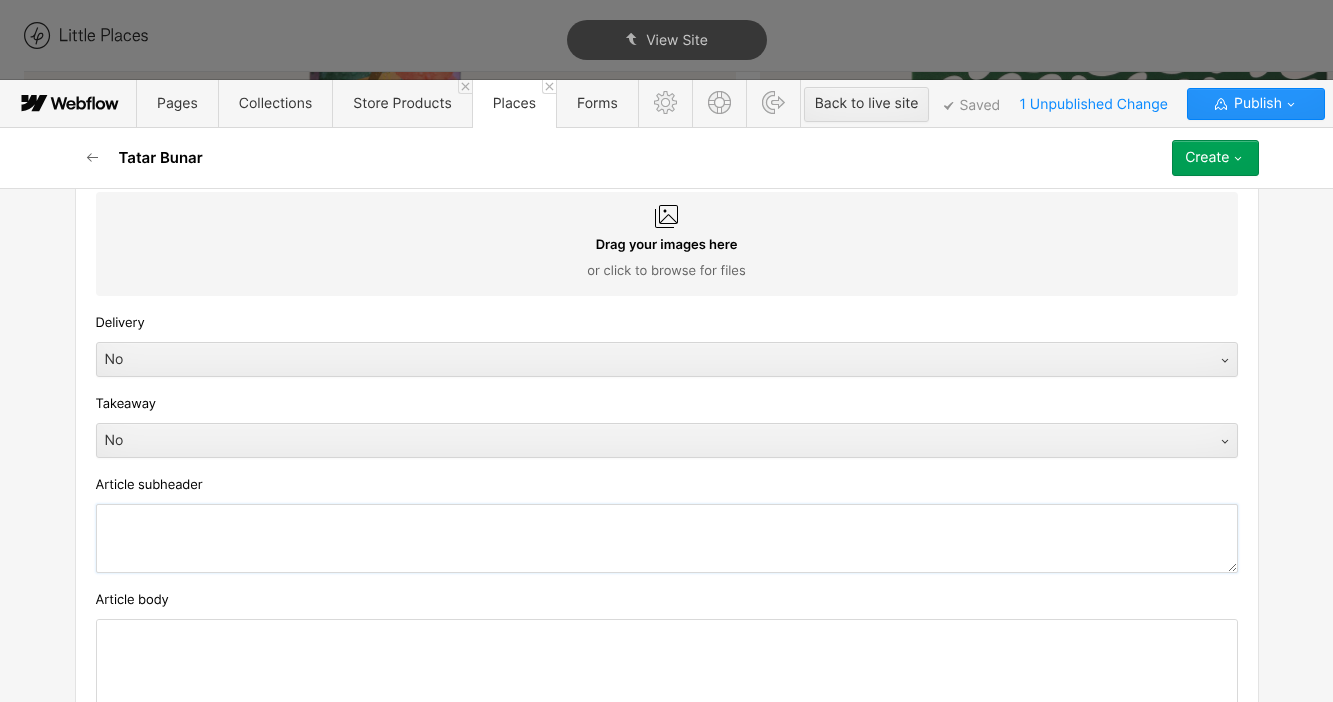 click at bounding box center (667, 538) 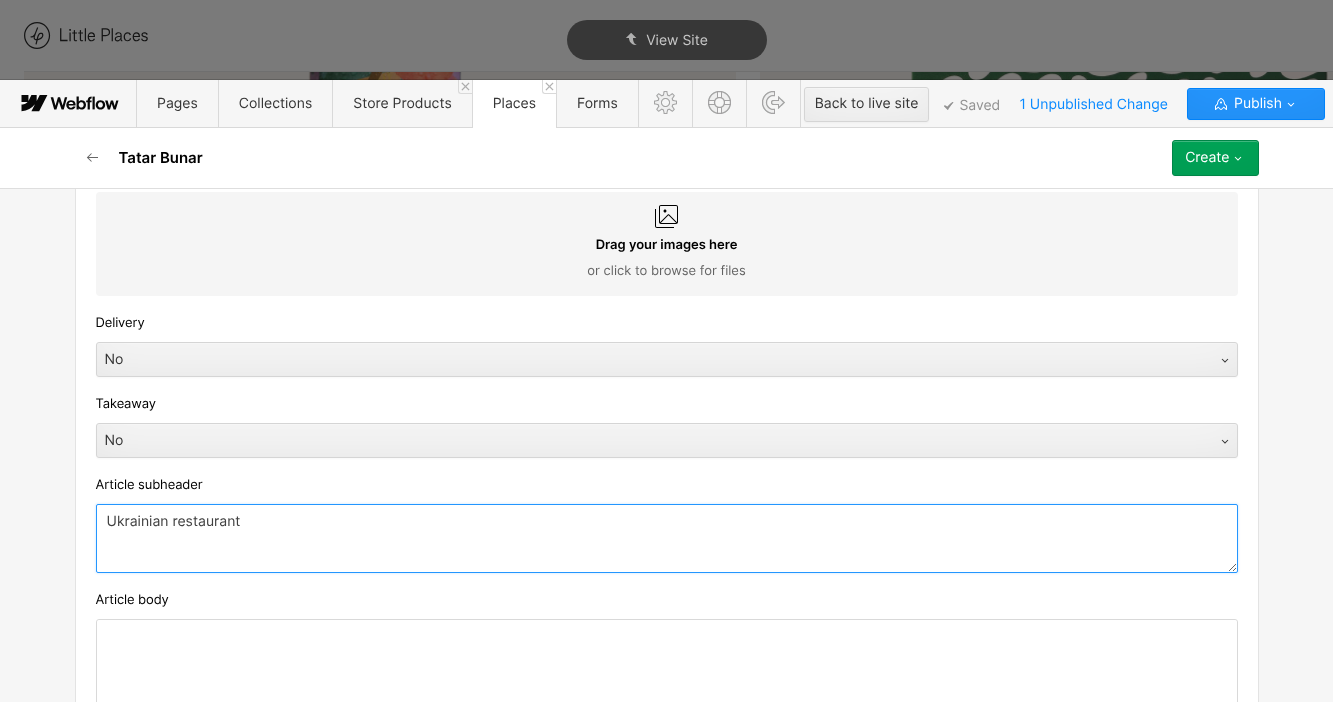type on "Ukrainian restaurant" 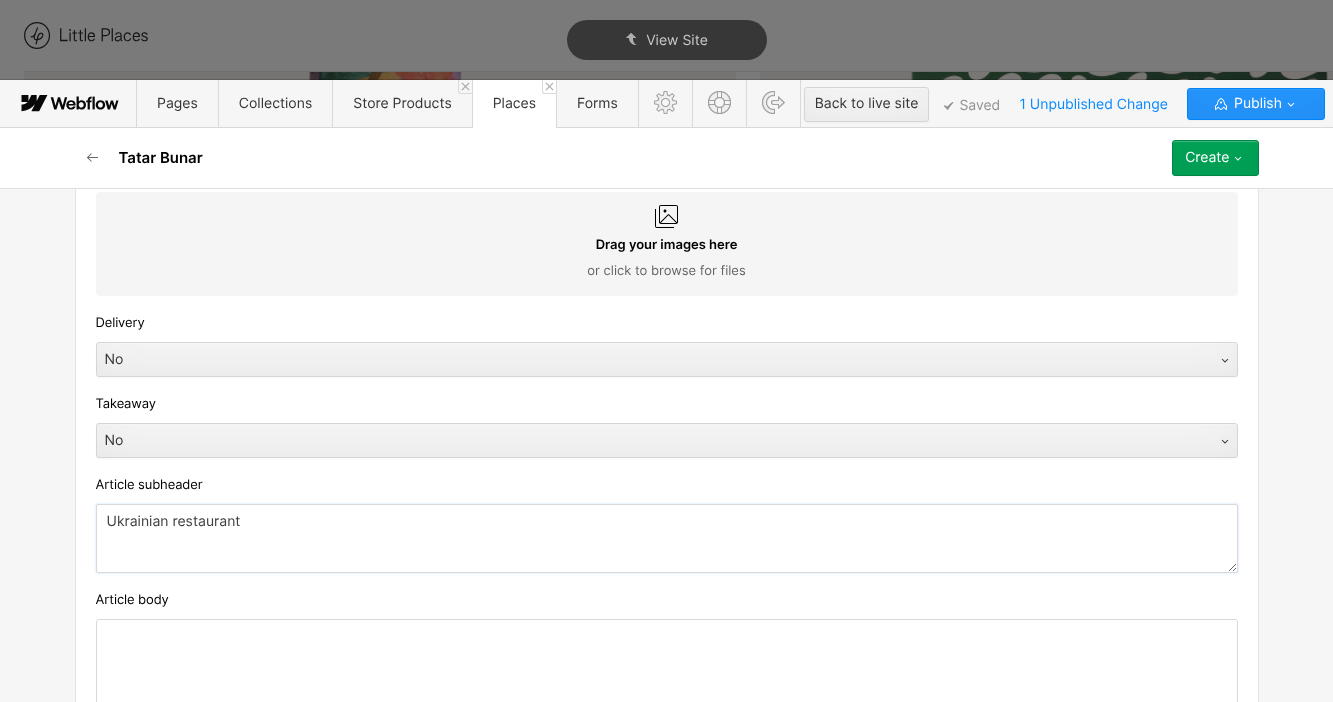 scroll, scrollTop: 1294, scrollLeft: 0, axis: vertical 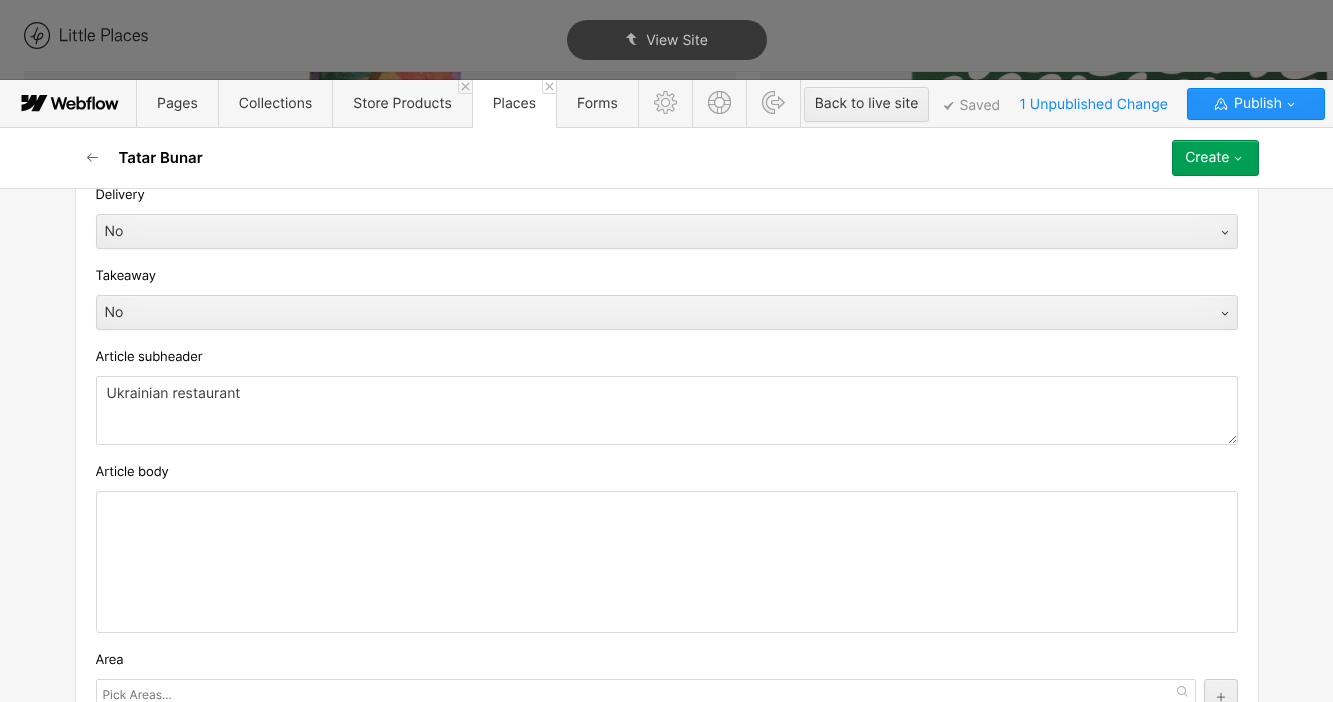 click at bounding box center [667, 562] 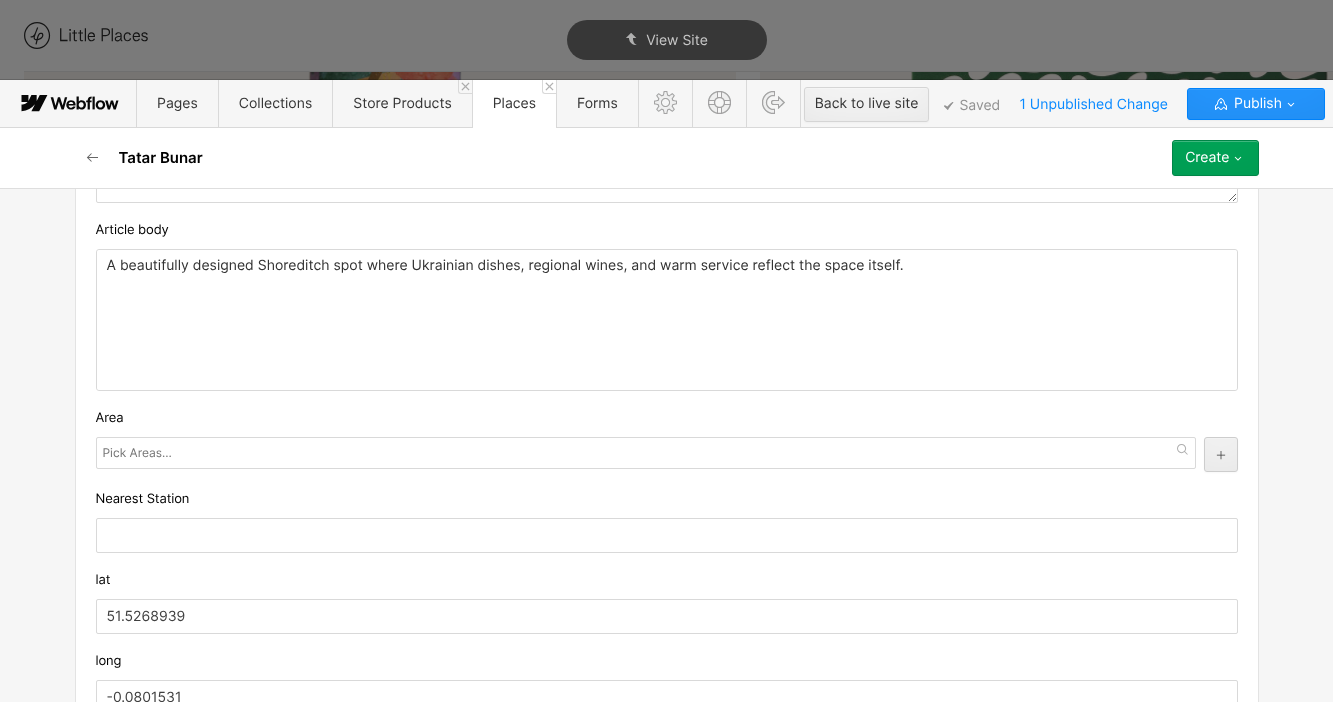 scroll, scrollTop: 1541, scrollLeft: 0, axis: vertical 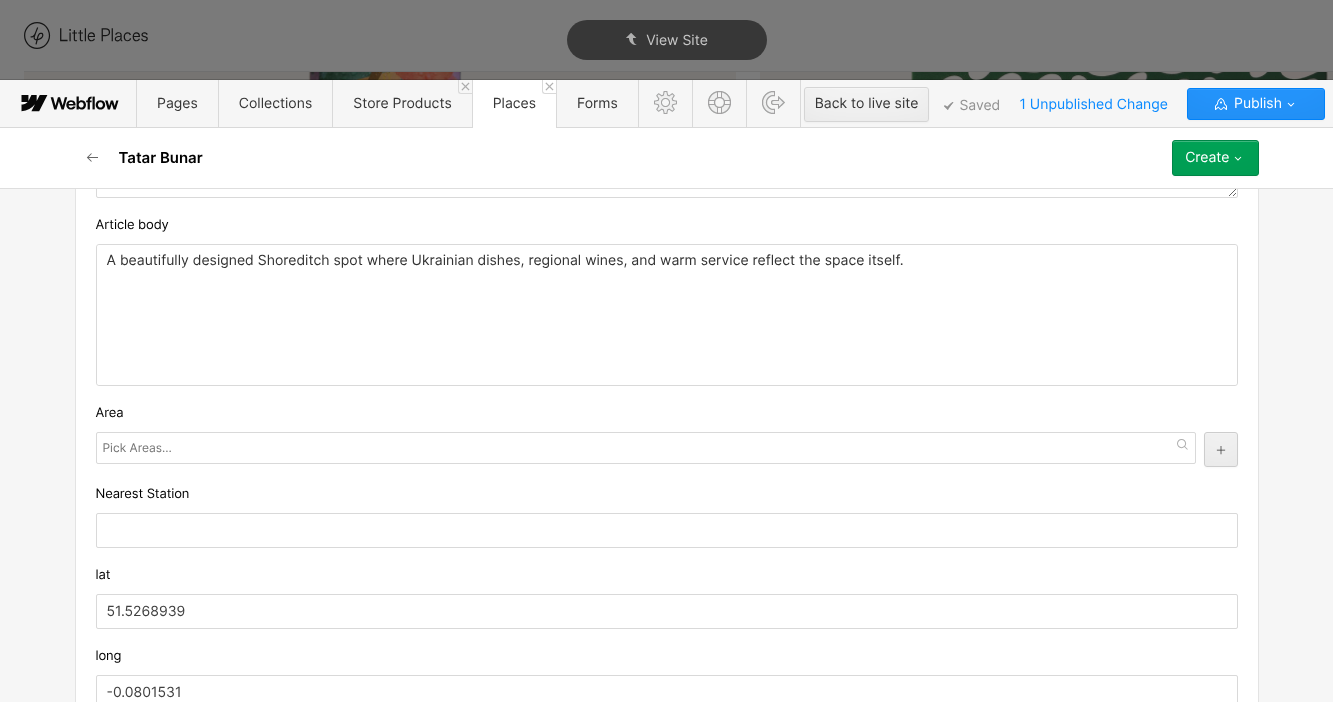click at bounding box center [139, 448] 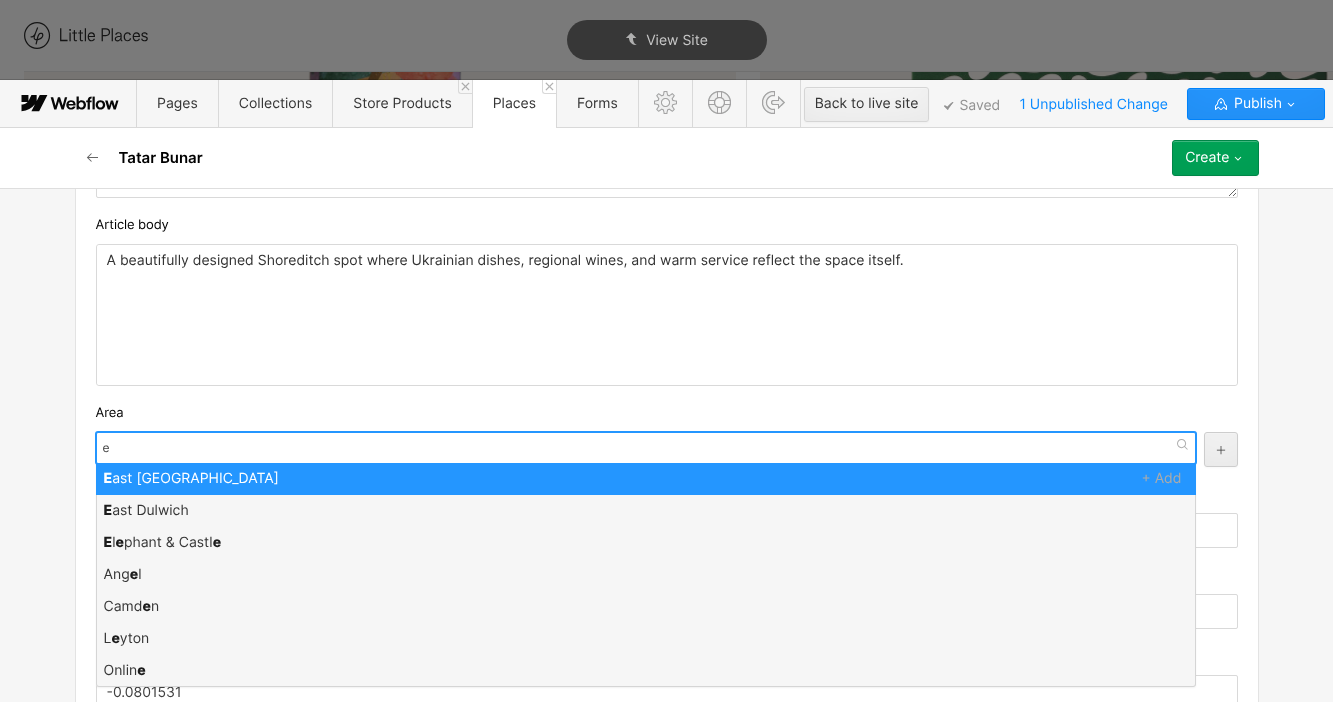 scroll, scrollTop: 0, scrollLeft: 0, axis: both 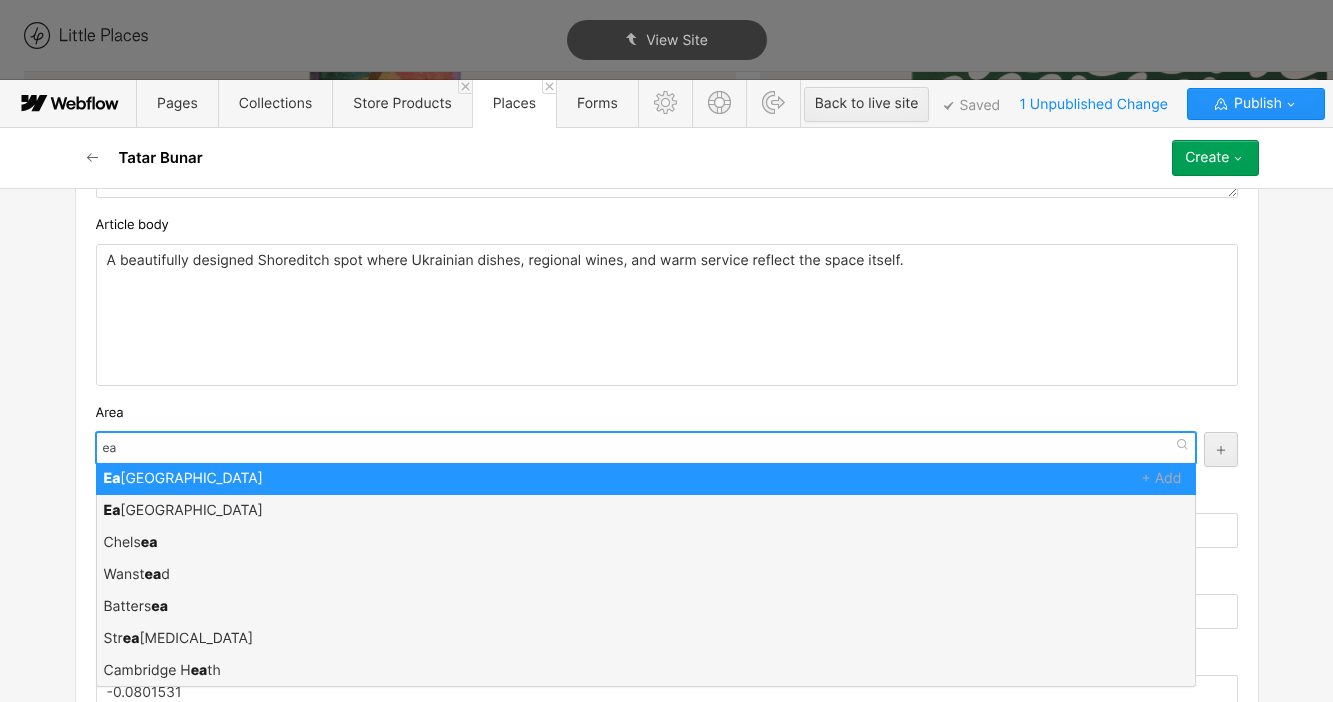 click on "ea" at bounding box center [646, 448] 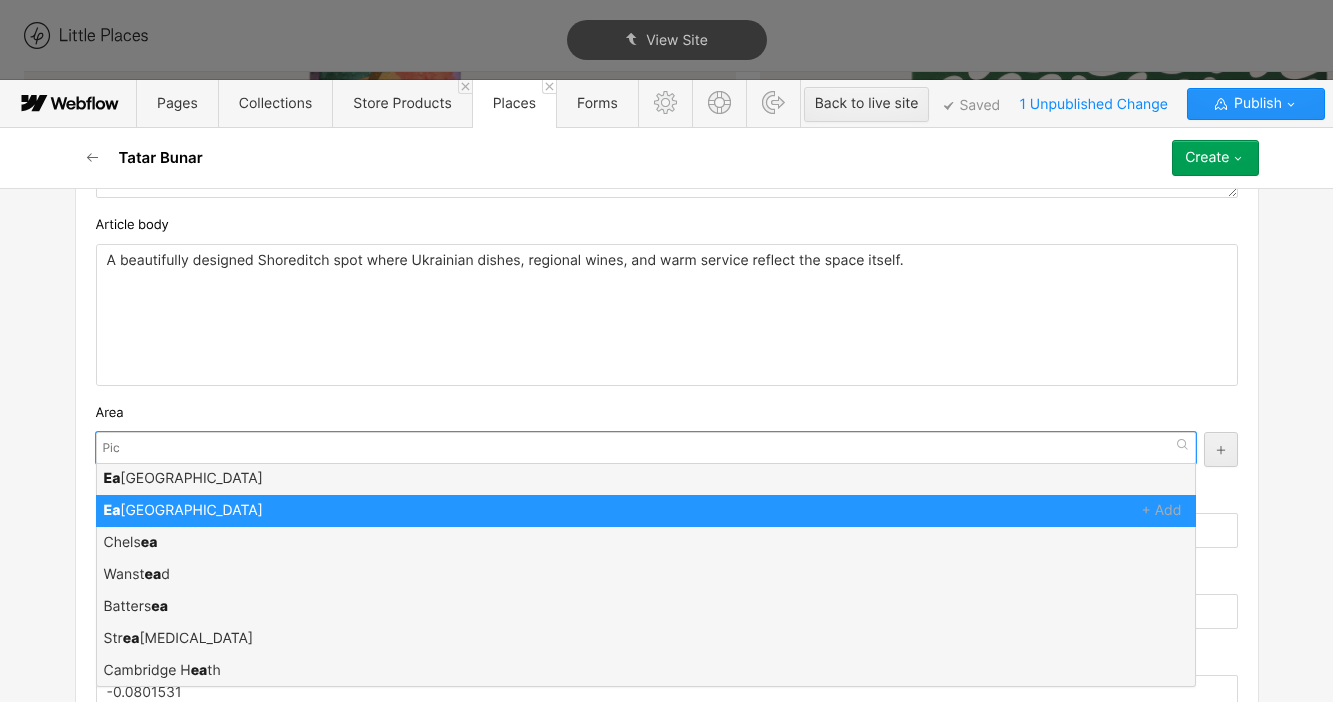 scroll, scrollTop: 0, scrollLeft: 0, axis: both 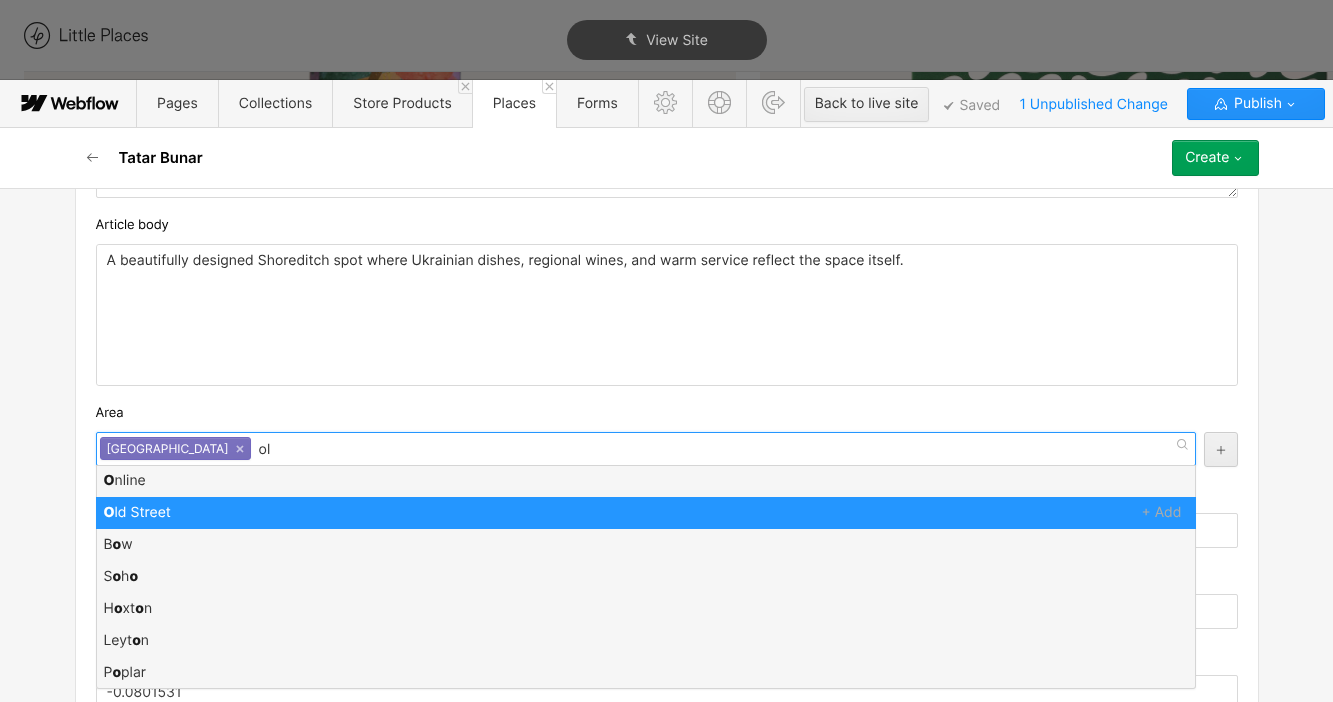 type on "old" 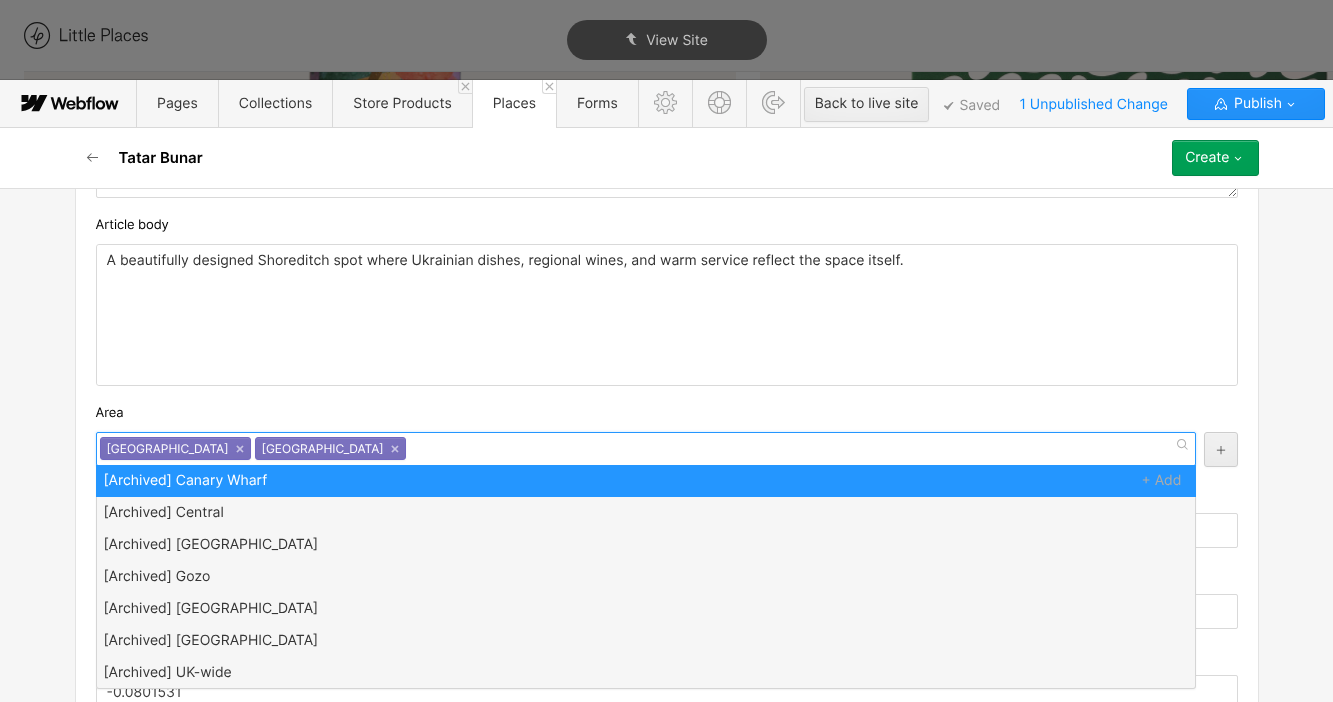 click on "A beautifully designed Shoreditch spot where Ukrainian dishes, regional wines, and warm service reflect the space itself." at bounding box center [667, 315] 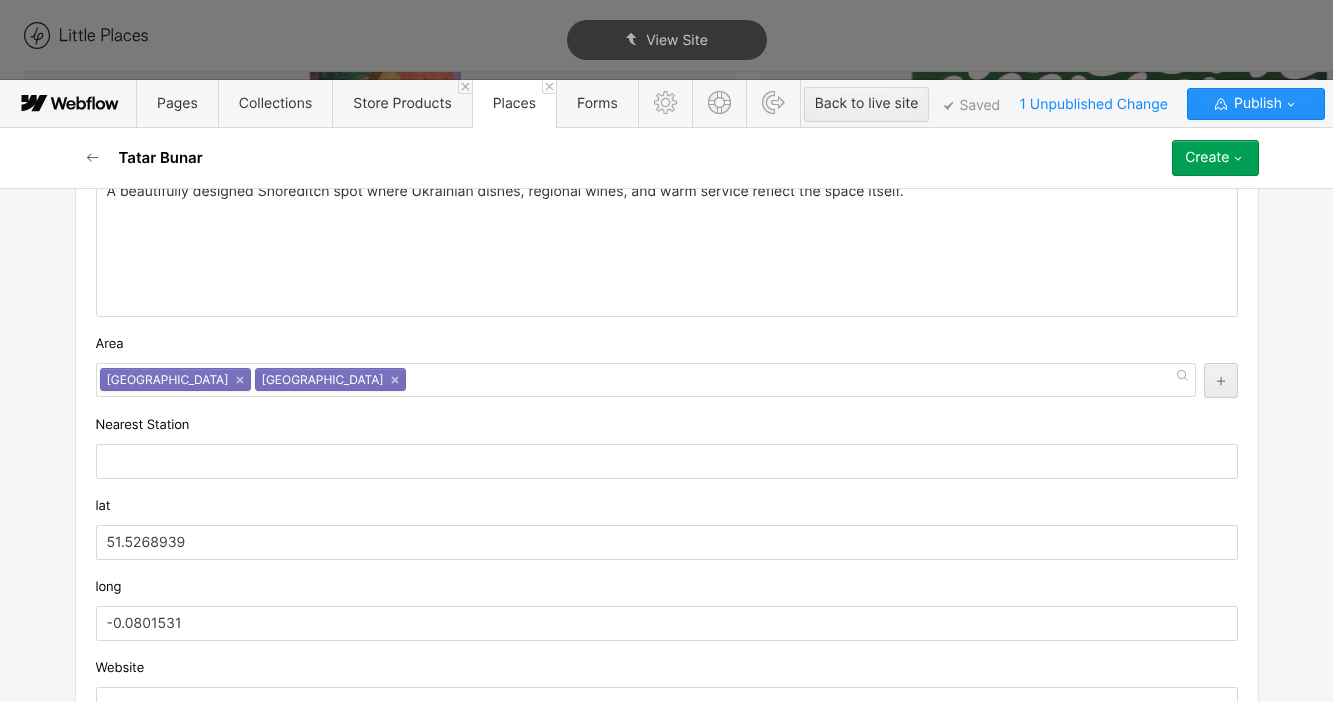 scroll, scrollTop: 1614, scrollLeft: 0, axis: vertical 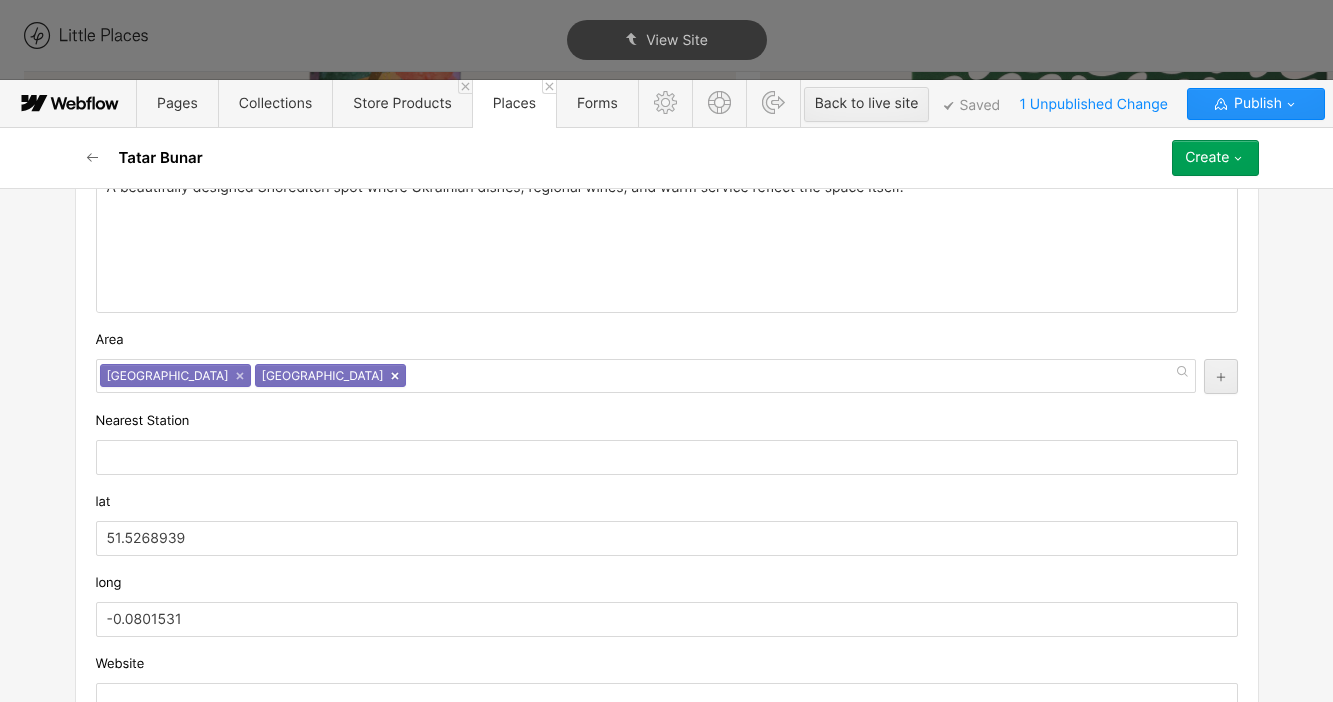 click on "Old Street ×" at bounding box center (330, 375) 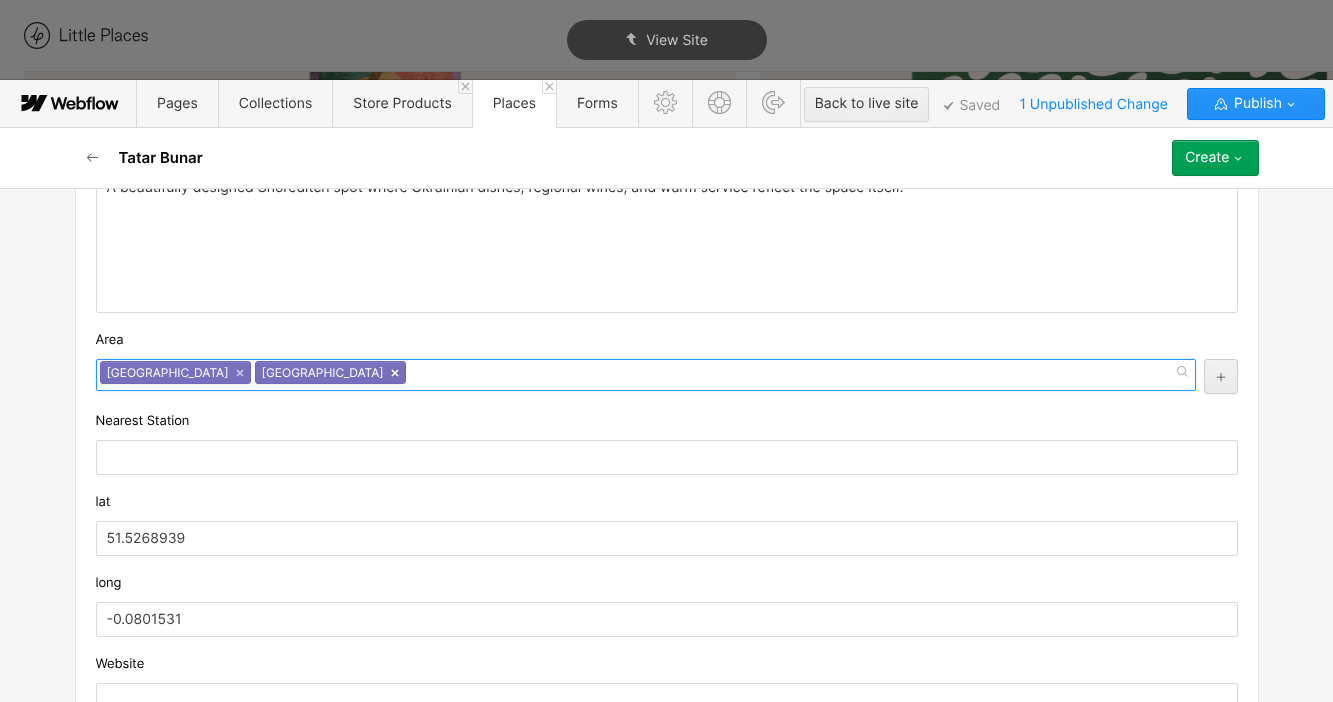 click on "×" at bounding box center (395, 373) 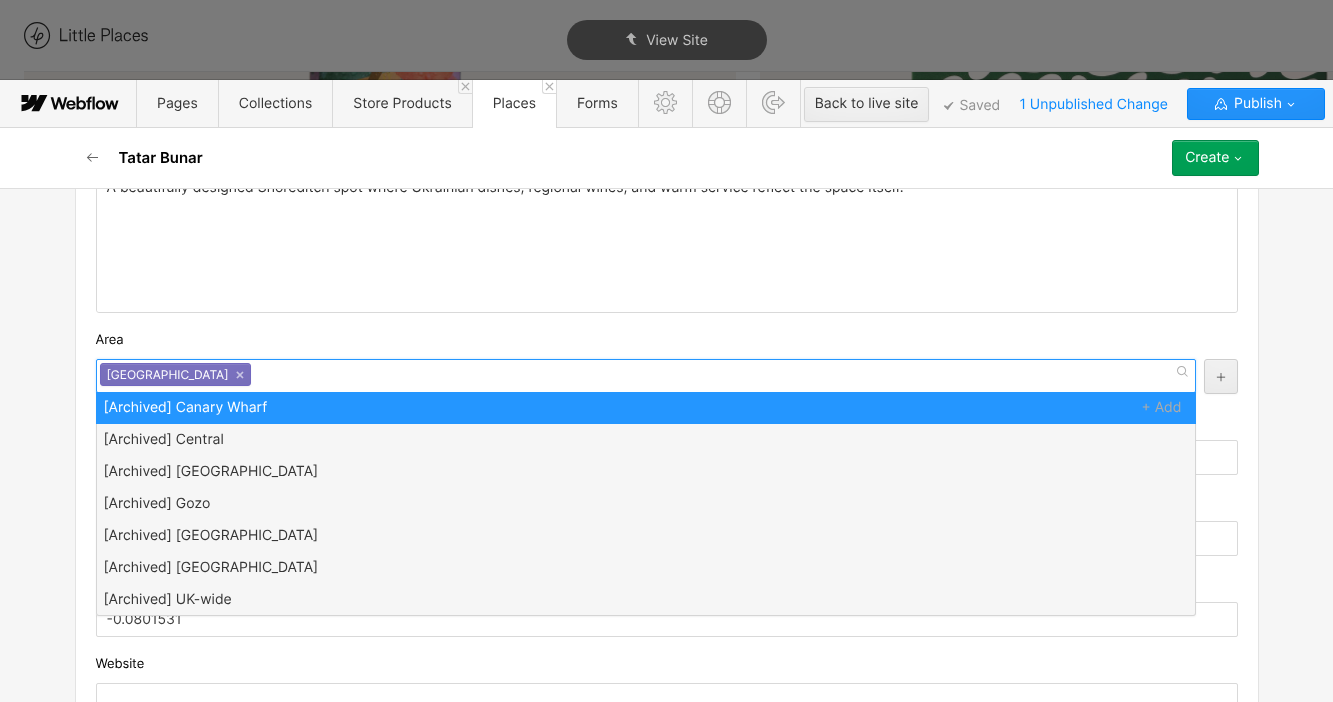 click on "[GEOGRAPHIC_DATA] ×" at bounding box center (646, 376) 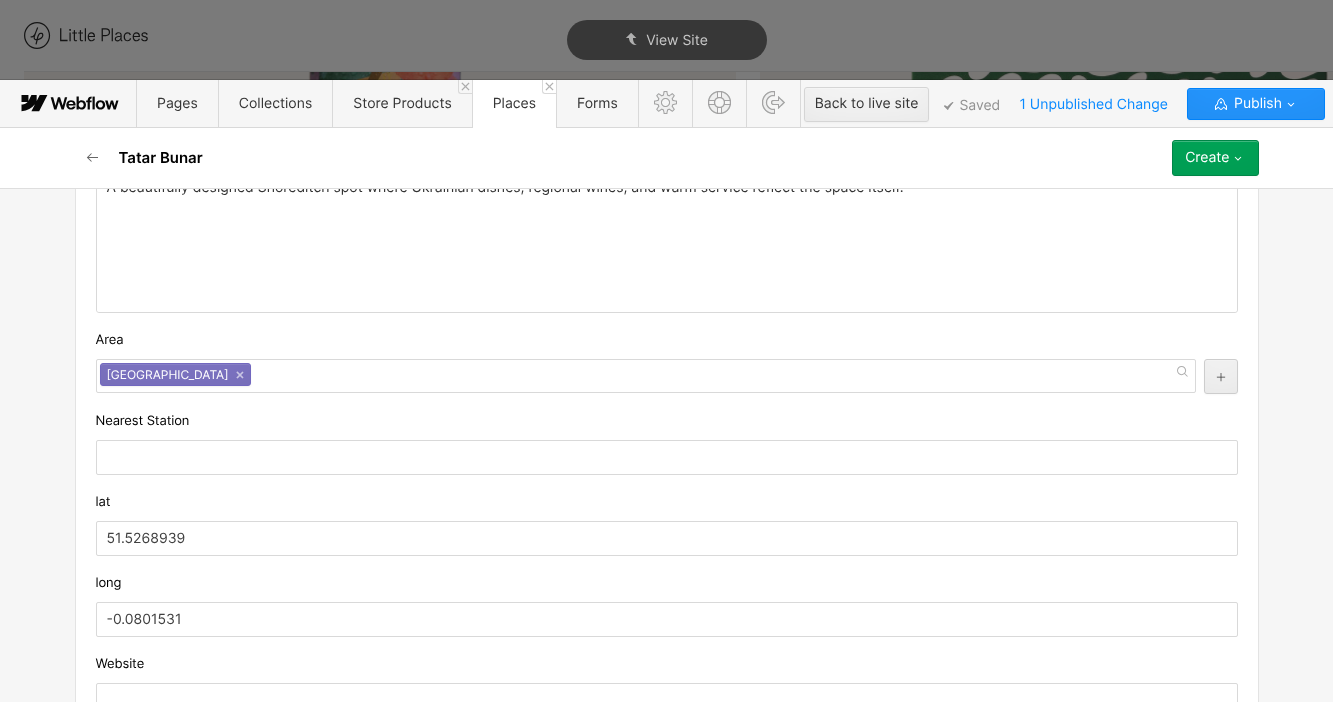 scroll, scrollTop: 1614, scrollLeft: 0, axis: vertical 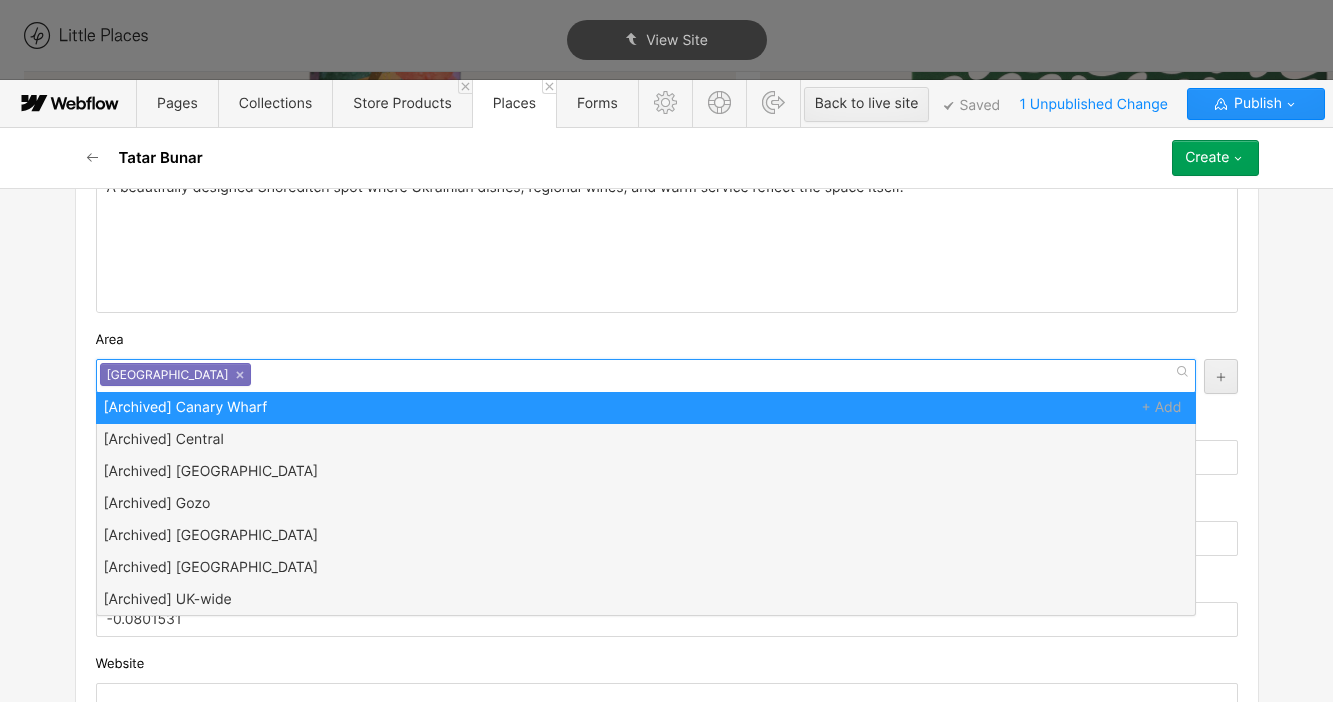 click on "Area" at bounding box center (667, 340) 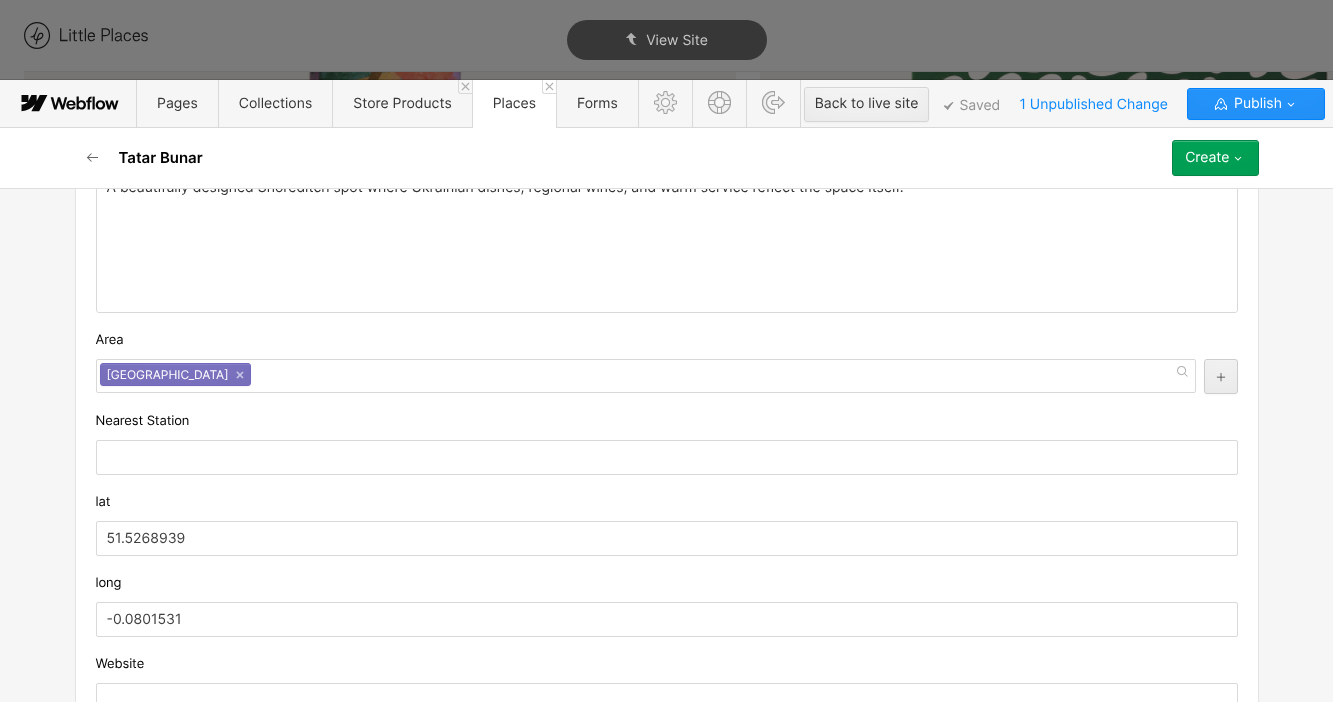 click on "[GEOGRAPHIC_DATA] ×" at bounding box center [646, 376] 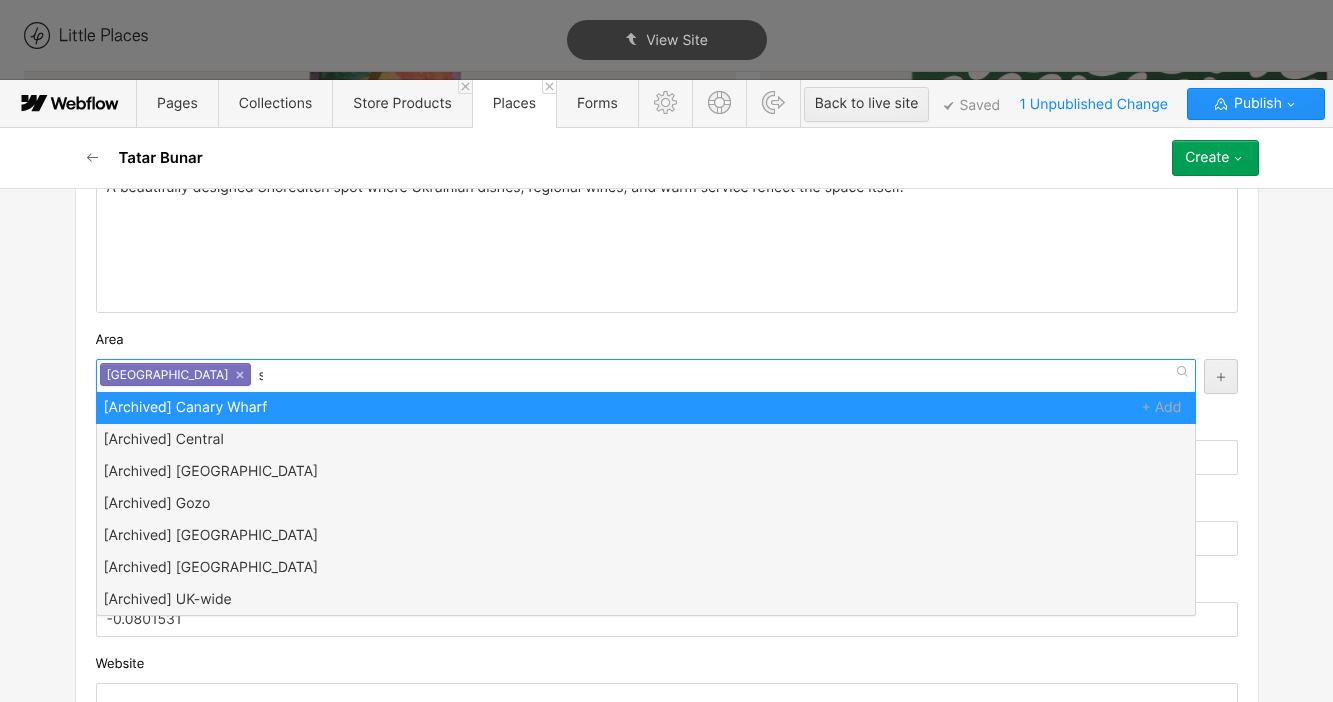 type on "shore" 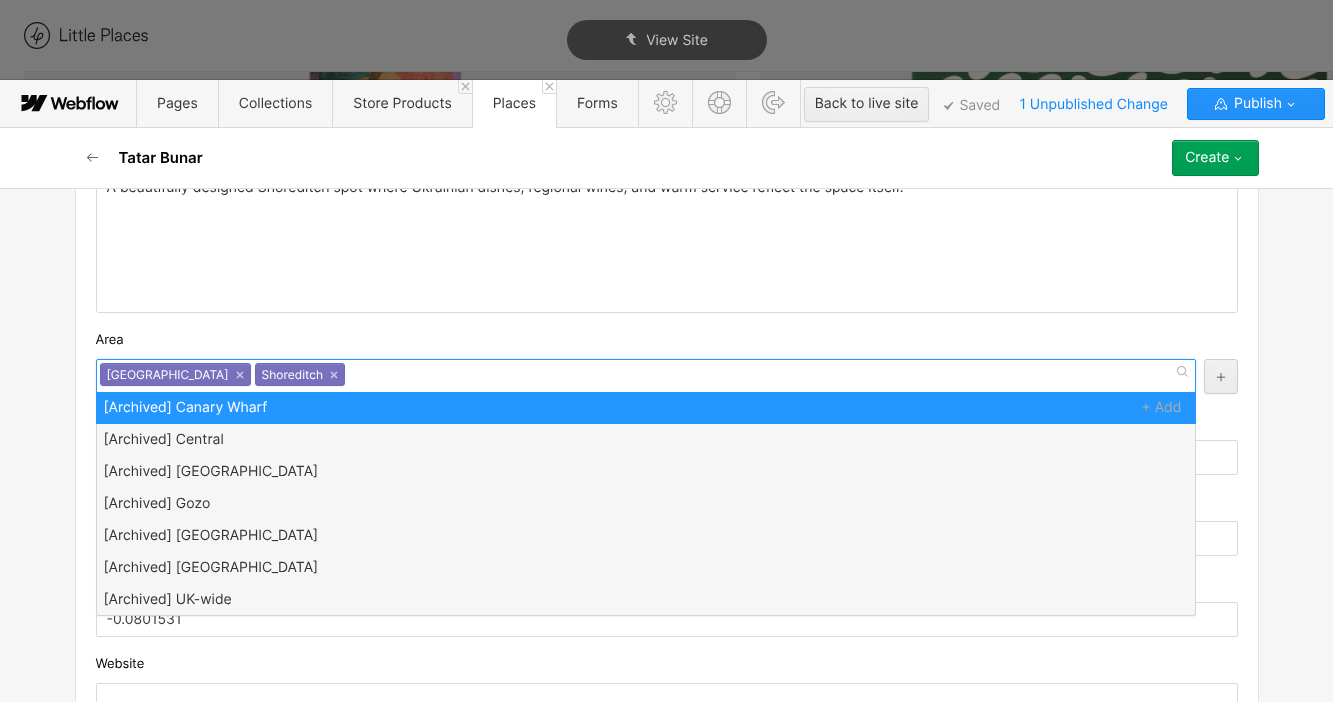 scroll, scrollTop: 0, scrollLeft: 0, axis: both 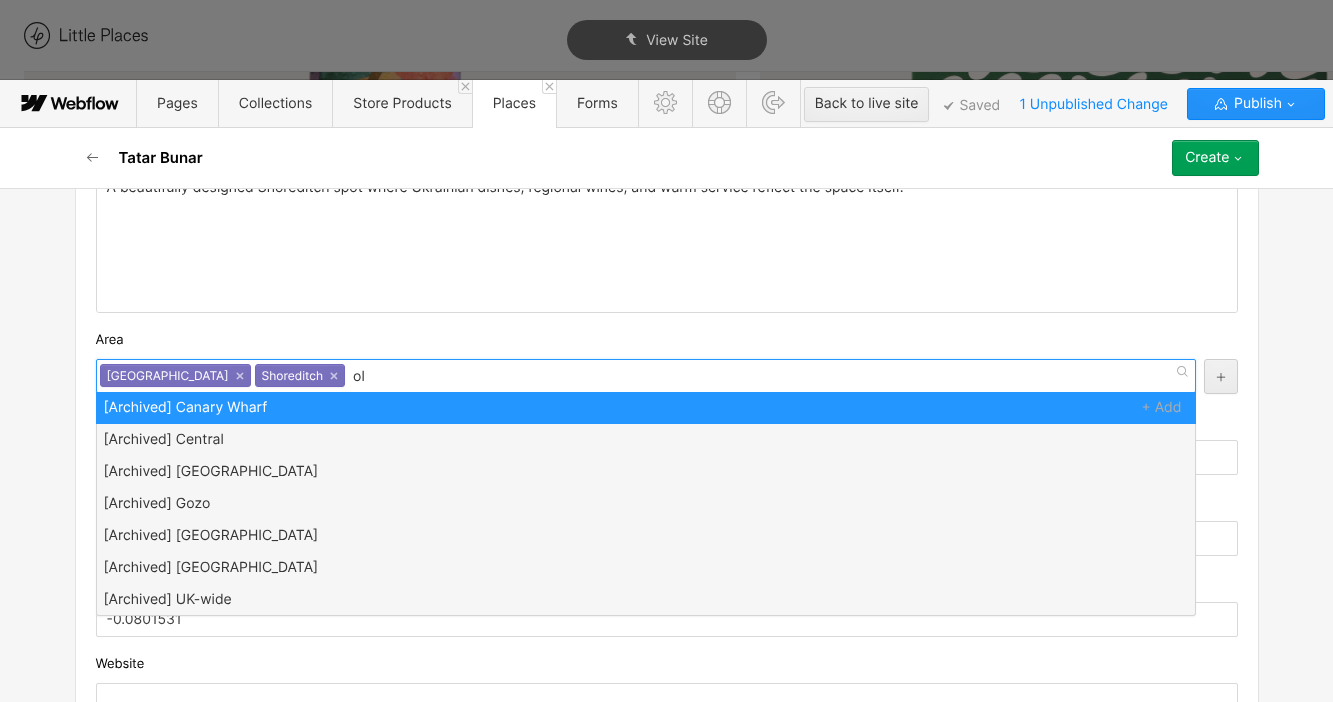 type on "old" 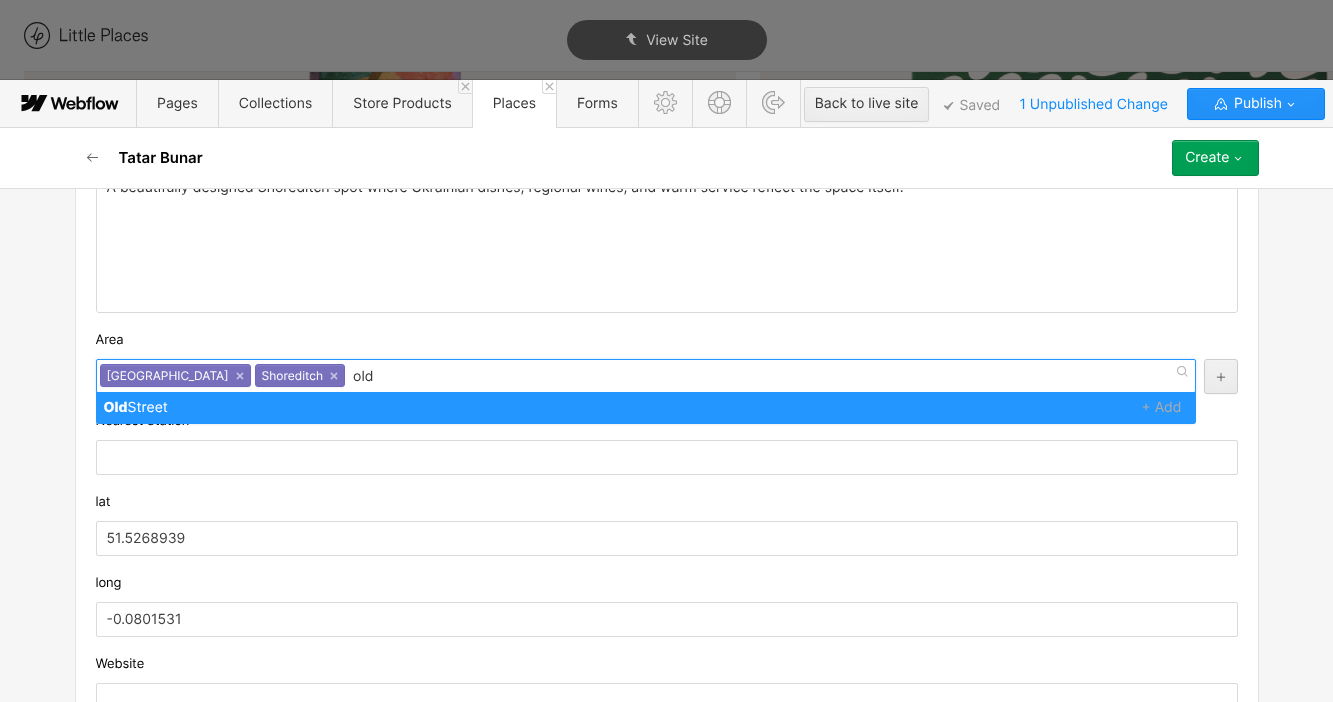 type 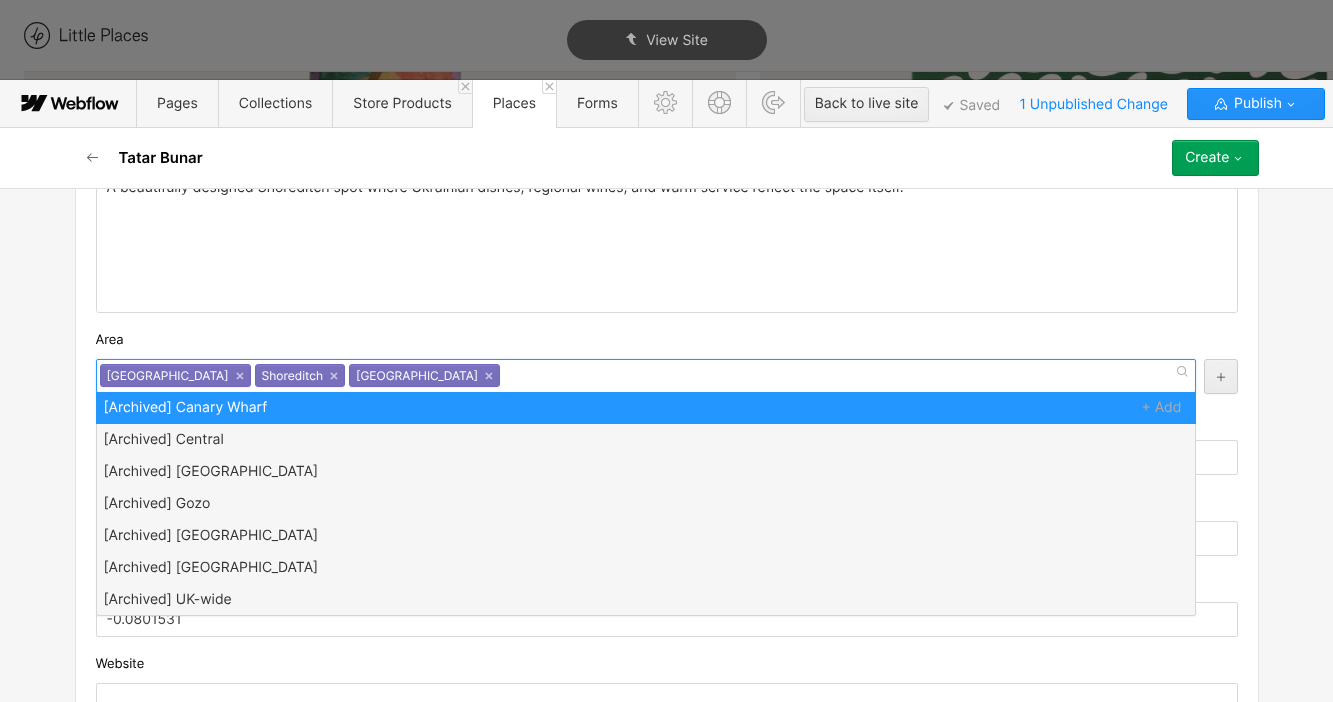 click on "Area" at bounding box center (667, 340) 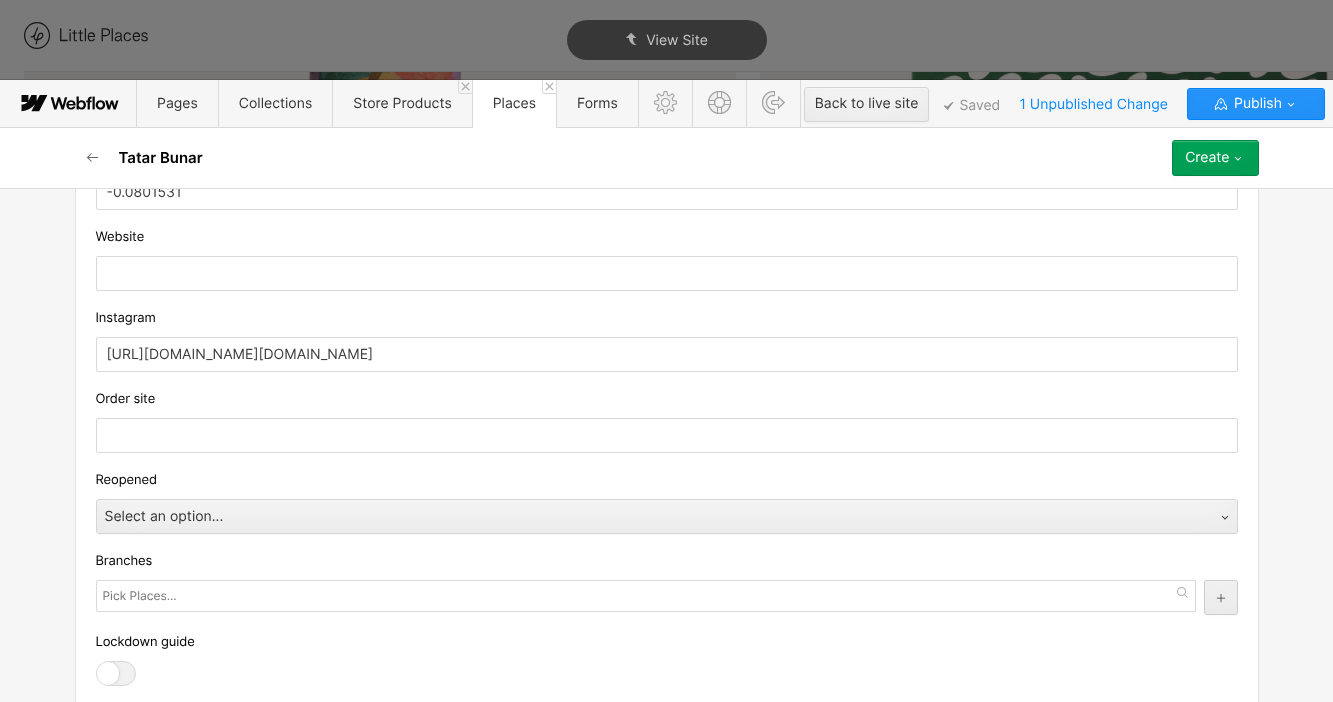 scroll, scrollTop: 2291, scrollLeft: 0, axis: vertical 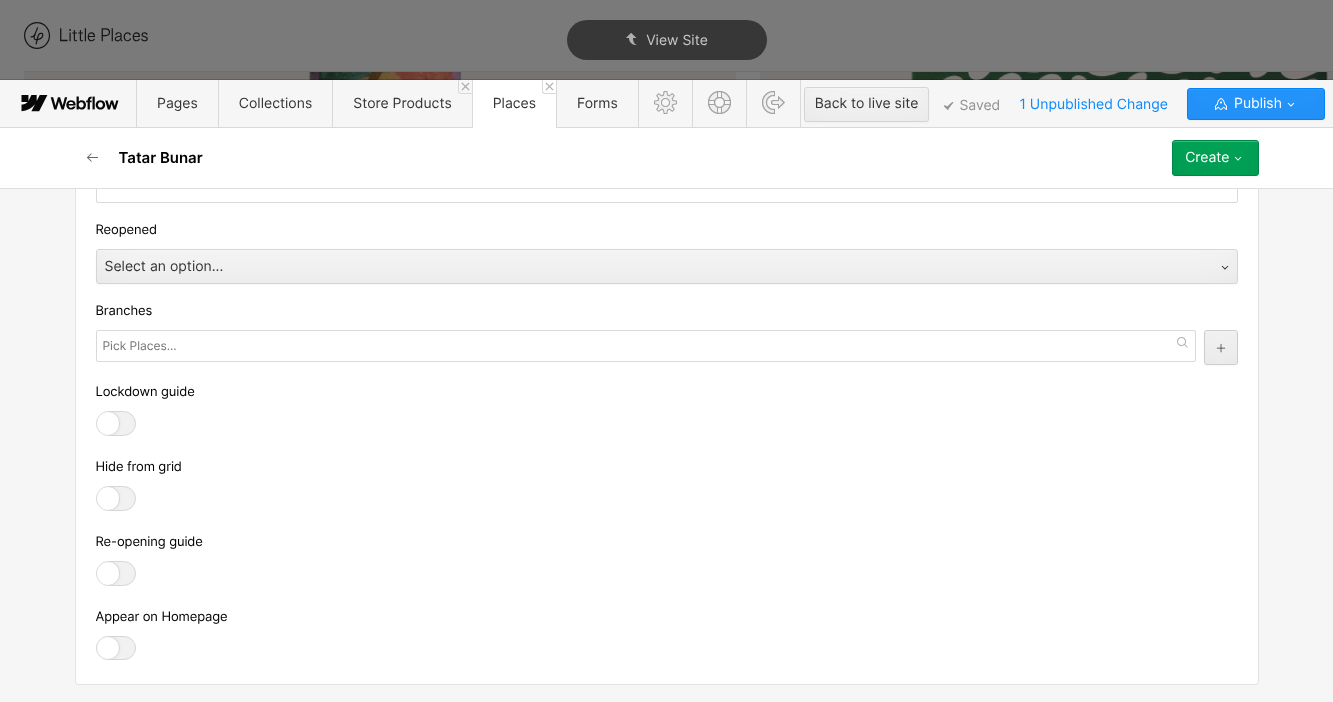 click at bounding box center [116, 648] 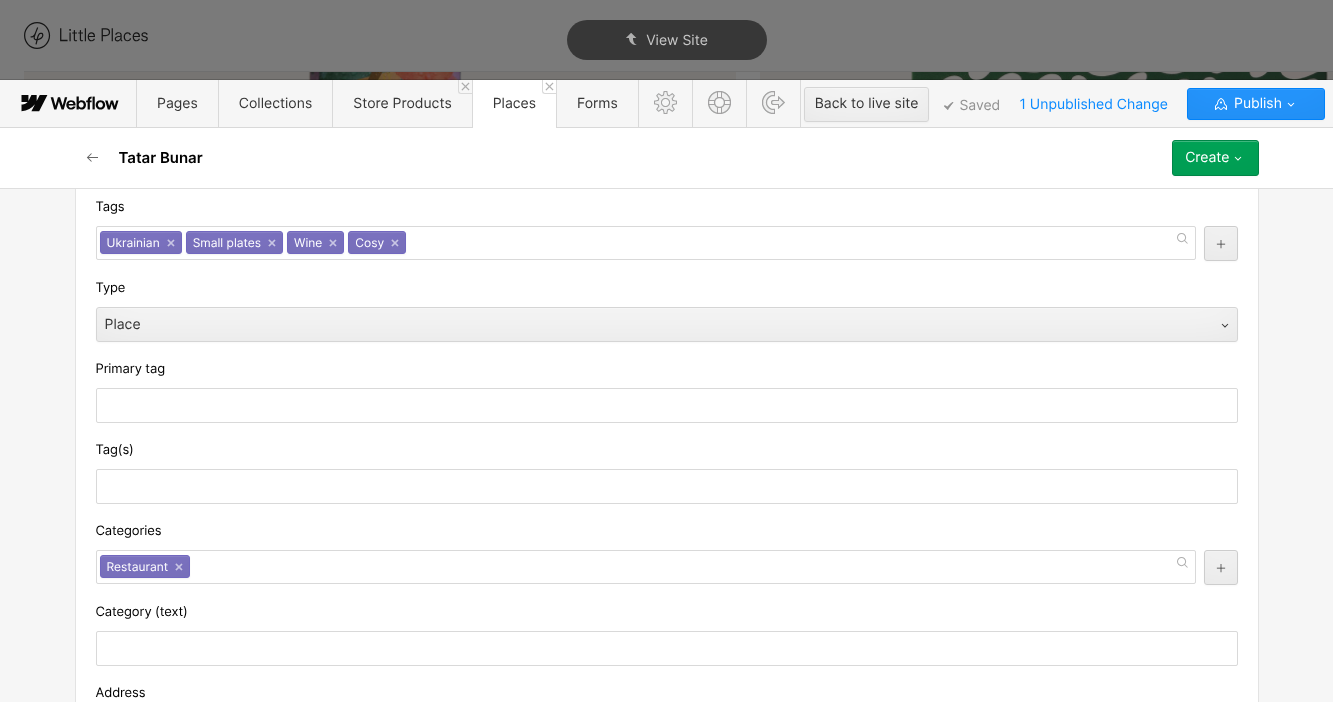 scroll, scrollTop: 70, scrollLeft: 0, axis: vertical 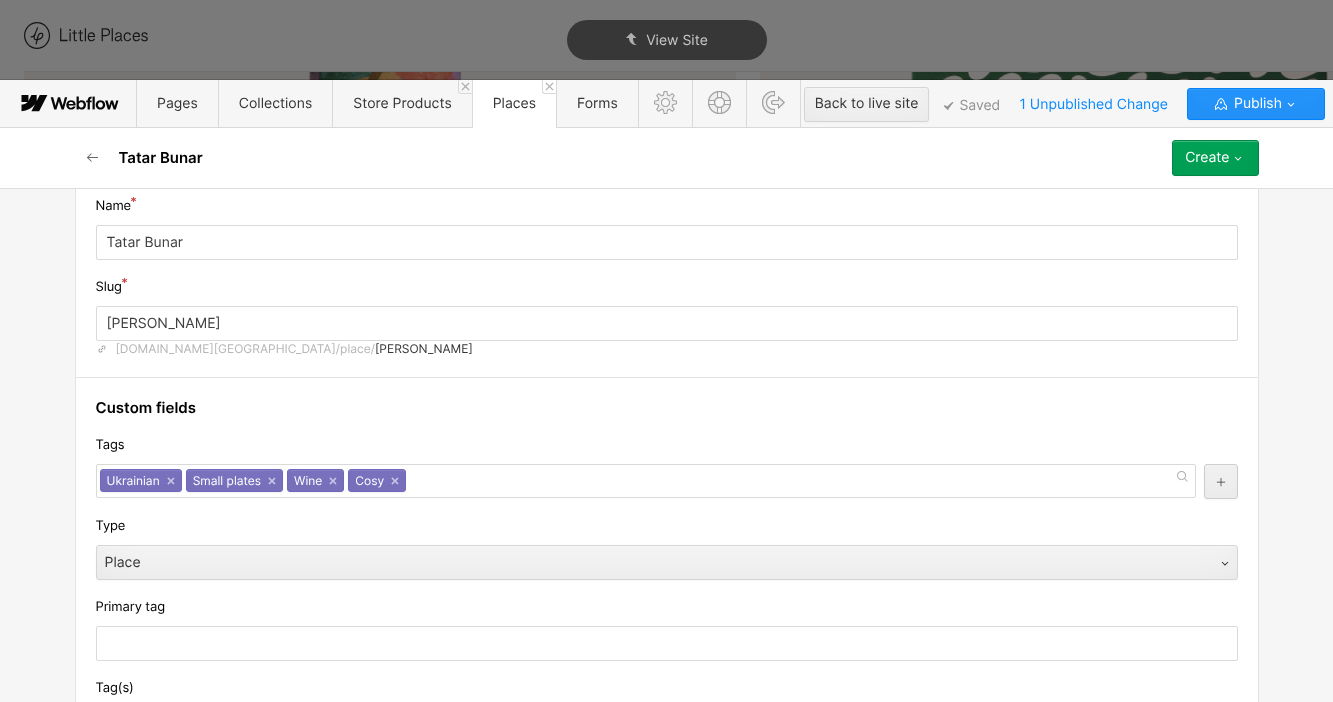 click on "Create" at bounding box center [1215, 158] 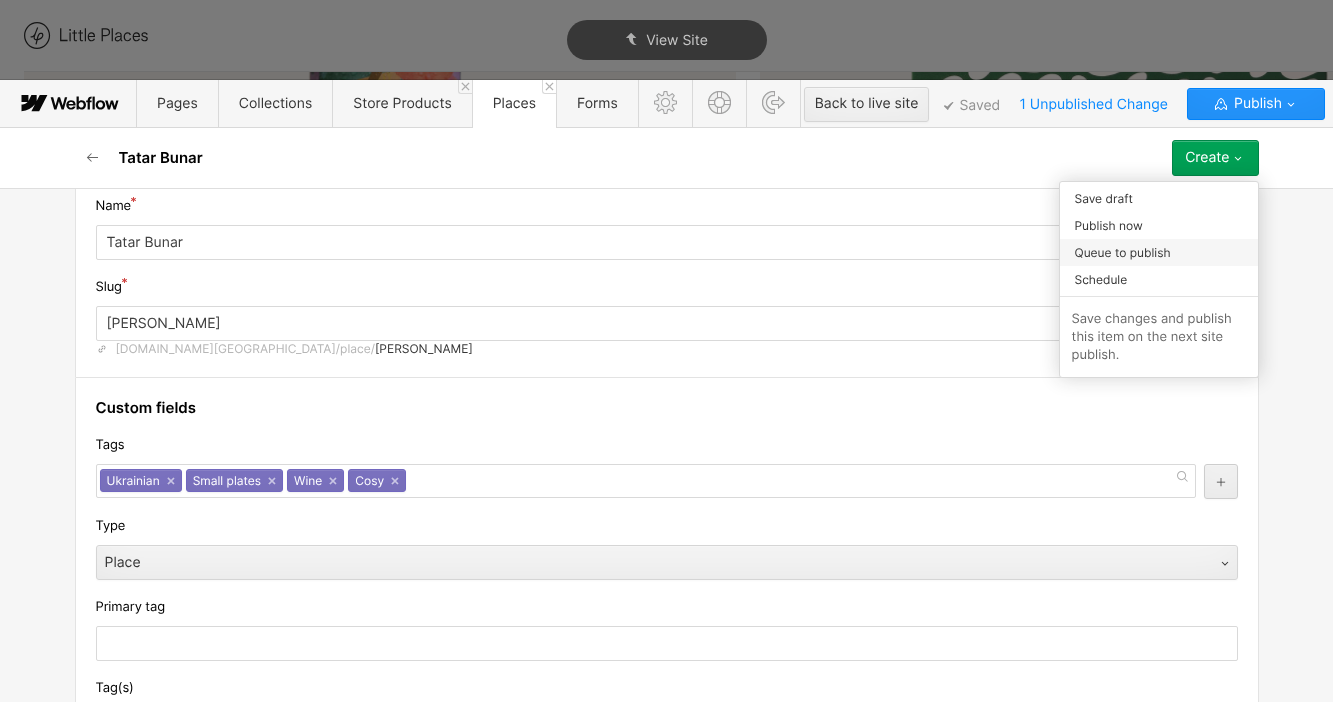 click on "Queue to publish" at bounding box center [1159, 252] 